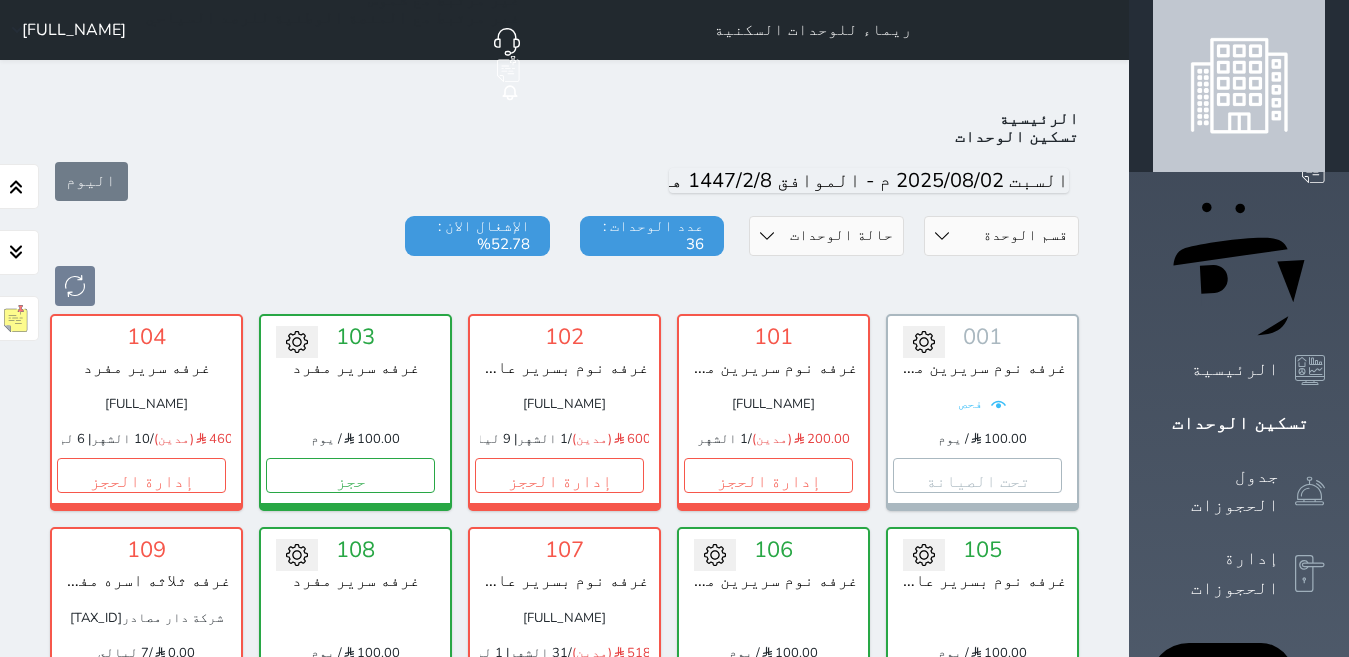 scroll, scrollTop: 800, scrollLeft: 0, axis: vertical 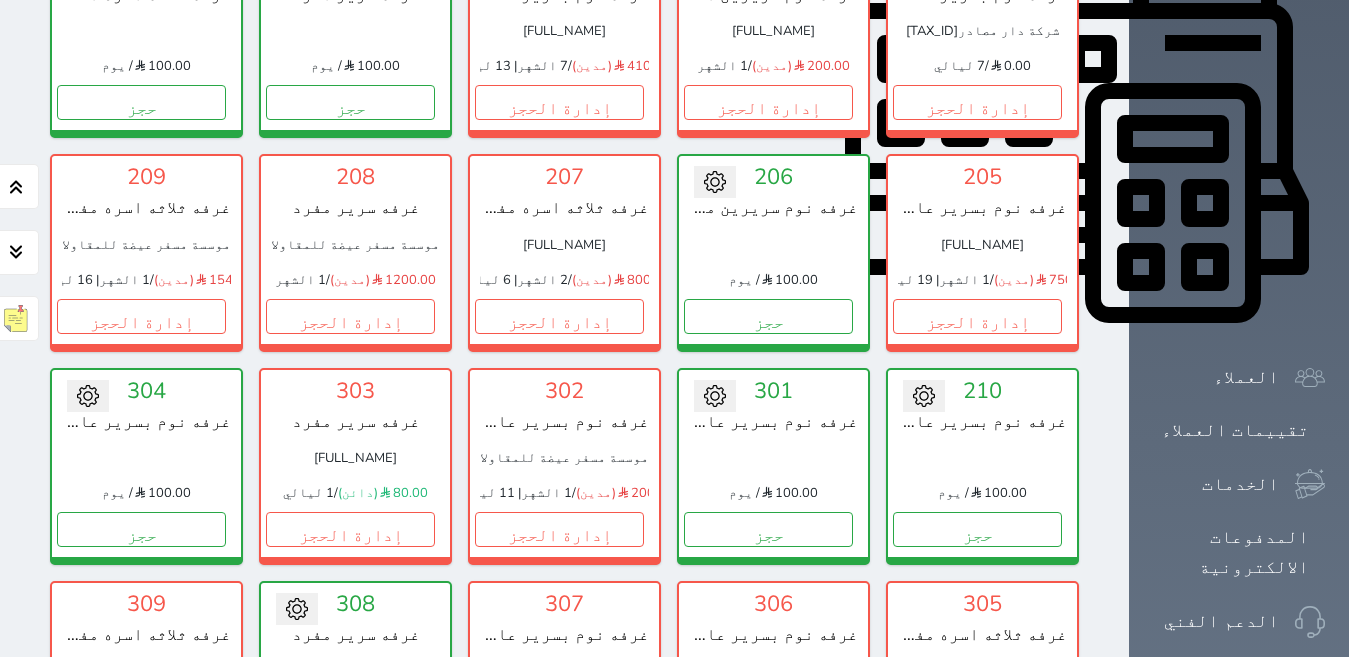 click on "إدارة الحجز" at bounding box center [141, 742] 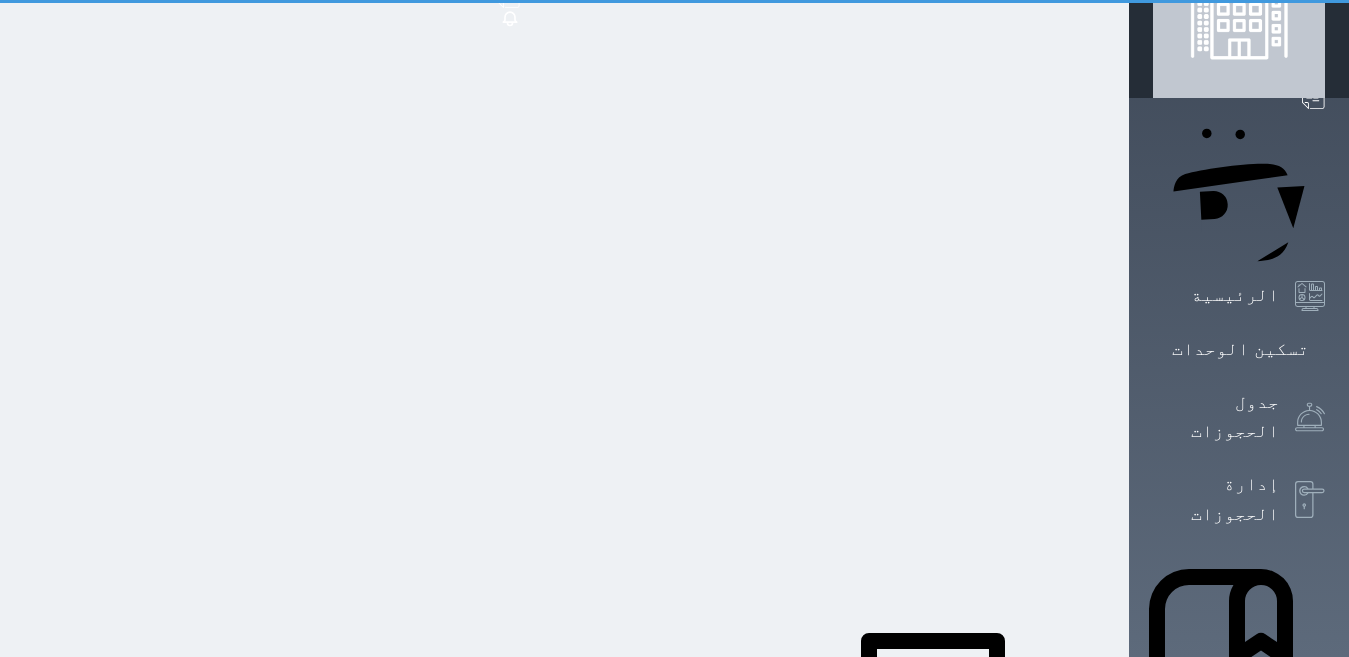scroll, scrollTop: 0, scrollLeft: 0, axis: both 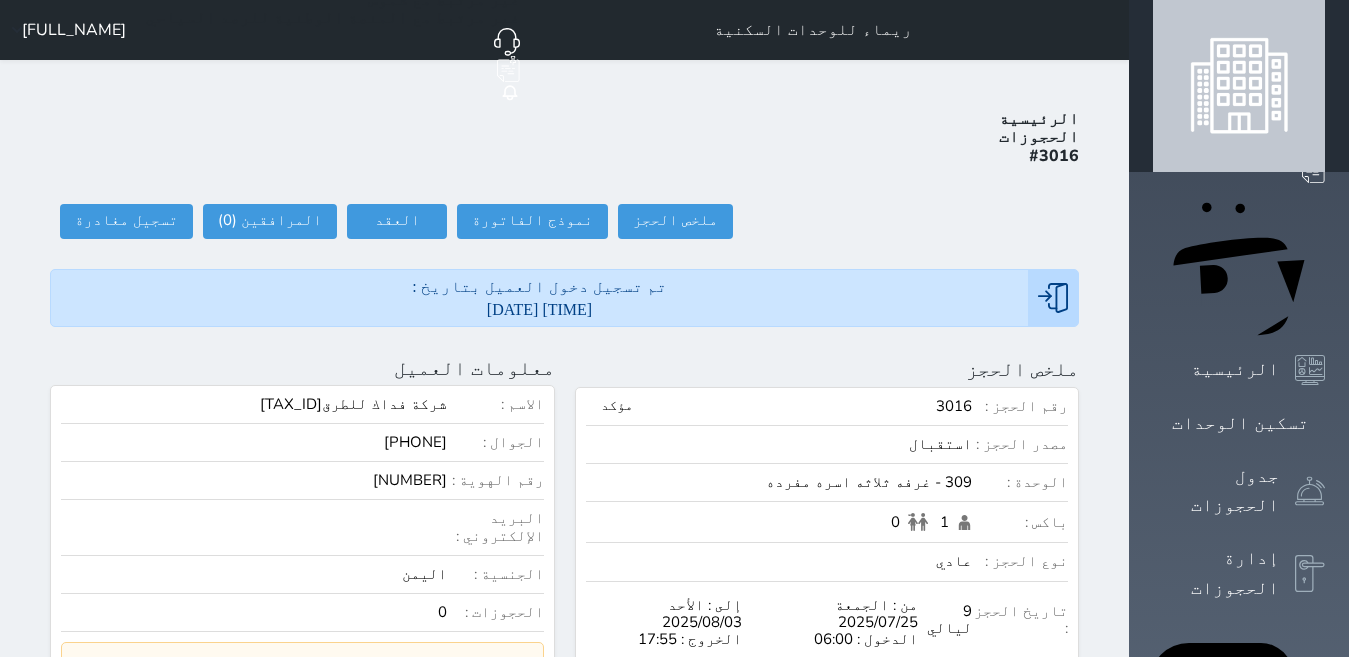 select 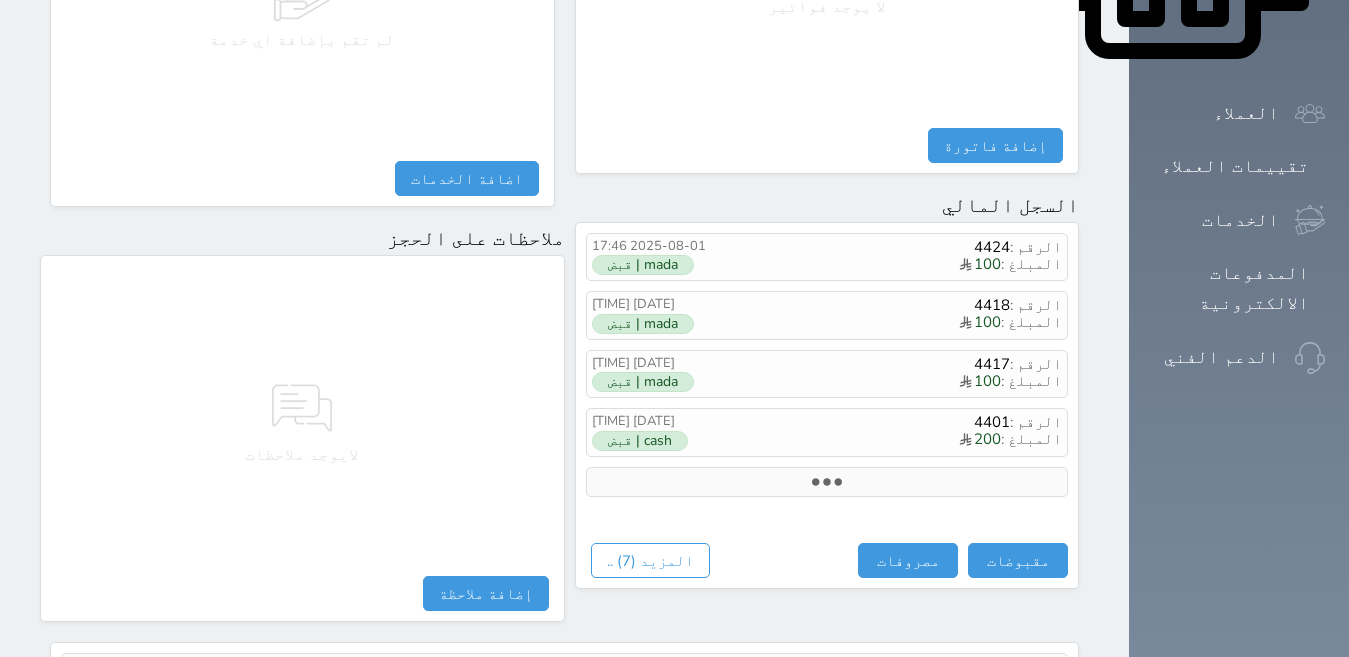 scroll, scrollTop: 1068, scrollLeft: 0, axis: vertical 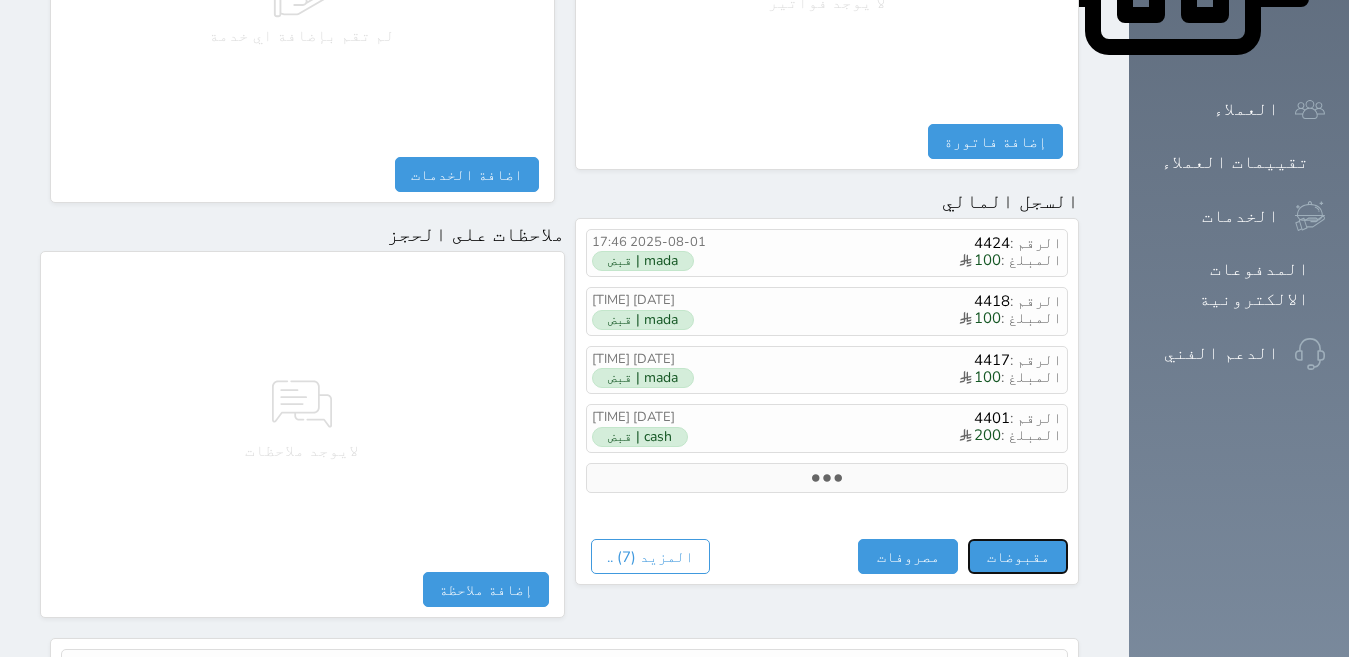 click on "مقبوضات" at bounding box center [1018, 556] 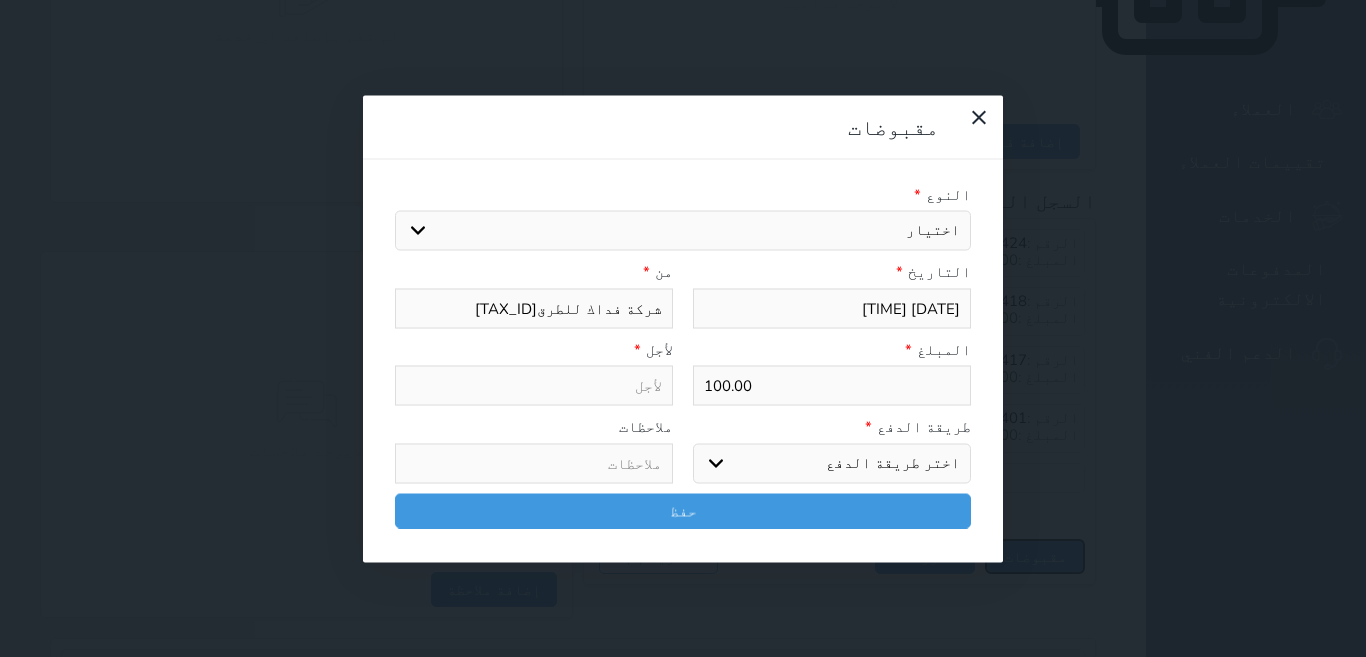select 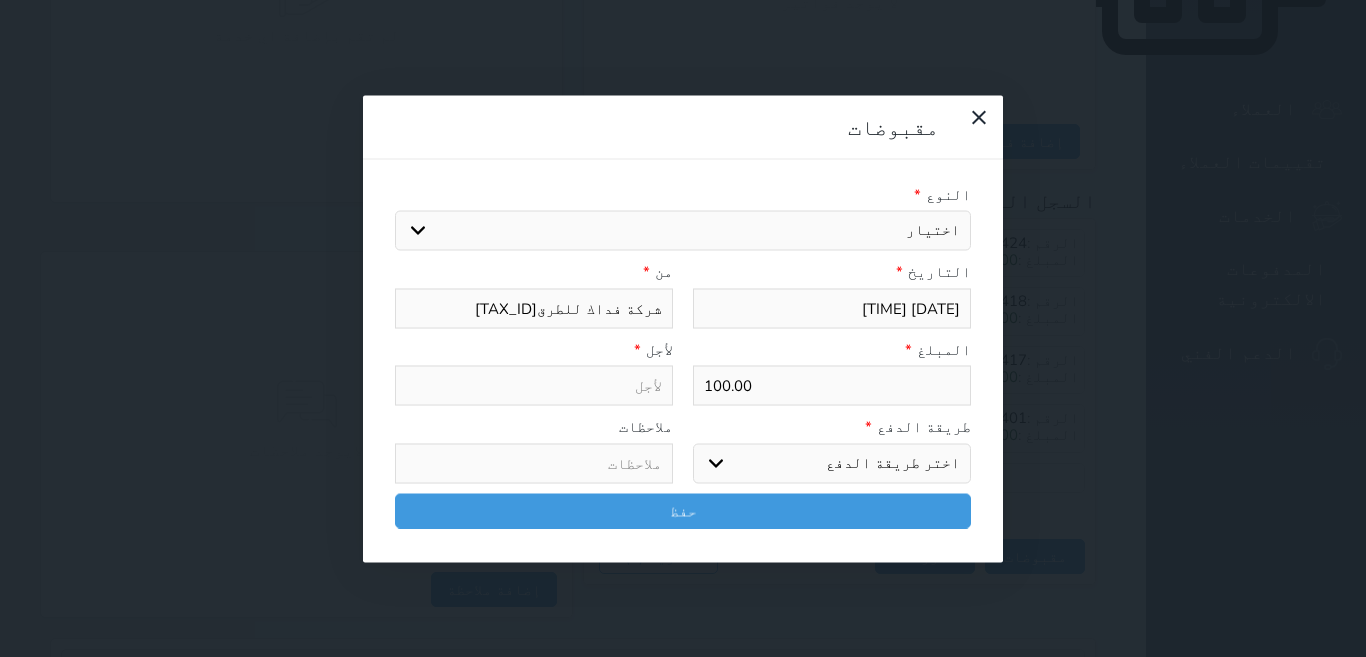 click on "اختيار   مقبوضات عامة قيمة إيجار فواتير تامين عربون لا ينطبق آخر مغسلة واي فاي - الإنترنت مواقف السيارات طعام الأغذية والمشروبات مشروبات المشروبات الباردة المشروبات الساخنة الإفطار غداء عشاء مخبز و كعك حمام سباحة الصالة الرياضية سبا و خدمات الجمال اختيار وإسقاط (خدمات النقل) ميني بار كابل - تلفزيون سرير إضافي تصفيف الشعر التسوق خدمات الجولات السياحية المنظمة خدمات الدليل السياحي" at bounding box center [683, 231] 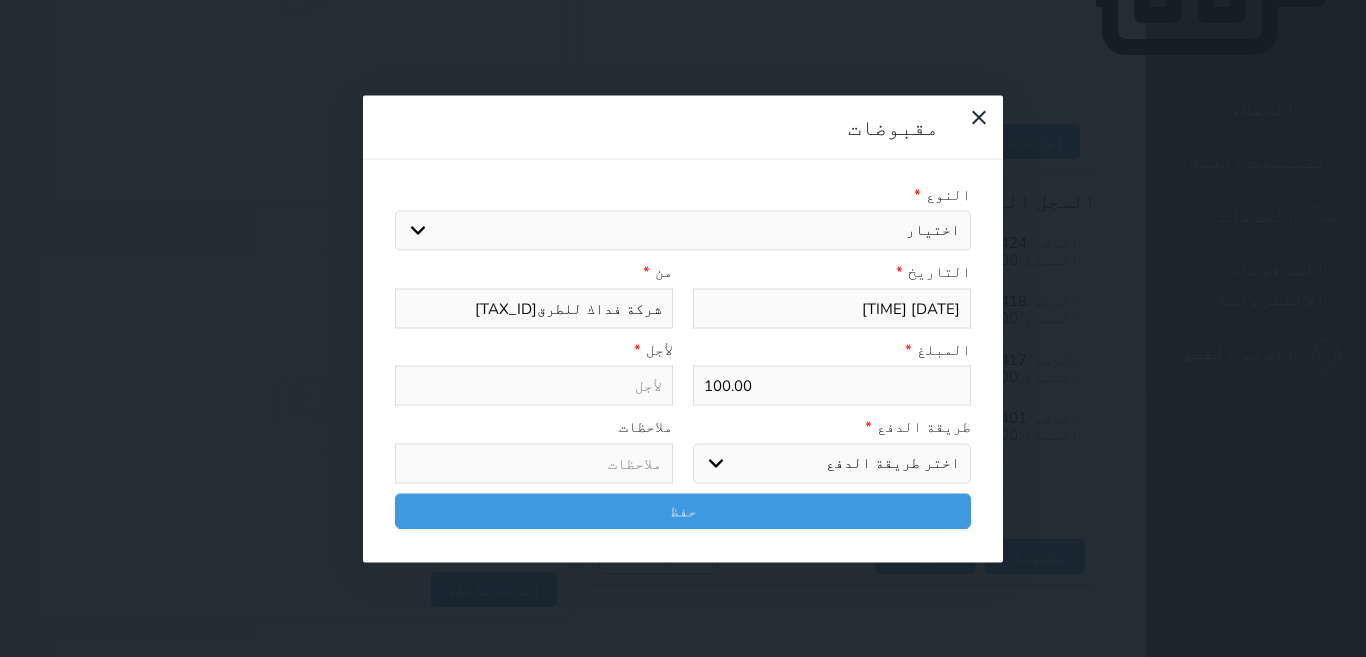 select on "55135" 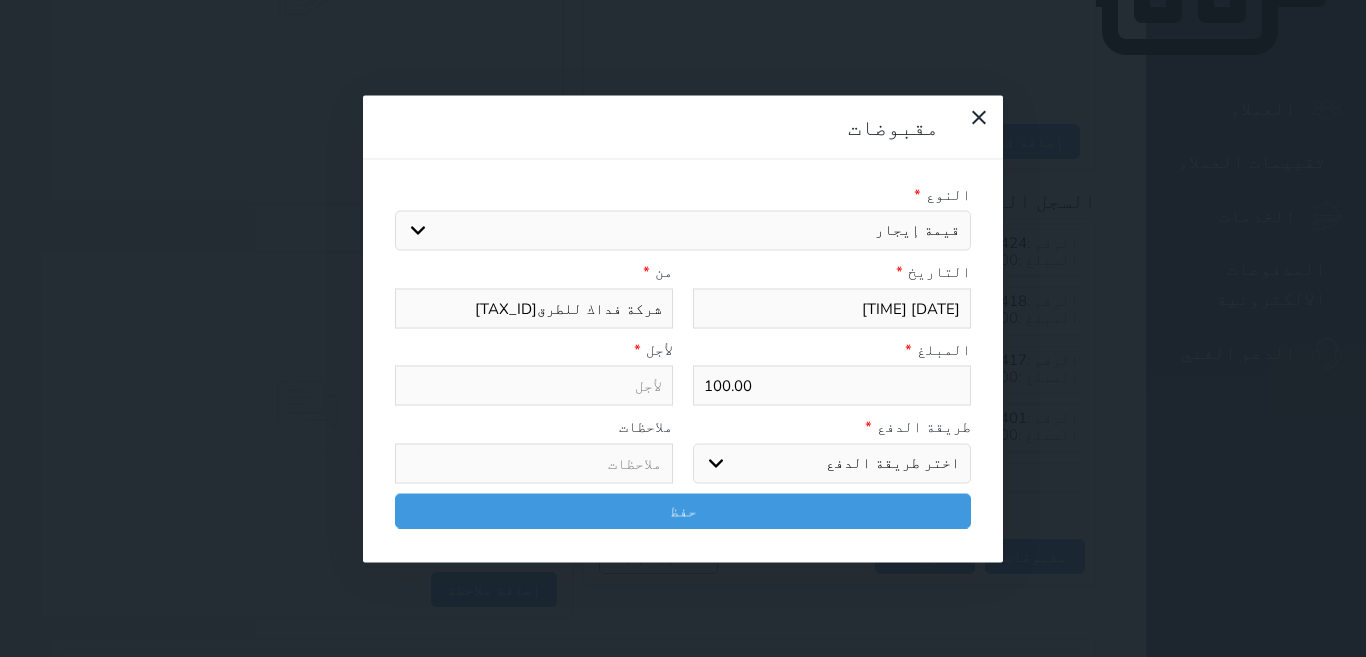 click on "اختيار   مقبوضات عامة قيمة إيجار فواتير تامين عربون لا ينطبق آخر مغسلة واي فاي - الإنترنت مواقف السيارات طعام الأغذية والمشروبات مشروبات المشروبات الباردة المشروبات الساخنة الإفطار غداء عشاء مخبز و كعك حمام سباحة الصالة الرياضية سبا و خدمات الجمال اختيار وإسقاط (خدمات النقل) ميني بار كابل - تلفزيون سرير إضافي تصفيف الشعر التسوق خدمات الجولات السياحية المنظمة خدمات الدليل السياحي" at bounding box center [683, 231] 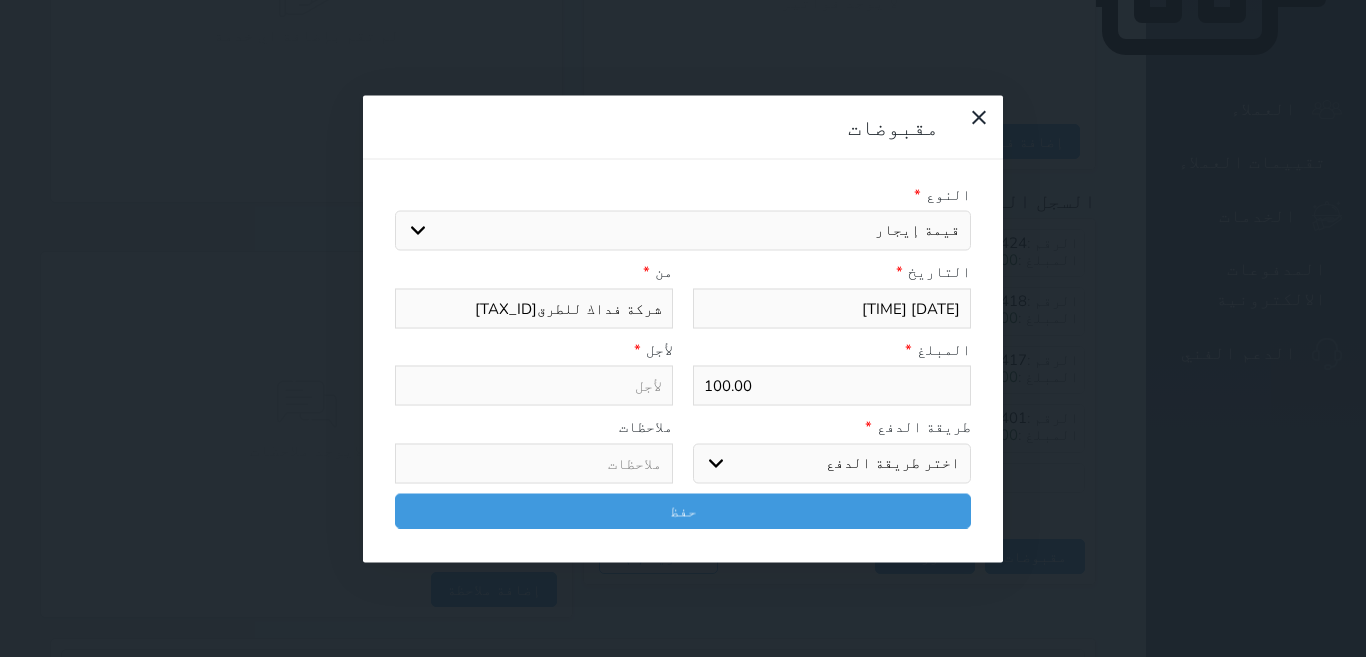 type on "قيمة إيجار - الوحدة - 309" 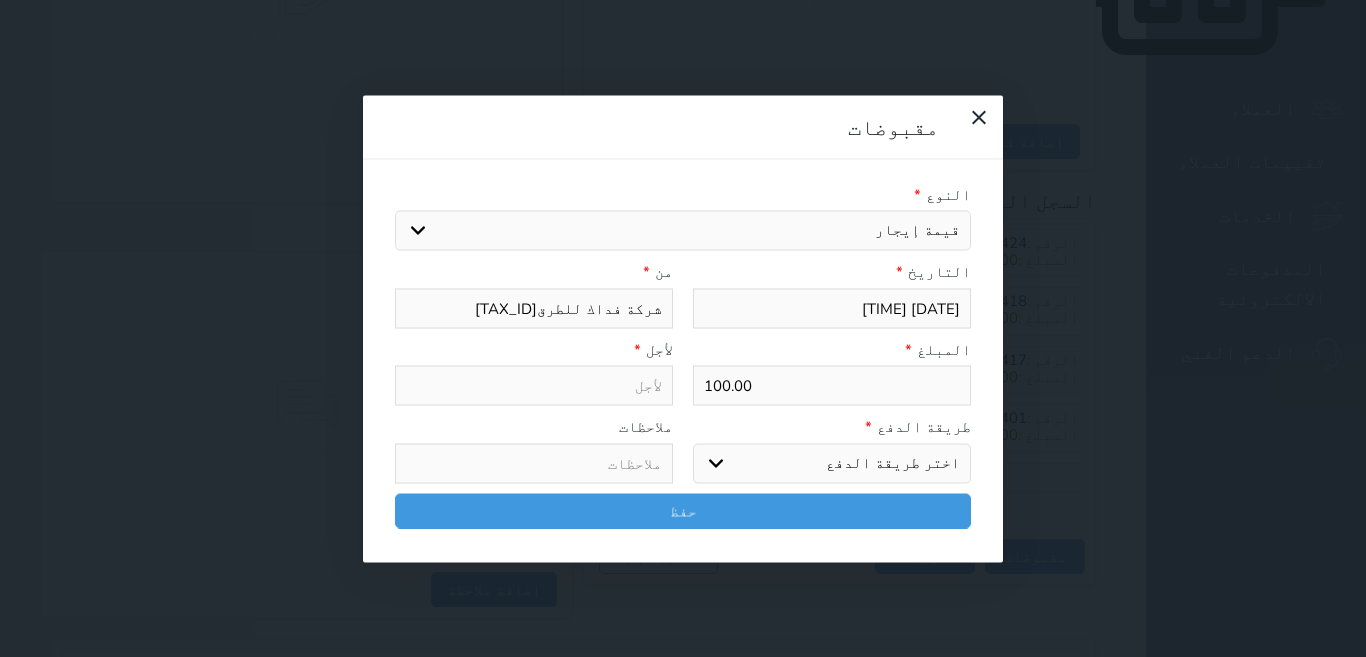 select 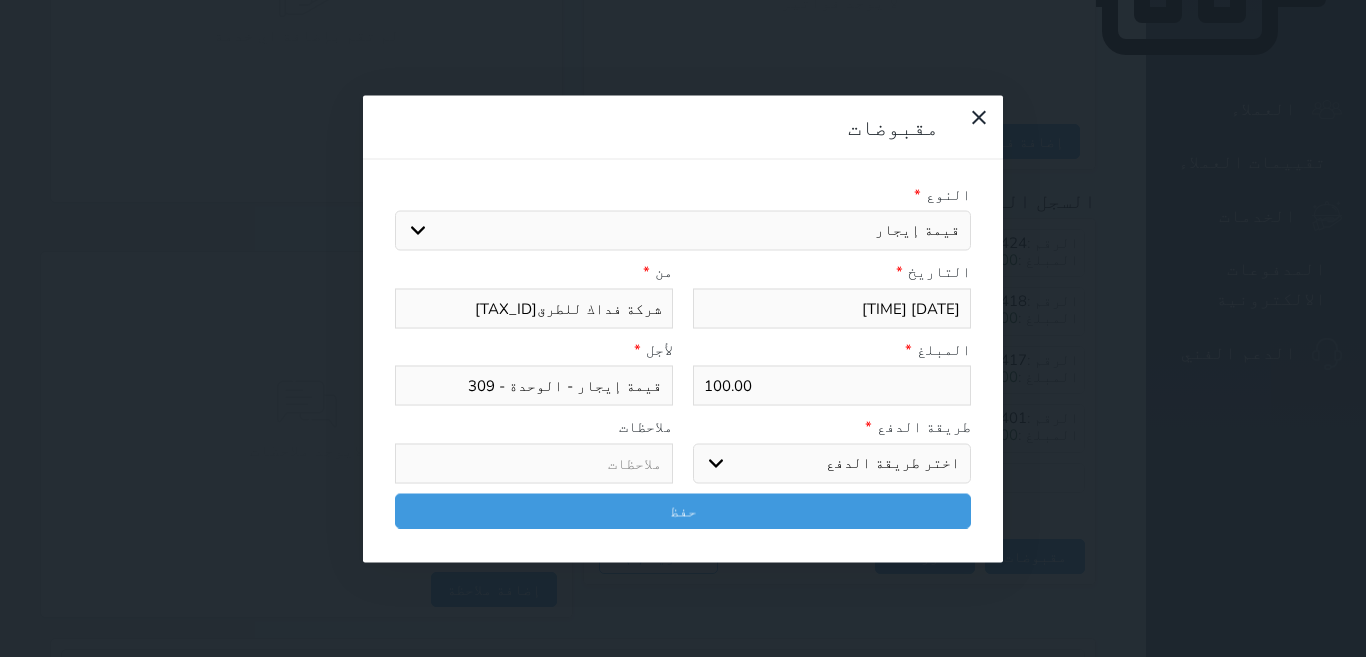 type on "2025-08-02 19:16" 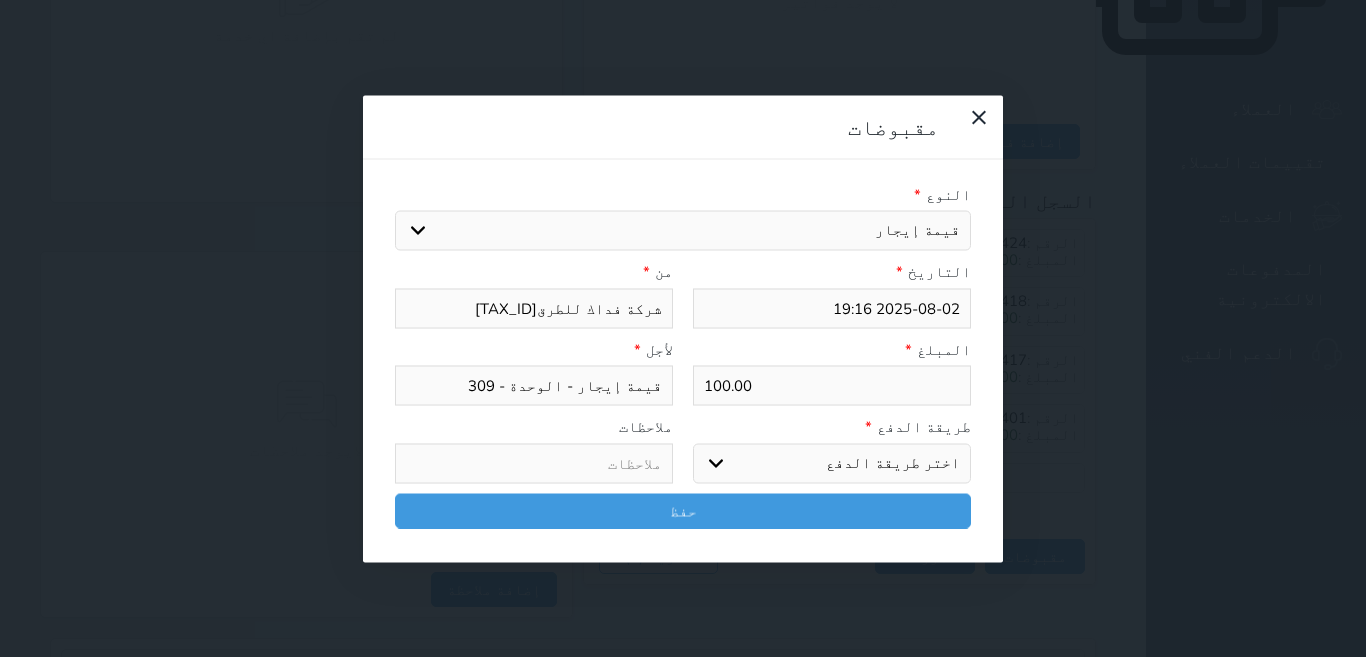 click on "اختر طريقة الدفع   دفع نقدى   تحويل بنكى   مدى   بطاقة ائتمان   آجل" at bounding box center [832, 463] 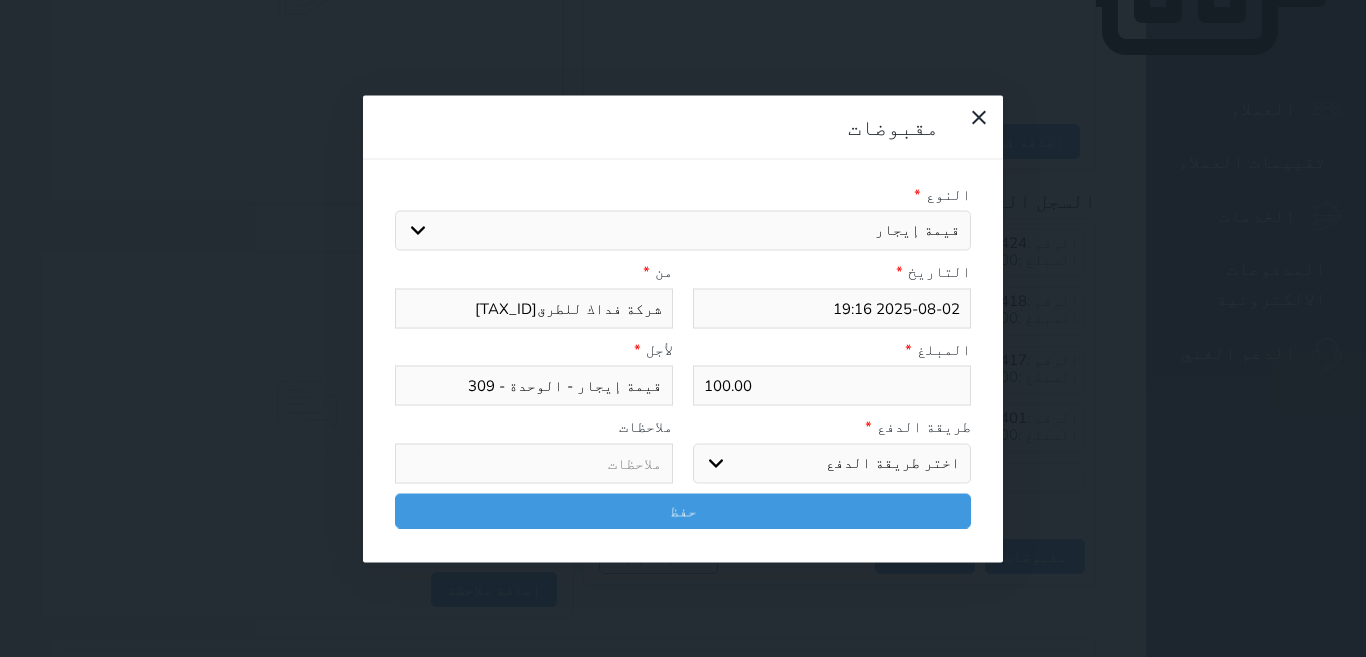 select on "cash" 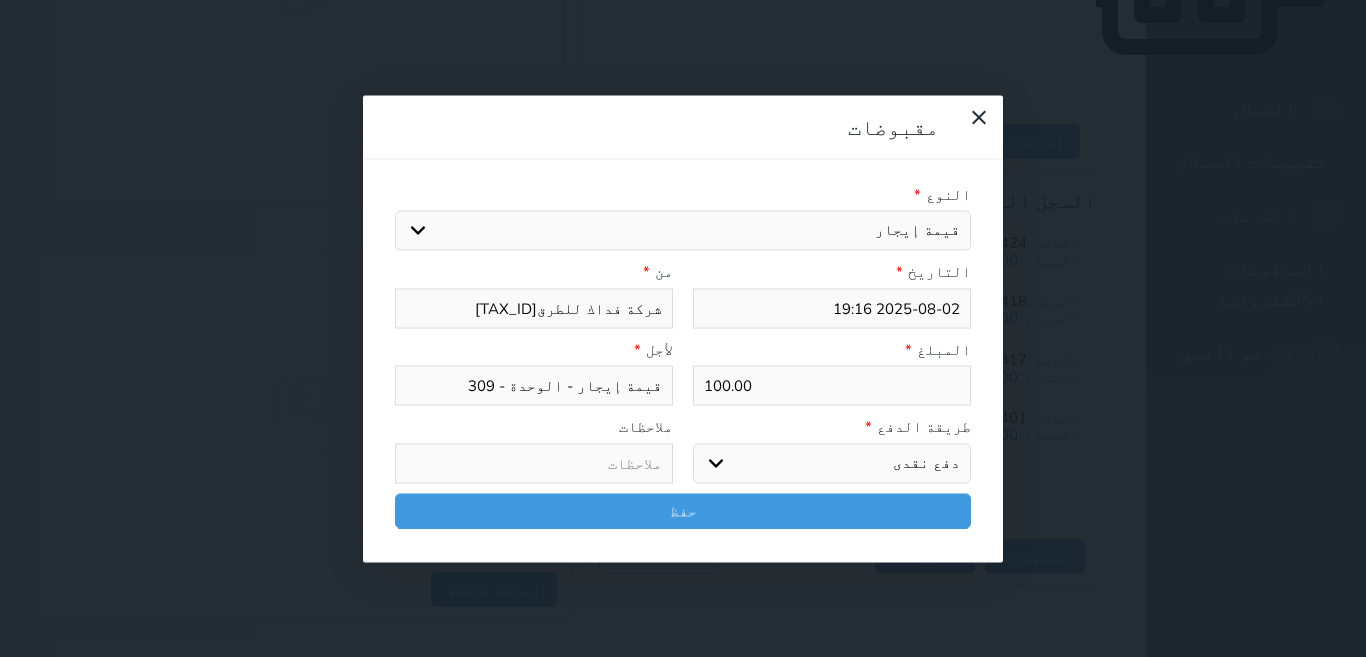 click on "اختر طريقة الدفع   دفع نقدى   تحويل بنكى   مدى   بطاقة ائتمان   آجل" at bounding box center (832, 463) 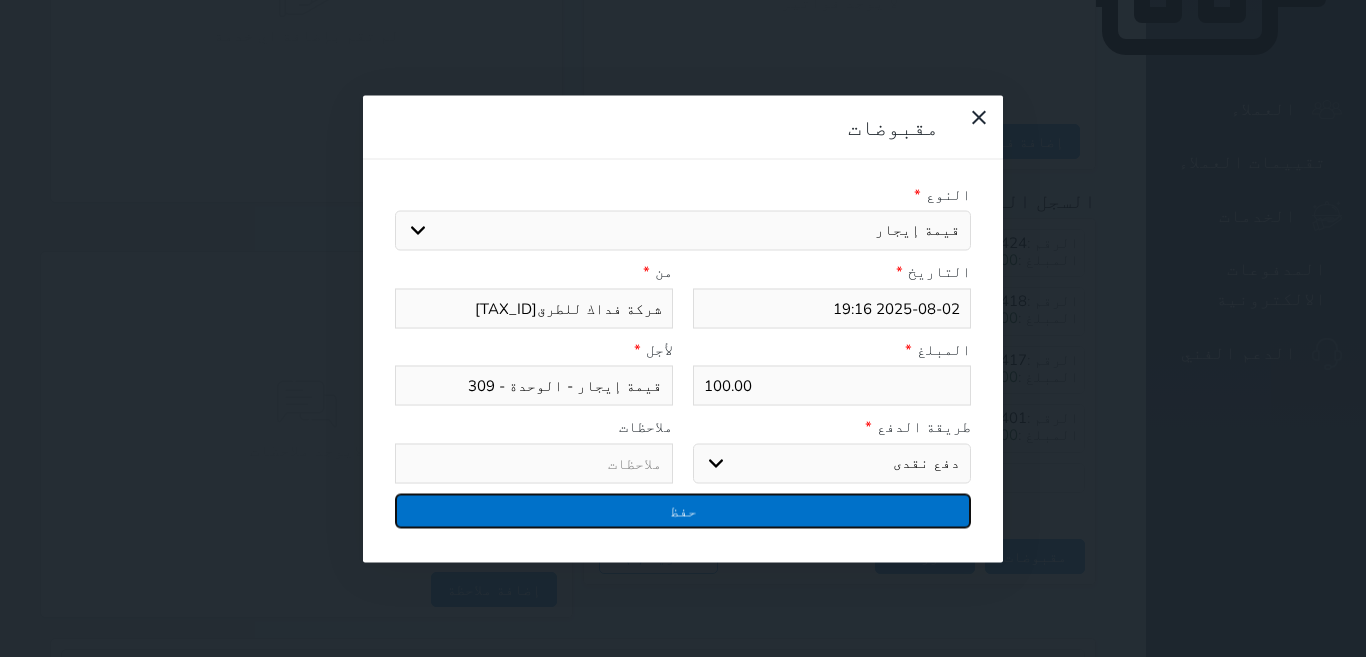 click on "حفظ" at bounding box center [683, 510] 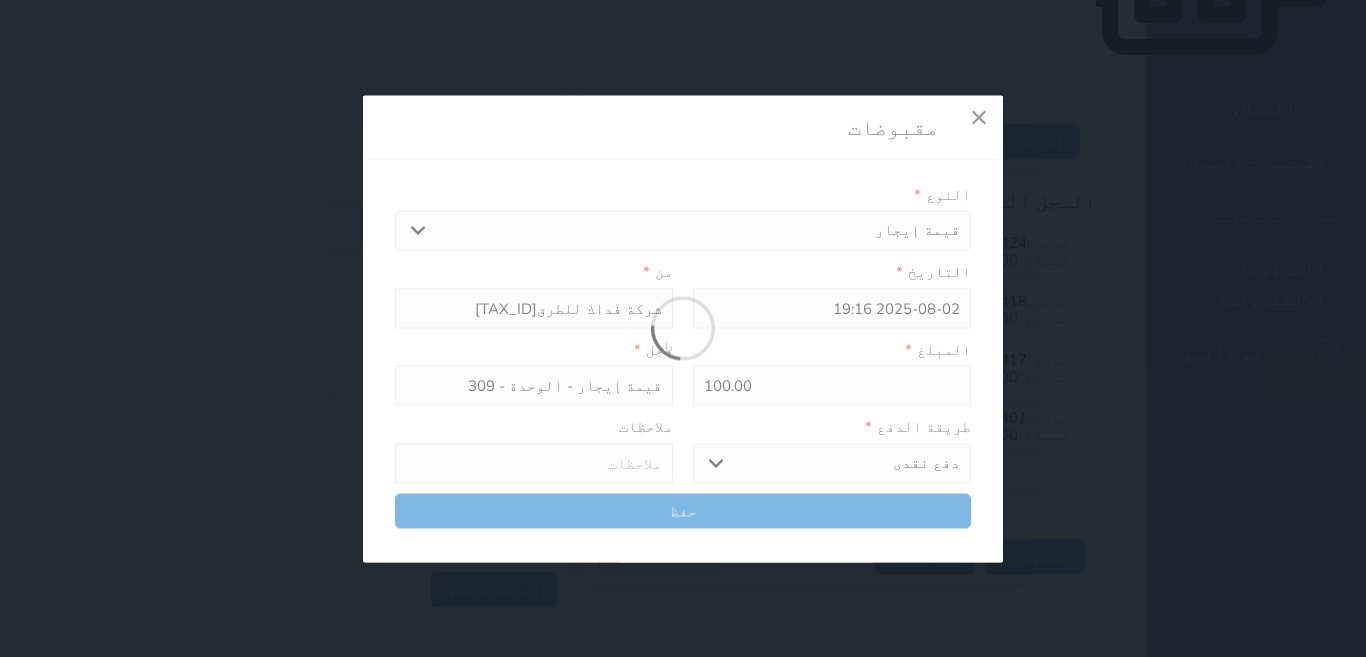 select 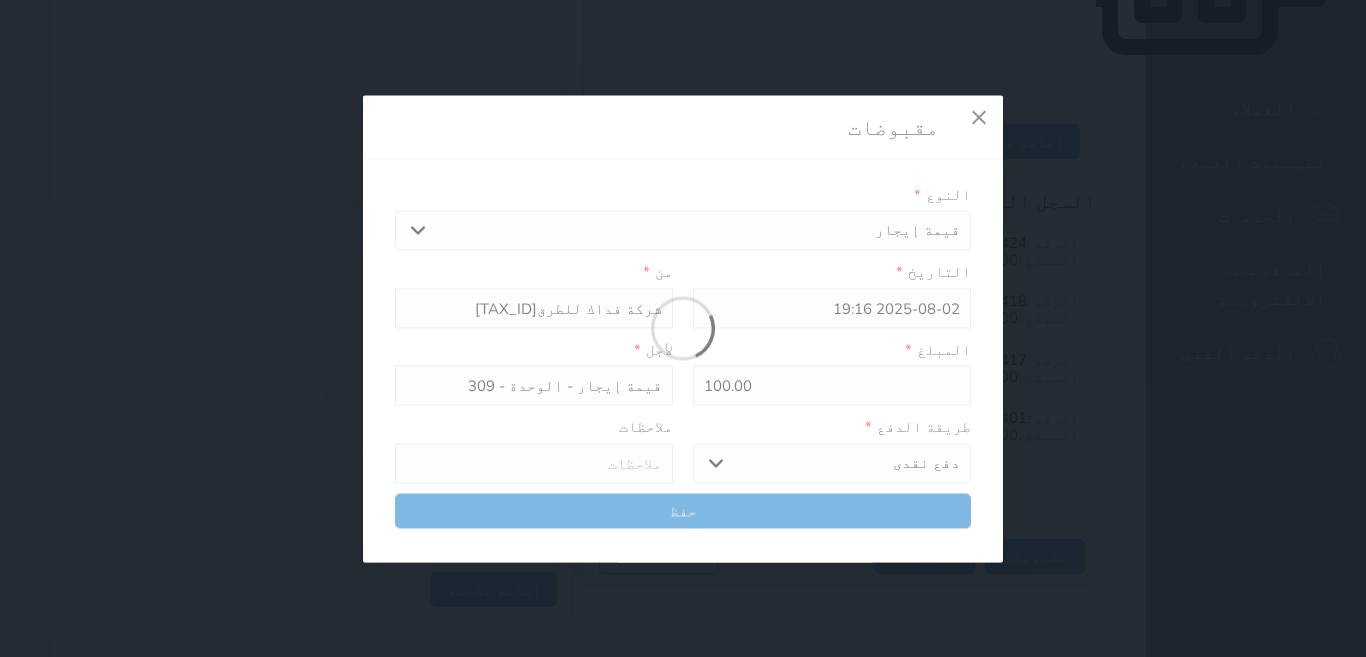 type 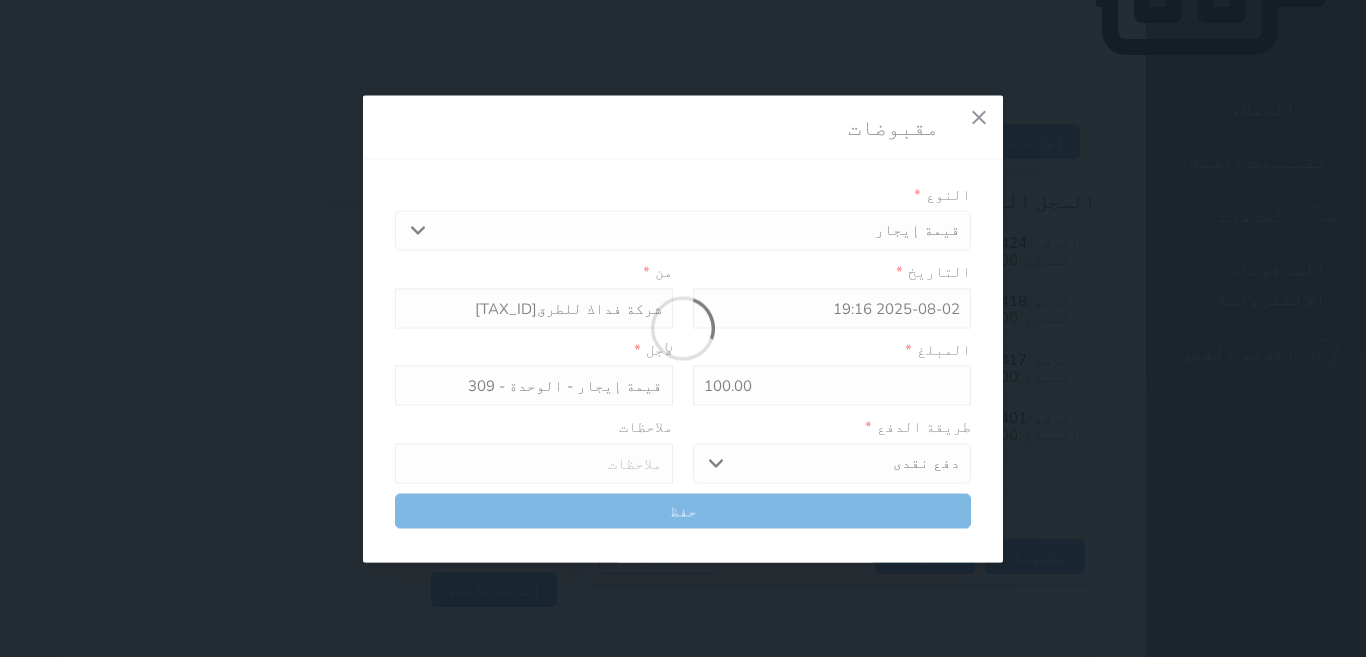type on "0" 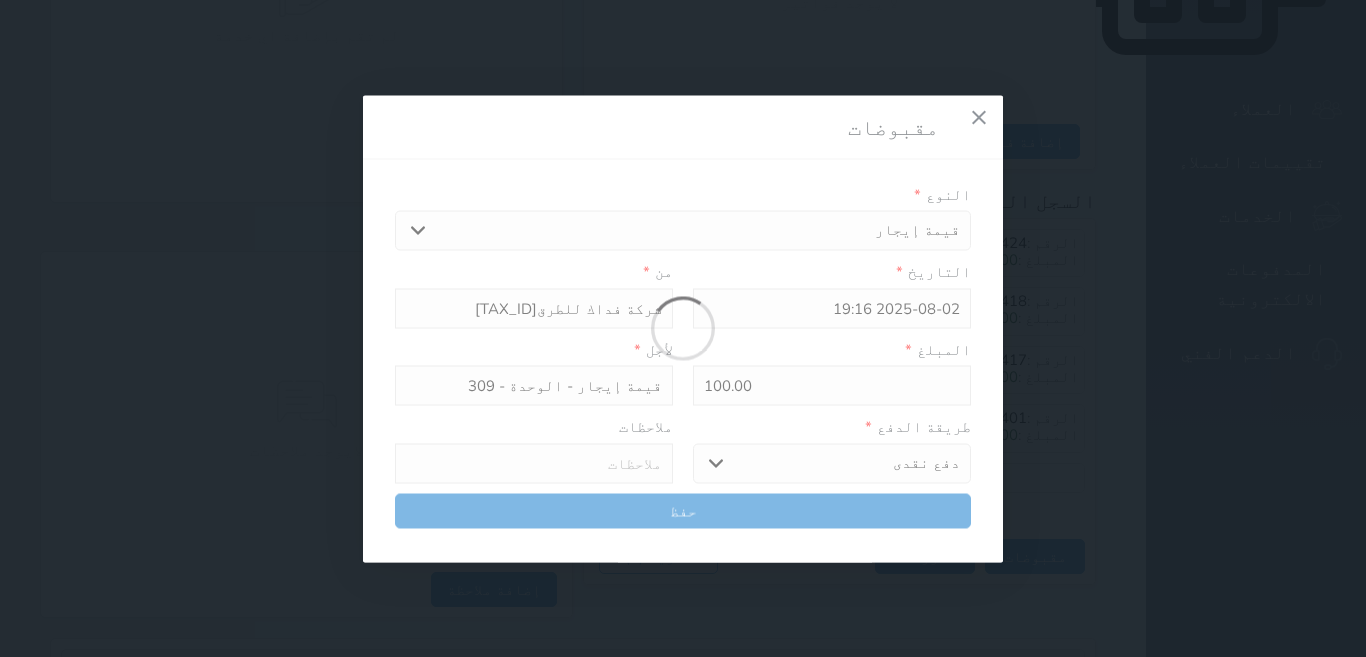 select 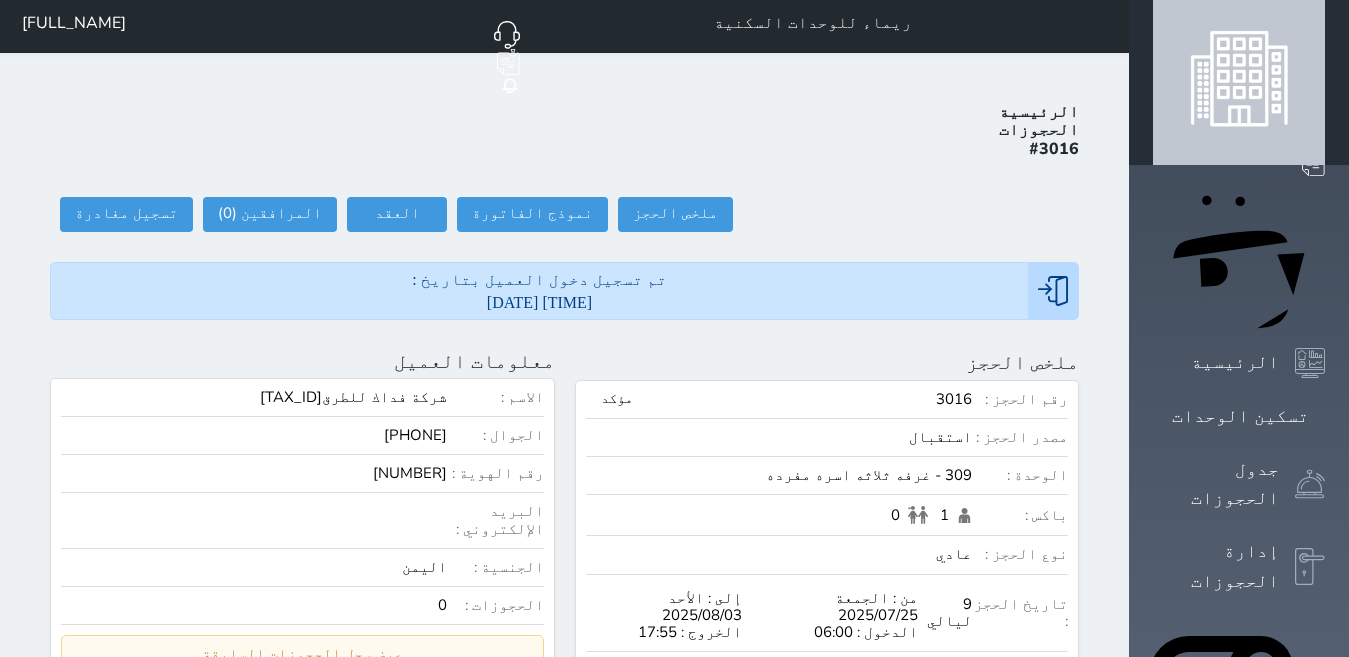 scroll, scrollTop: 0, scrollLeft: 0, axis: both 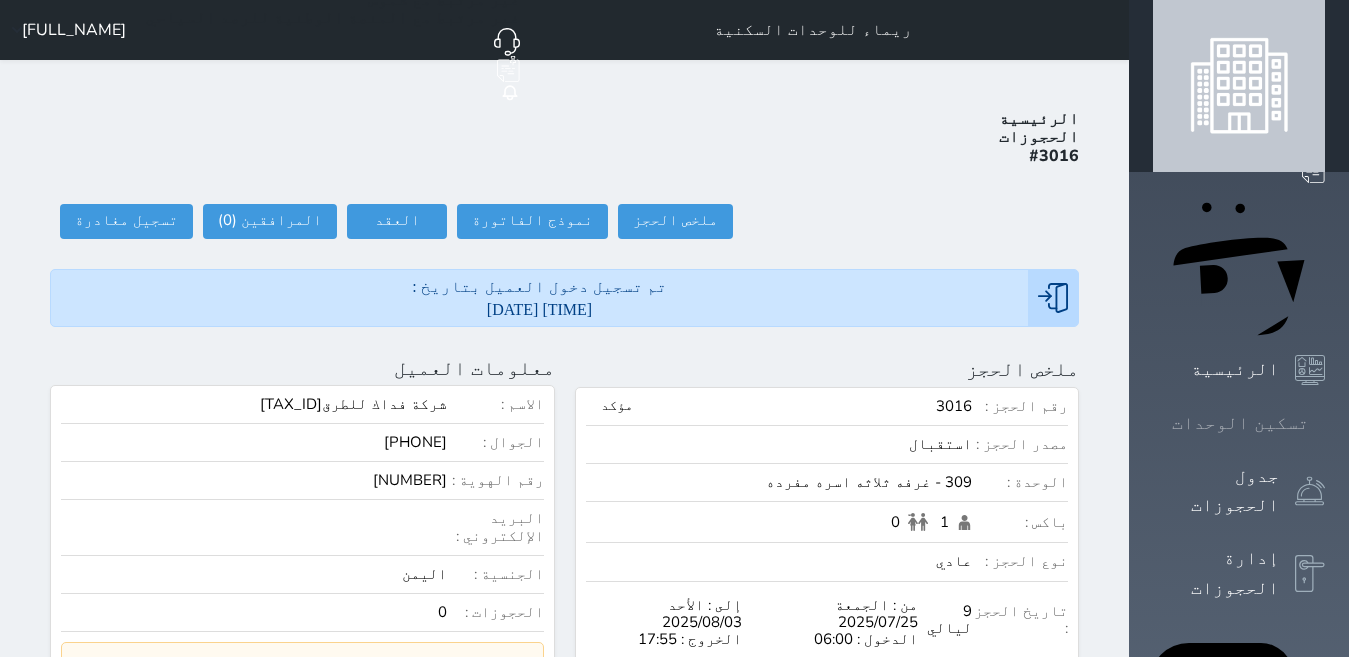 click on "تسكين الوحدات" at bounding box center [1239, 423] 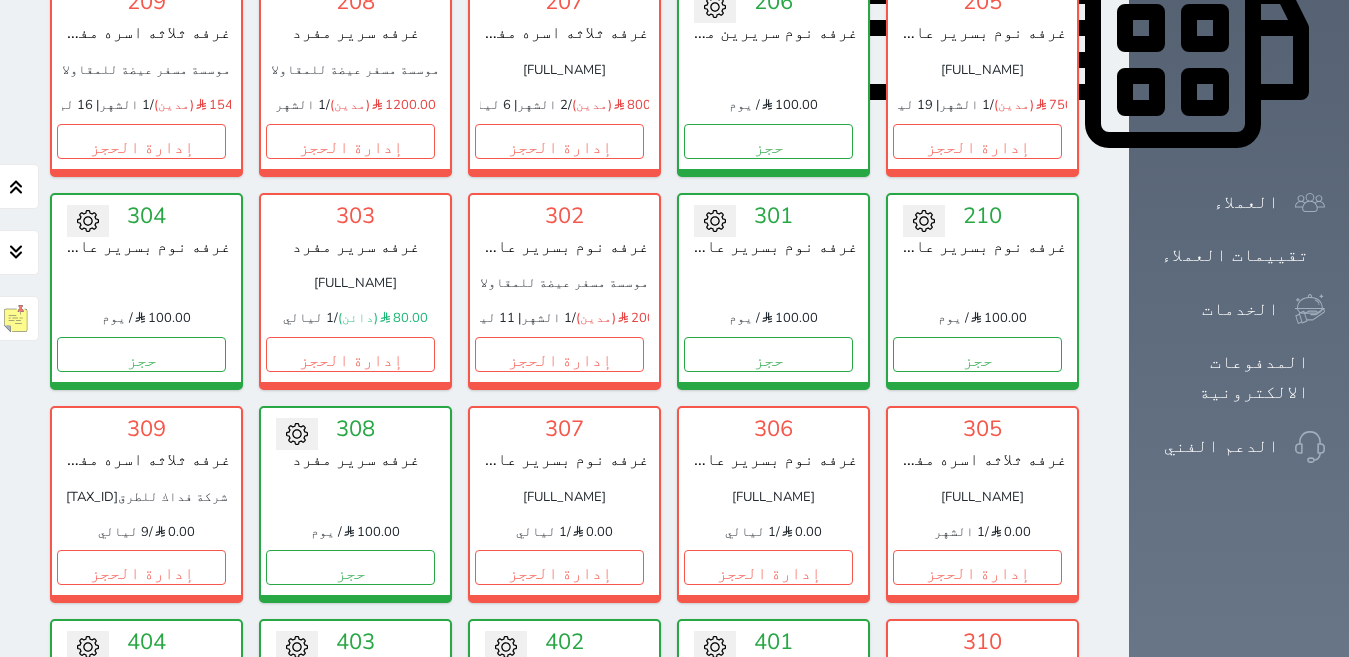 scroll, scrollTop: 978, scrollLeft: 0, axis: vertical 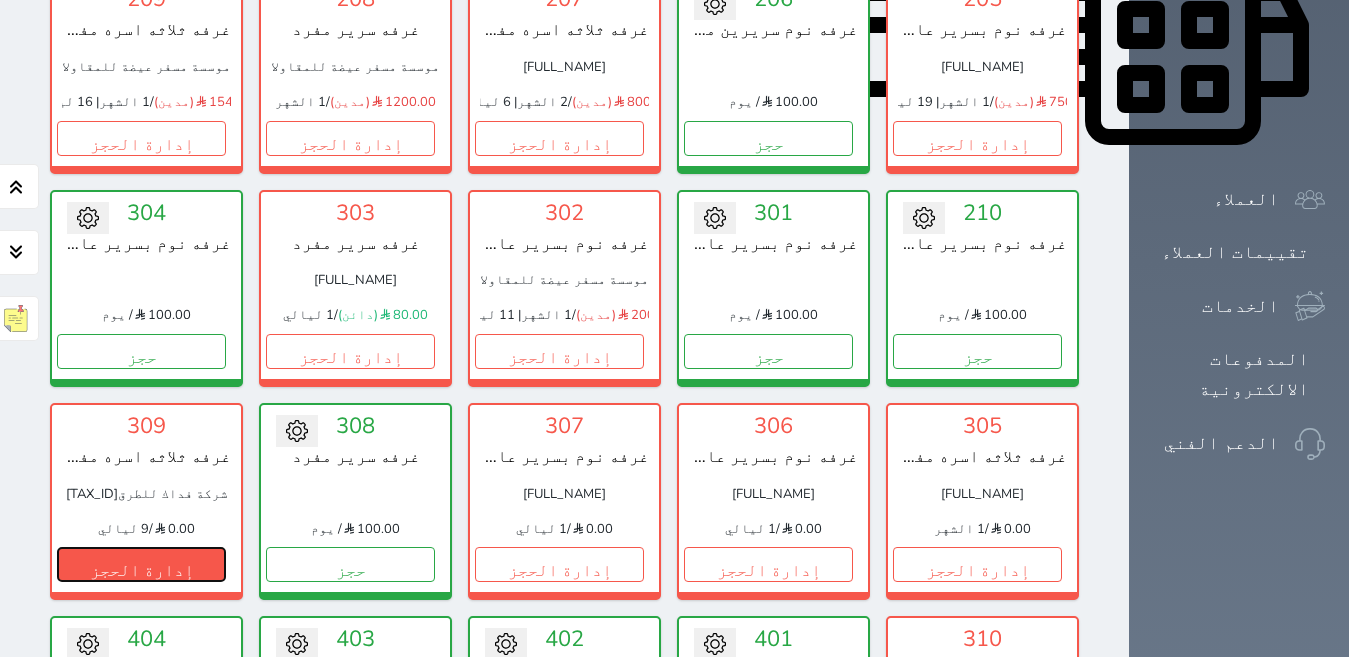 click on "إدارة الحجز" at bounding box center [141, 564] 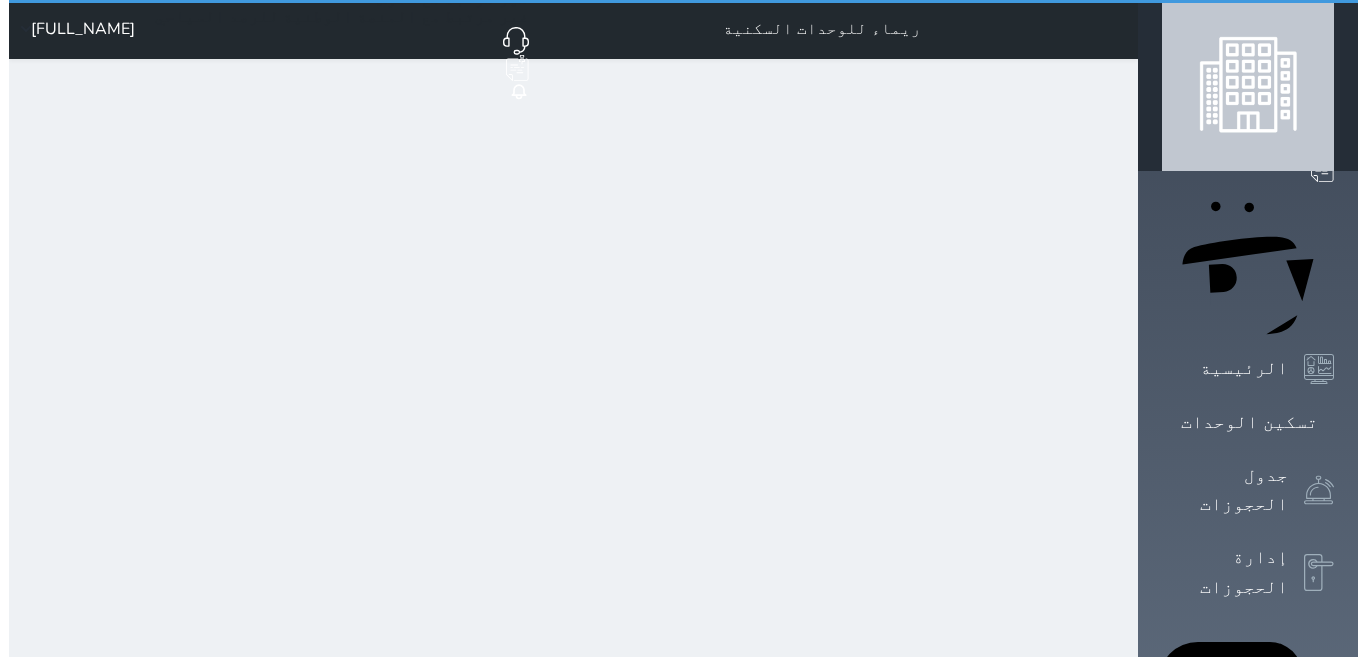scroll, scrollTop: 0, scrollLeft: 0, axis: both 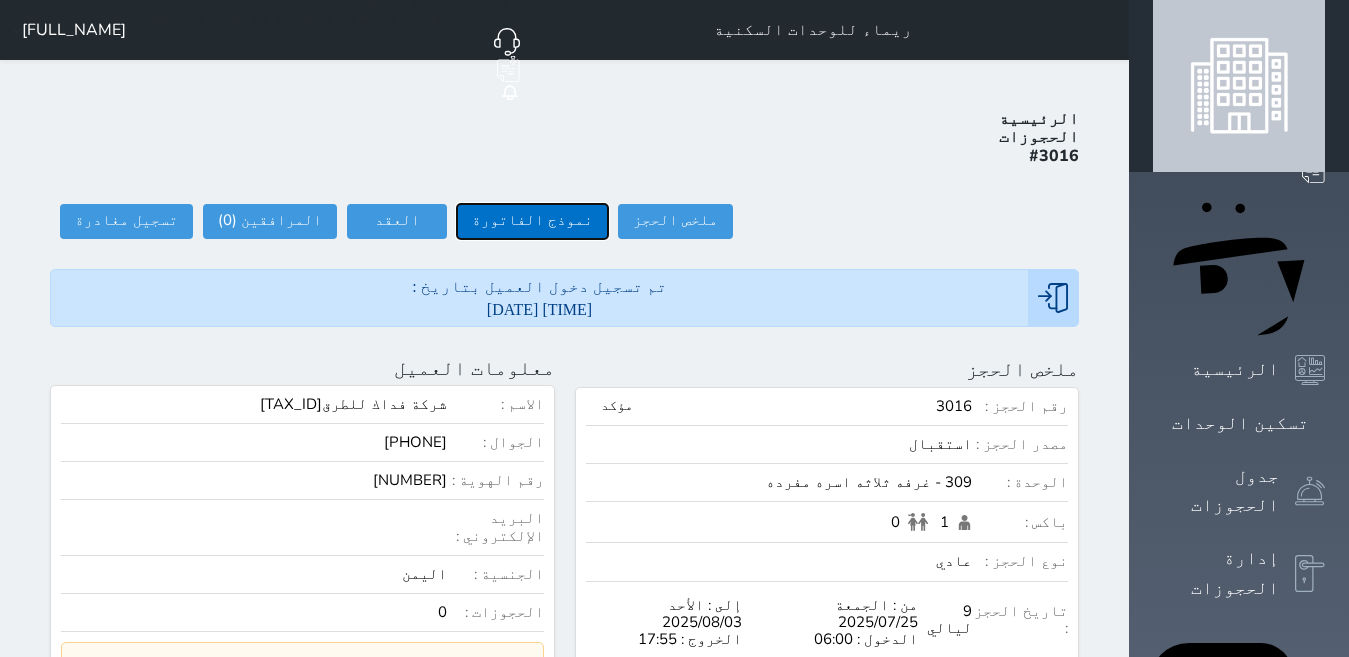click on "نموذج الفاتورة" at bounding box center (532, 221) 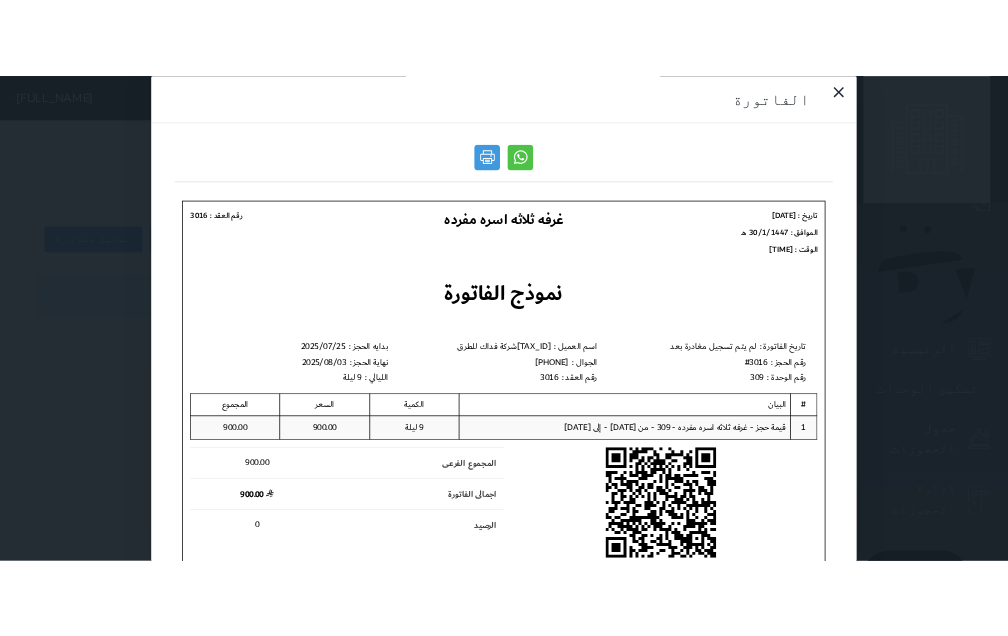 scroll, scrollTop: 0, scrollLeft: 0, axis: both 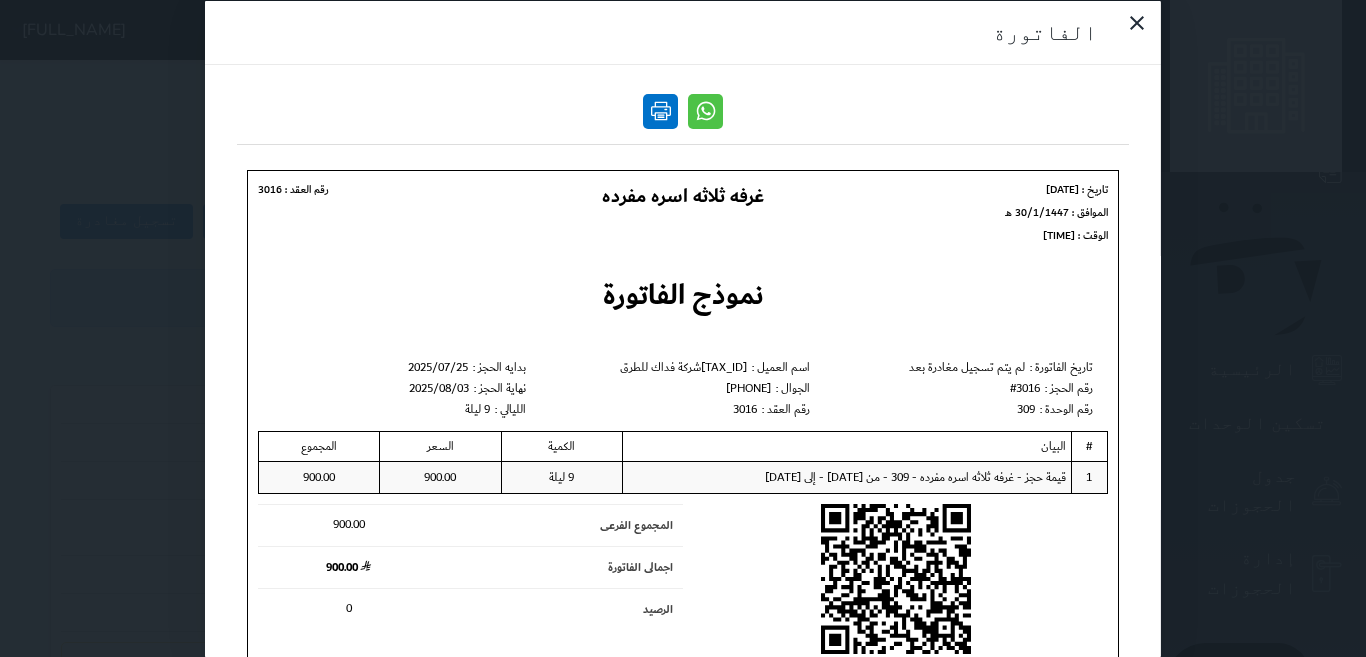 click at bounding box center (660, 110) 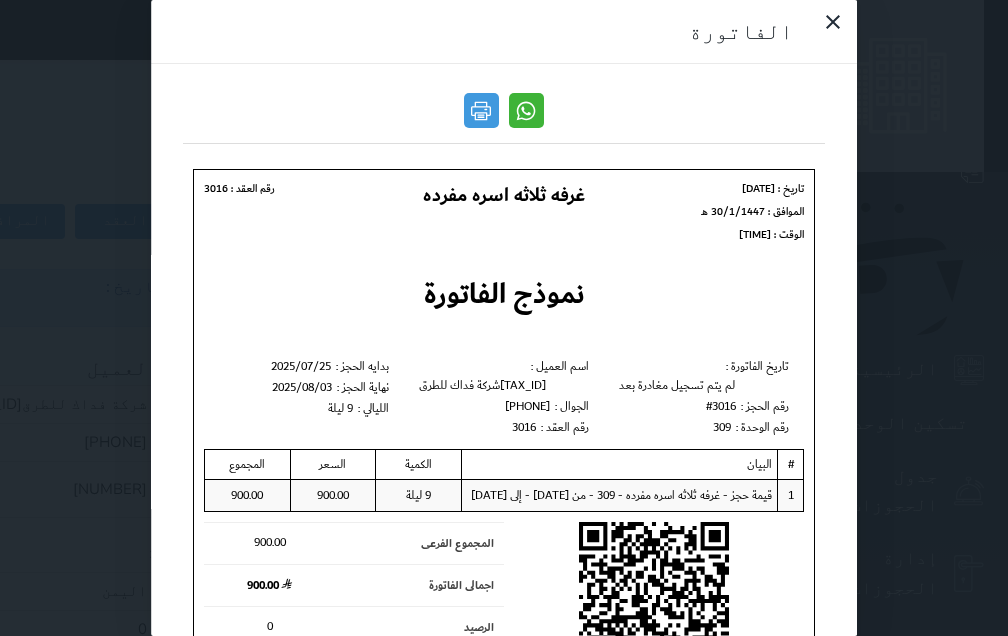 scroll, scrollTop: 19, scrollLeft: 0, axis: vertical 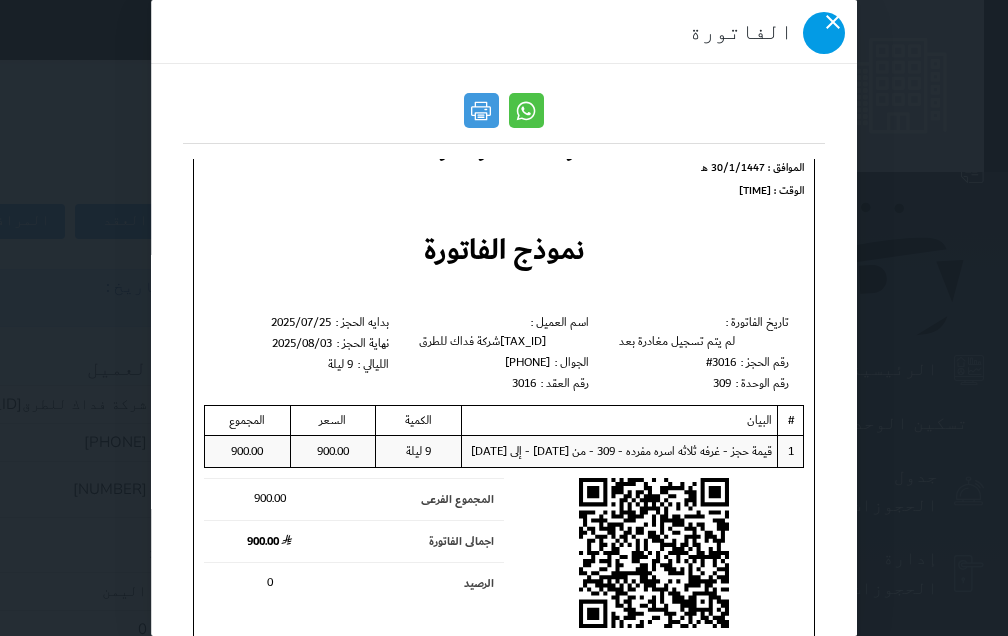 click 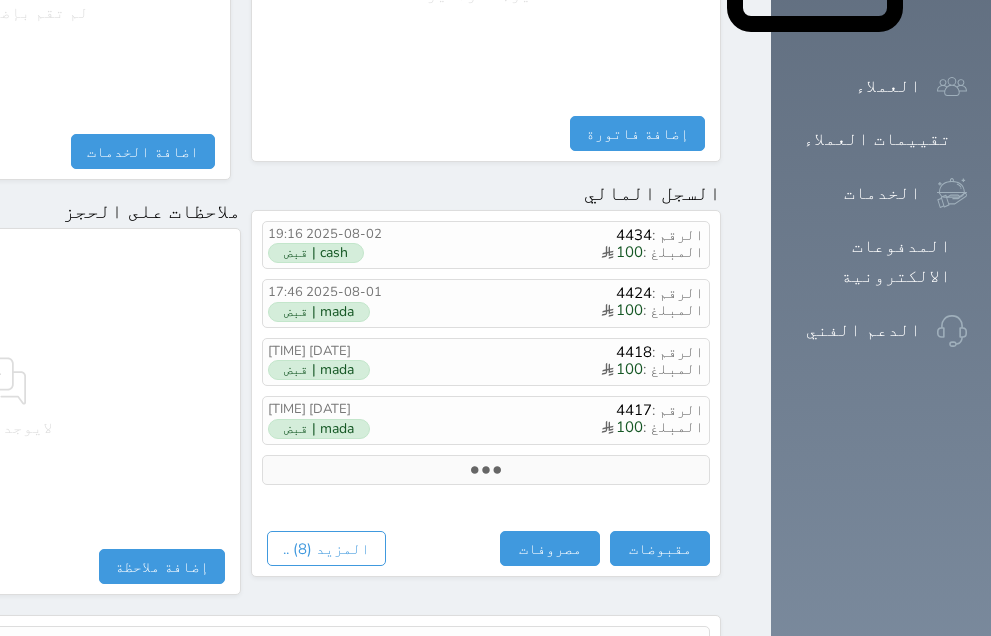 scroll, scrollTop: 1122, scrollLeft: 0, axis: vertical 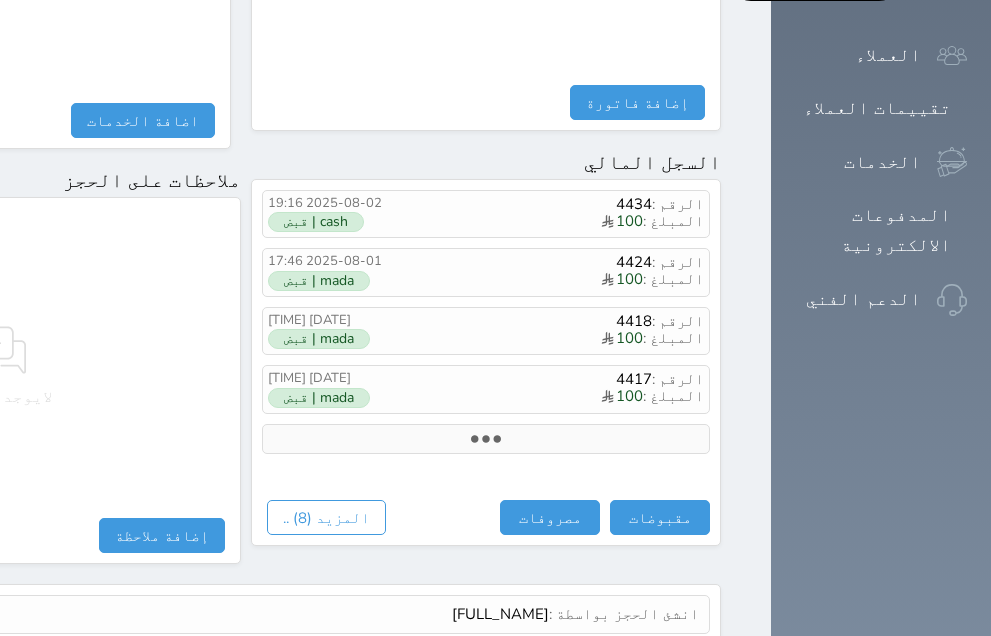 click on "لايوجد ملاحظات" at bounding box center (-4, 363) 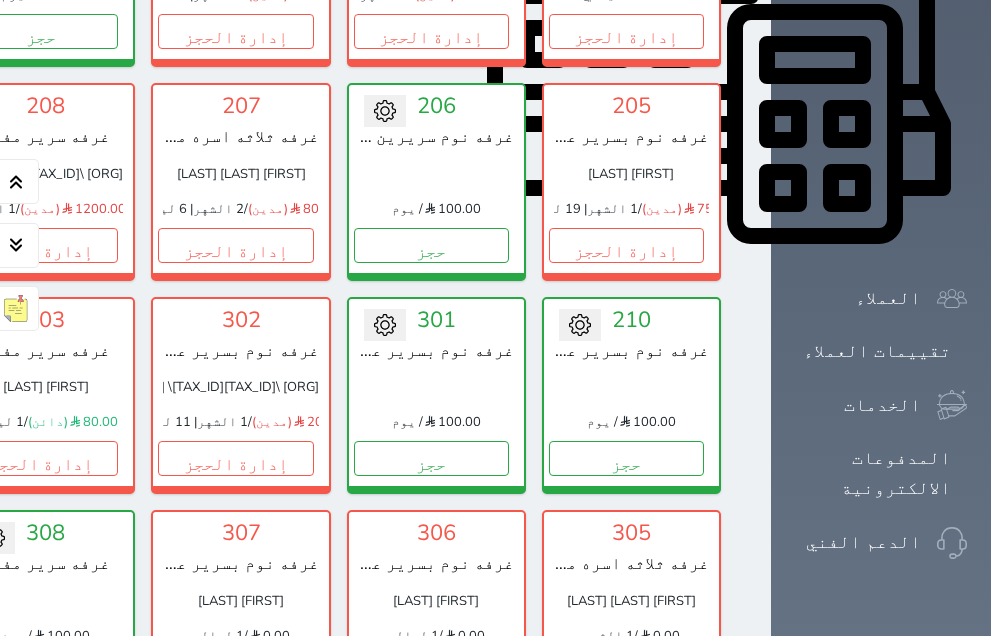 scroll, scrollTop: 323, scrollLeft: 0, axis: vertical 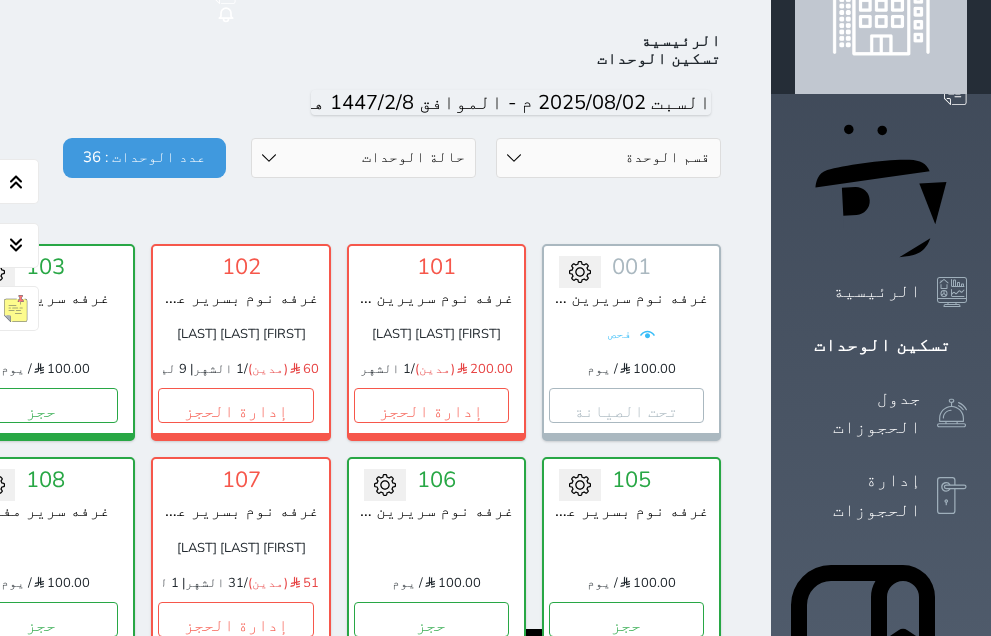 click on "100.00
/ يوم" at bounding box center (45, 370) 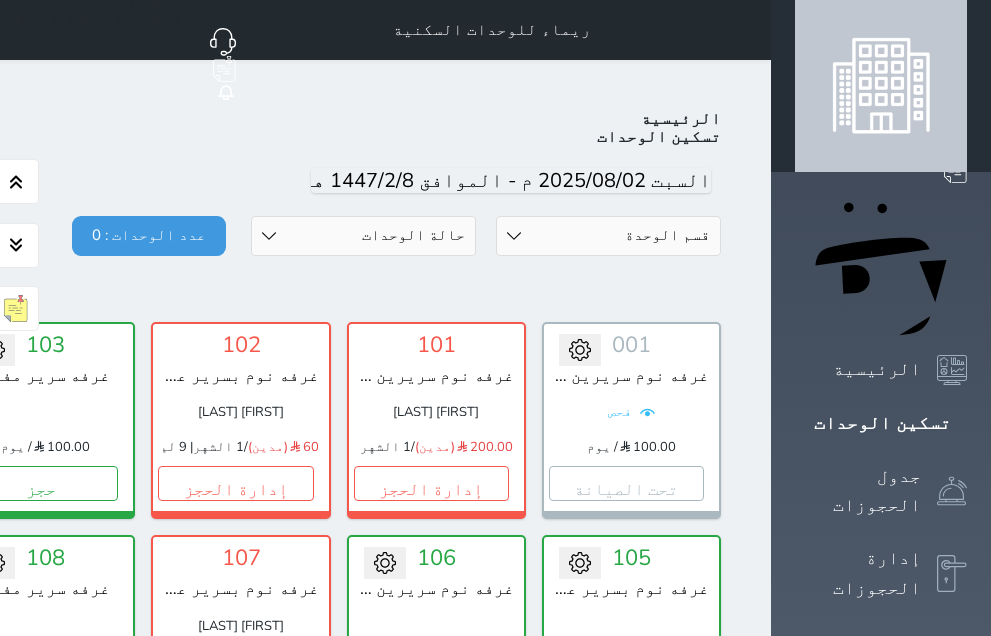 scroll, scrollTop: 78, scrollLeft: 0, axis: vertical 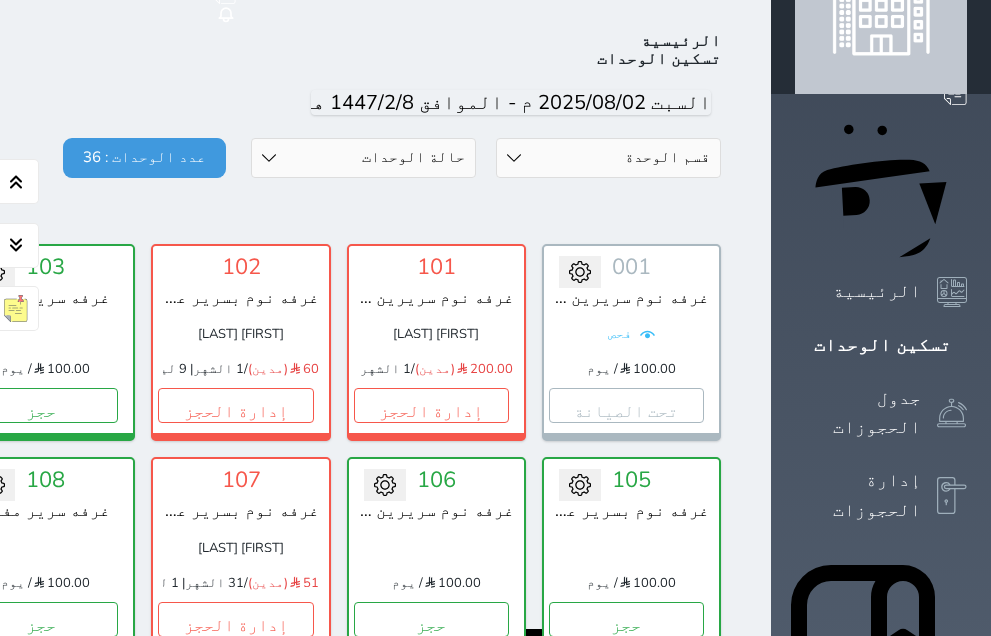 drag, startPoint x: 244, startPoint y: 99, endPoint x: 229, endPoint y: 33, distance: 67.68308 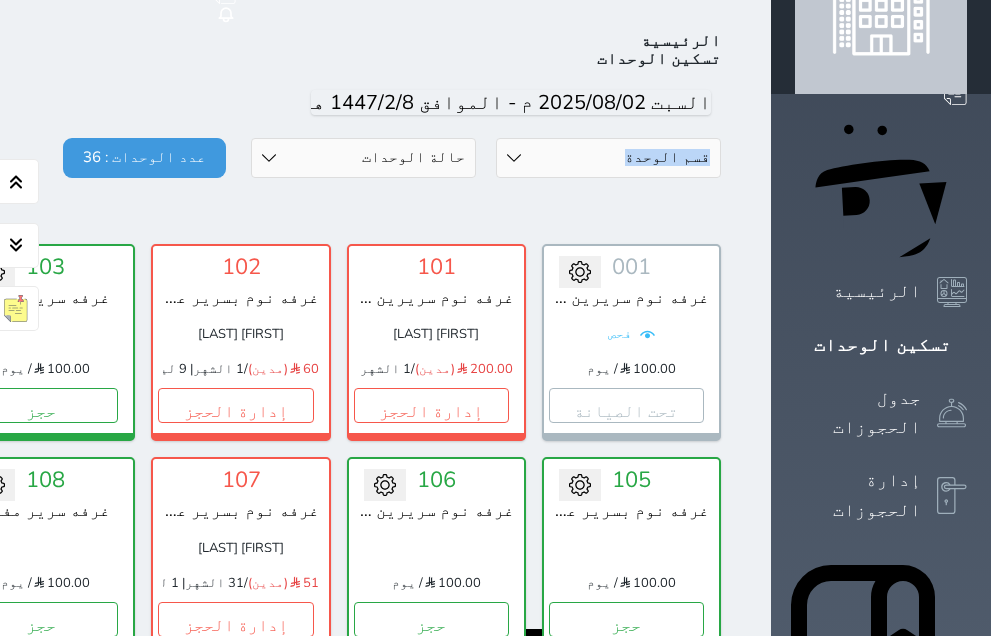 click on "اليوم" at bounding box center [241, 103] 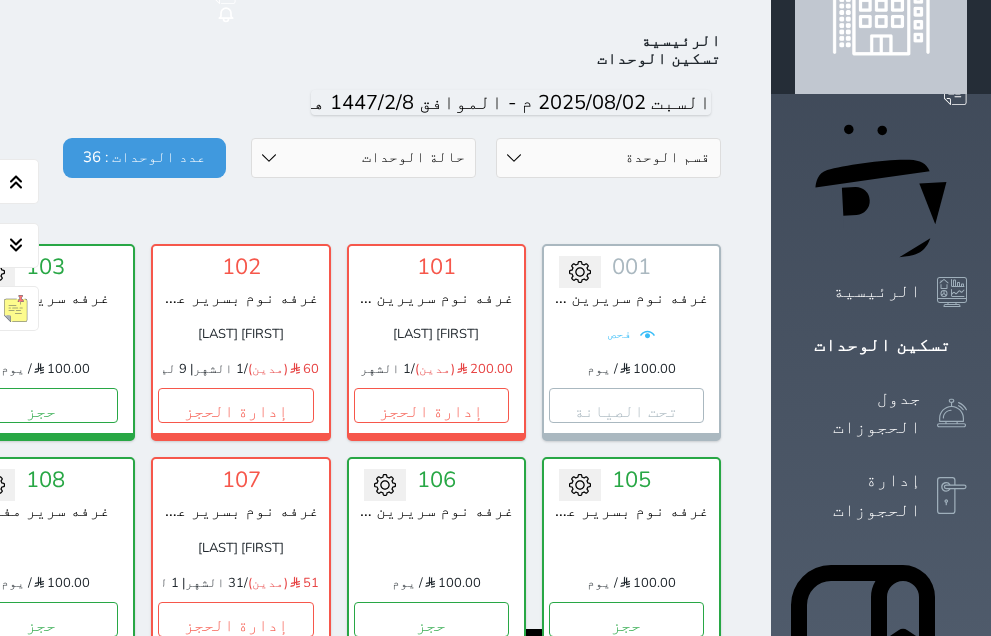 drag, startPoint x: 228, startPoint y: 34, endPoint x: 402, endPoint y: 63, distance: 176.40012 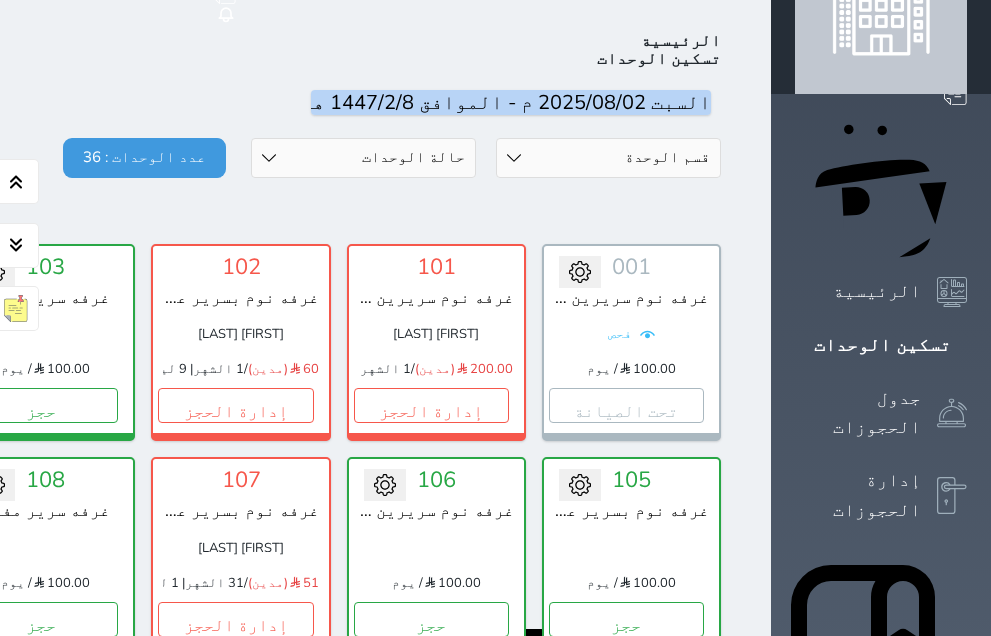 click on "اليوم" at bounding box center [241, 103] 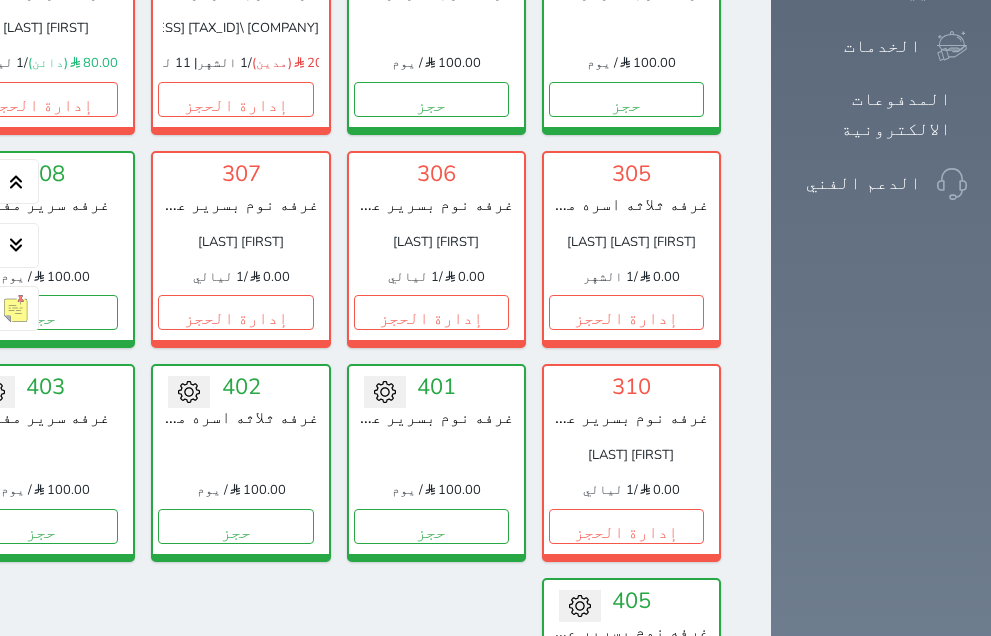 scroll, scrollTop: 1270, scrollLeft: 0, axis: vertical 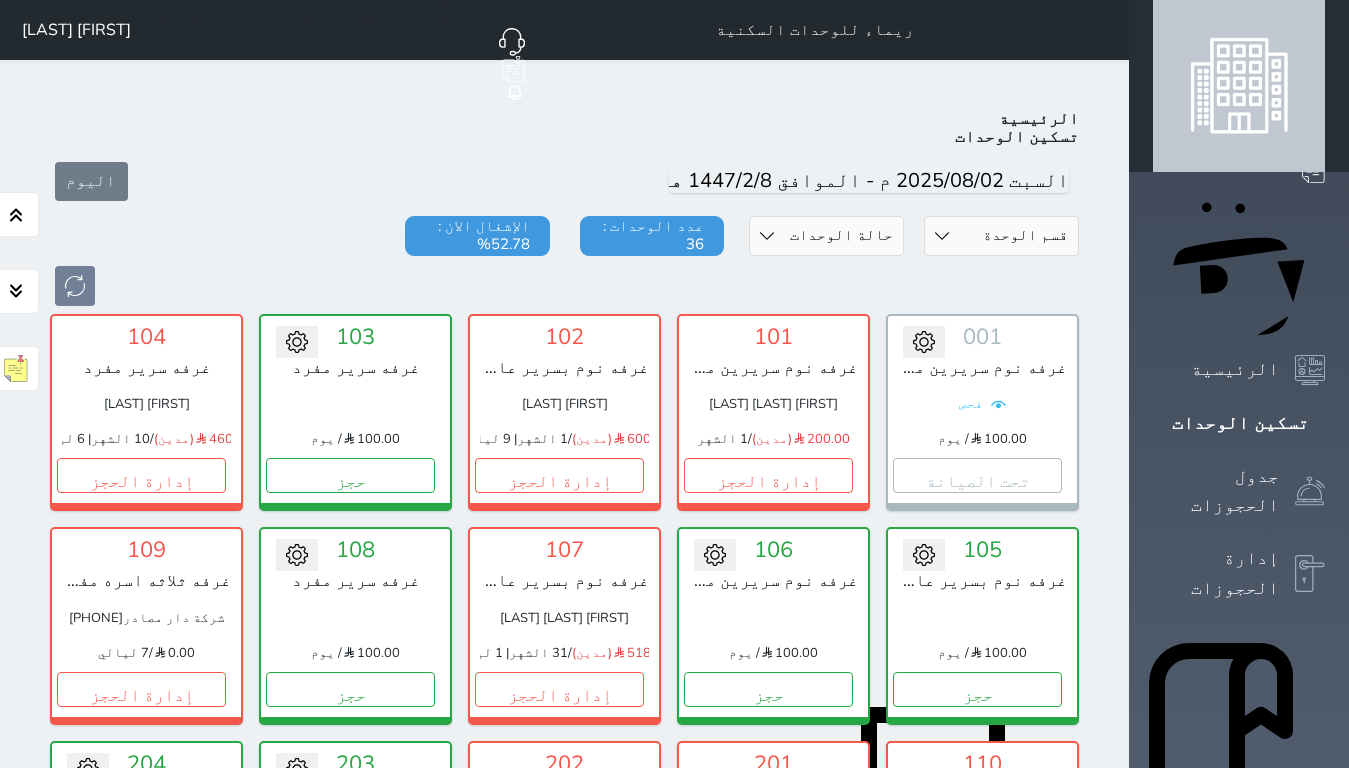 click at bounding box center (564, 286) 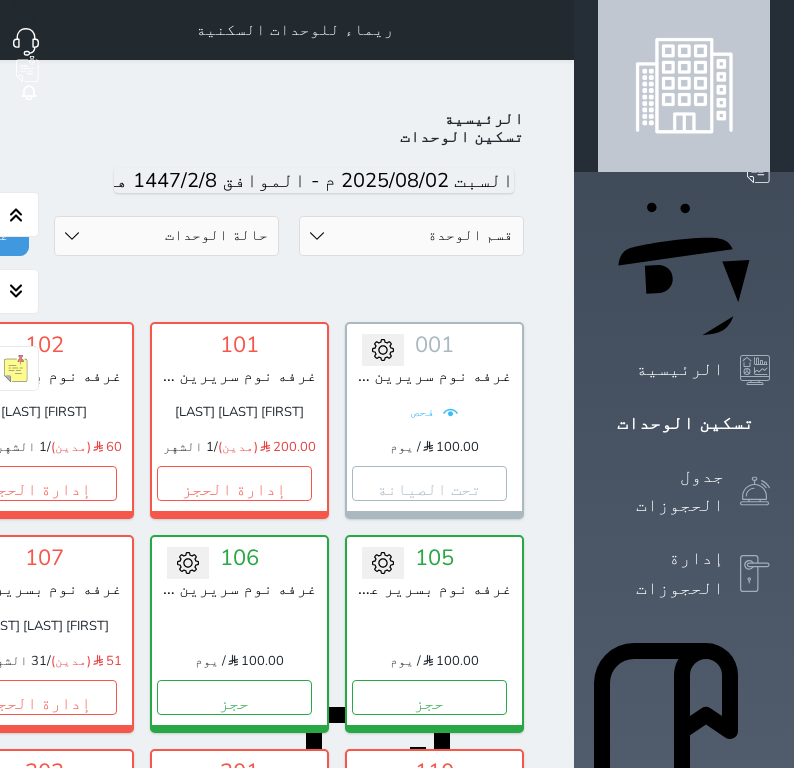 click on "ريماء للوحدات السكنية
حجز جماعي جديد   حجز جديد   غير مرتبط مع منصة زاتكا المرحلة الثانية   غير مرتبط مع شموس   غير مرتبط مع المنصة الوطنية للرصد السياحي             إشعار   الغرفة   النزيل   المصدر
عزام المخلافي" at bounding box center [44, 30] 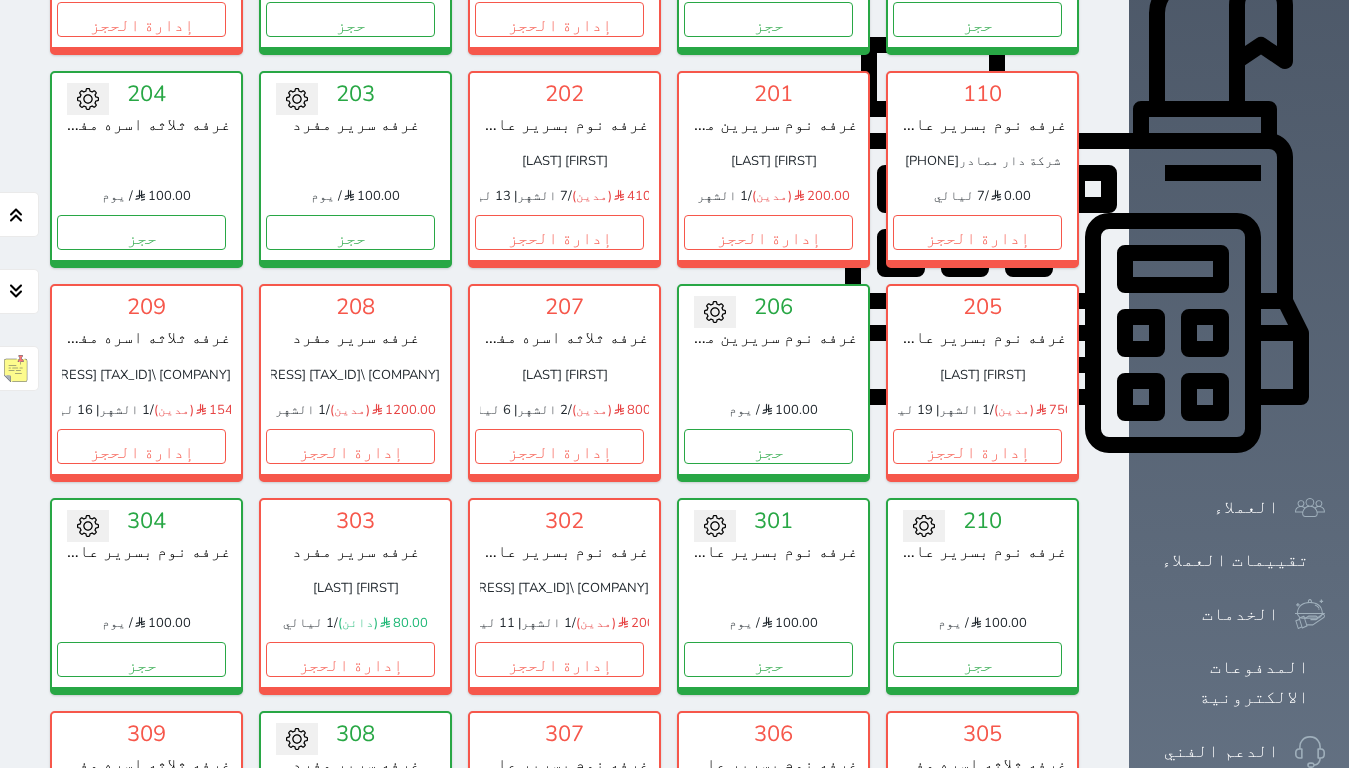 scroll, scrollTop: 600, scrollLeft: 0, axis: vertical 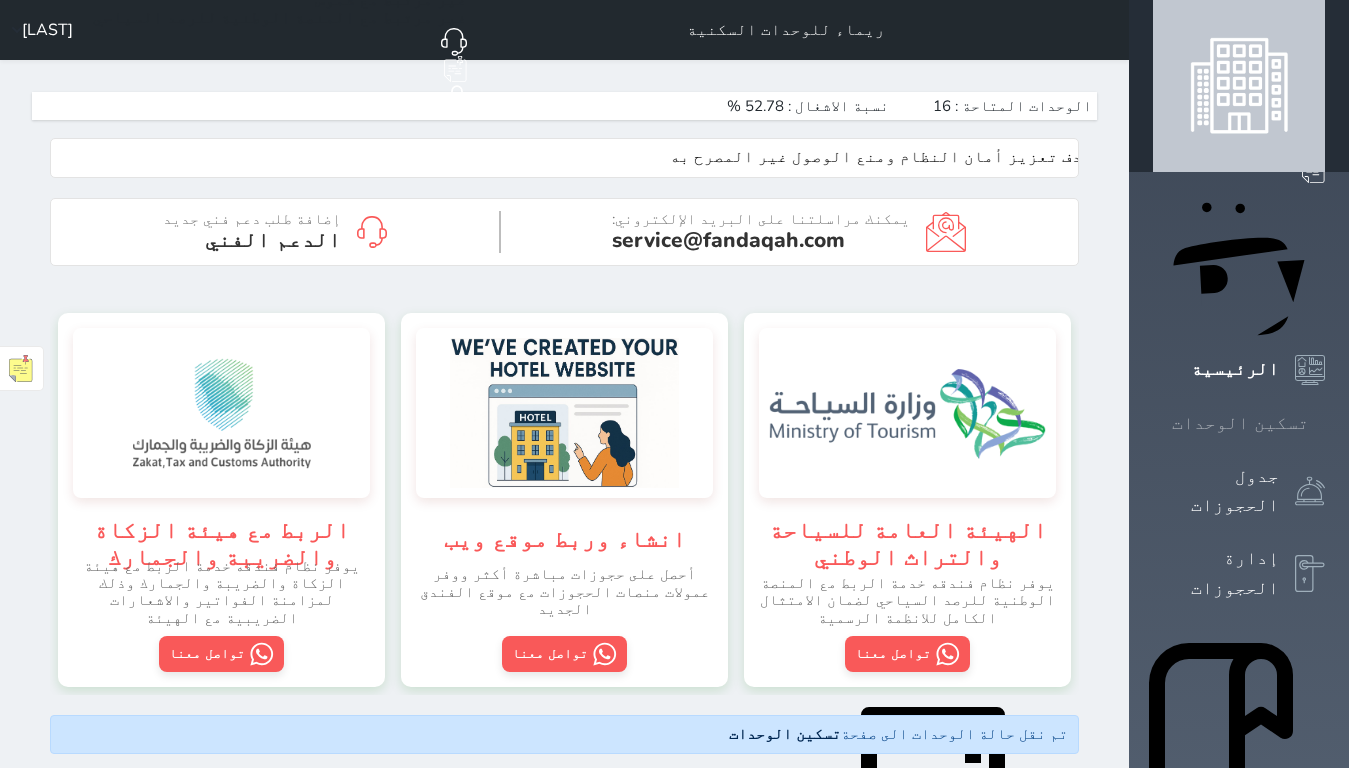 click at bounding box center (1325, 423) 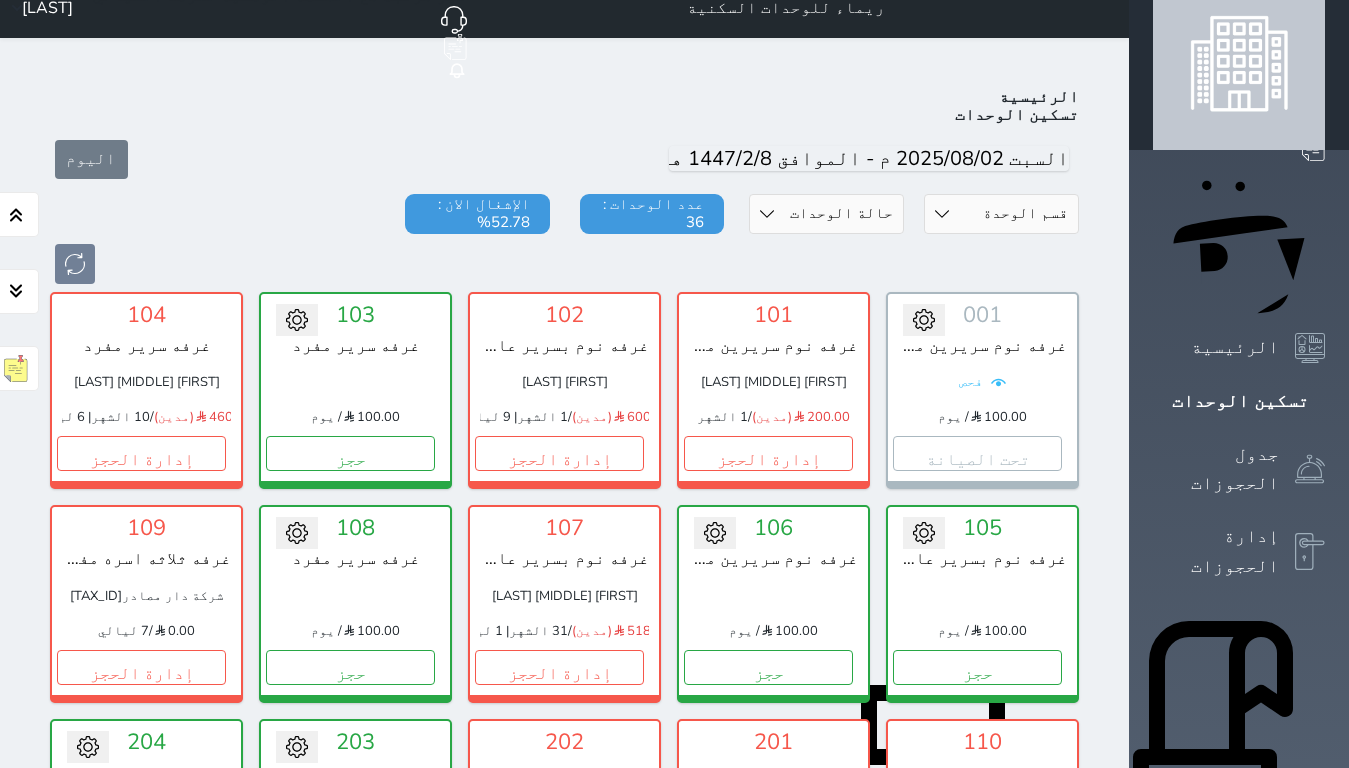scroll, scrollTop: 0, scrollLeft: 0, axis: both 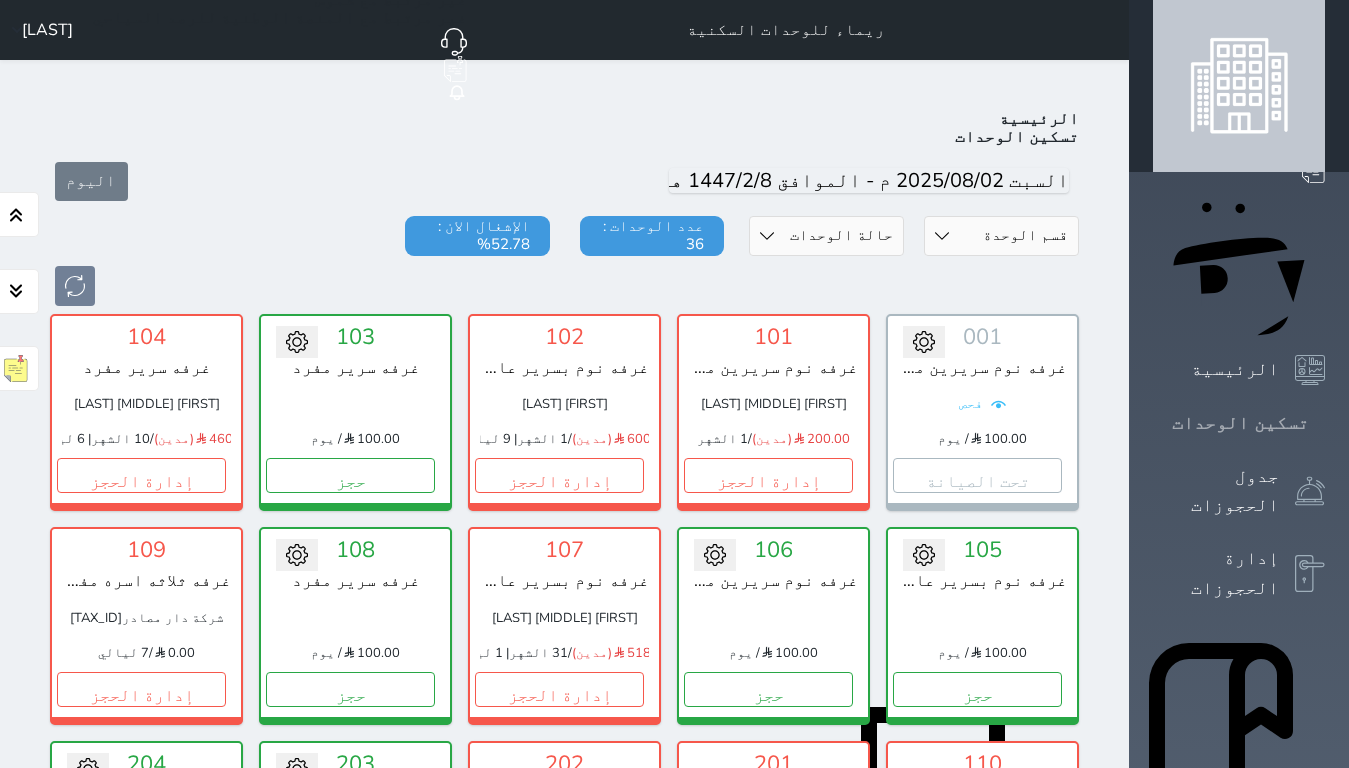 click 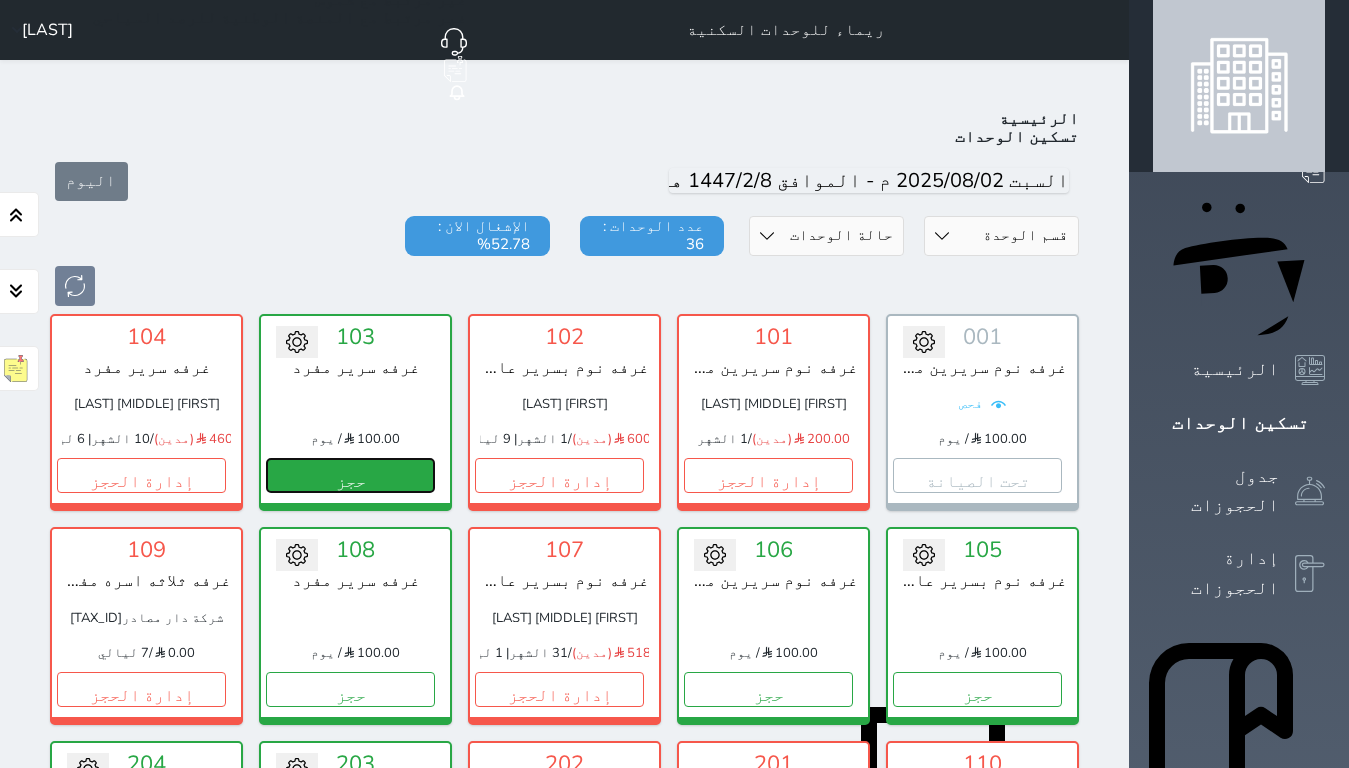 click on "حجز" at bounding box center [350, 475] 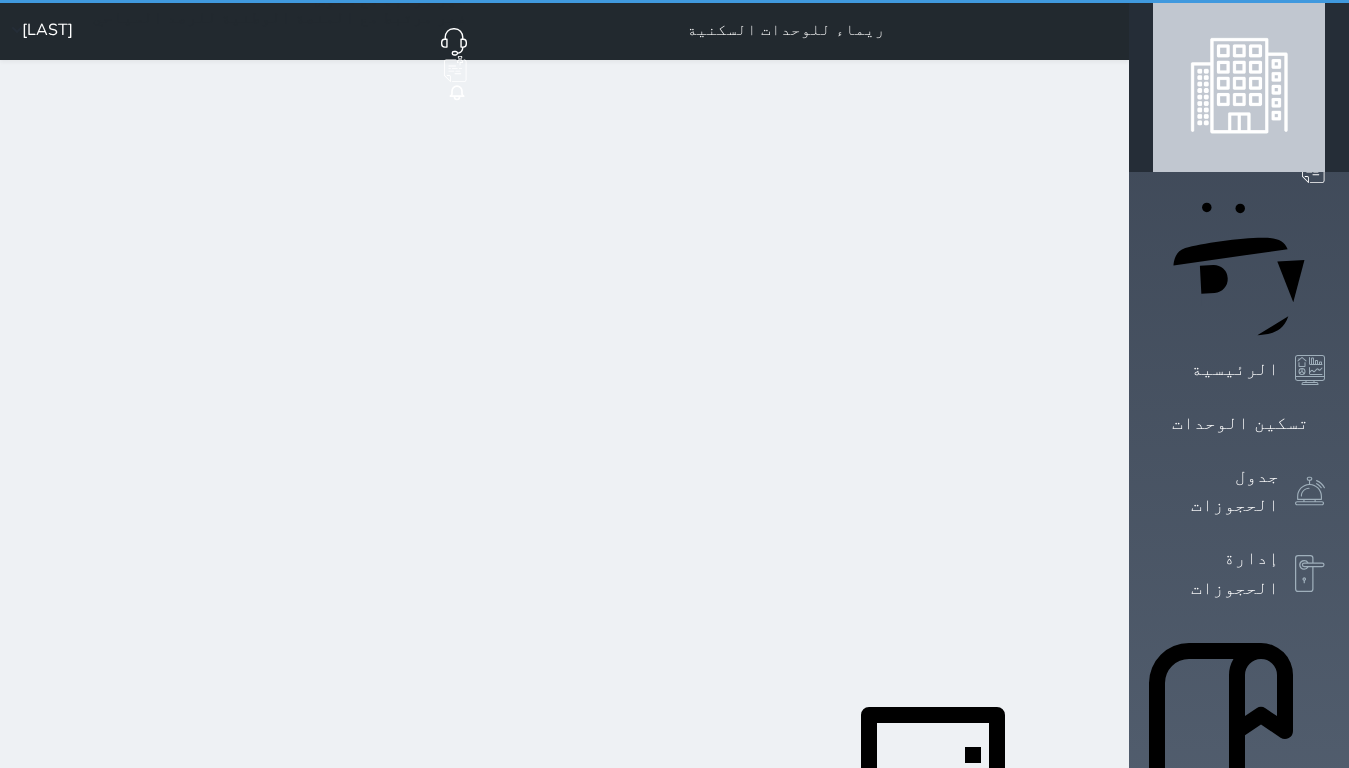 select on "1" 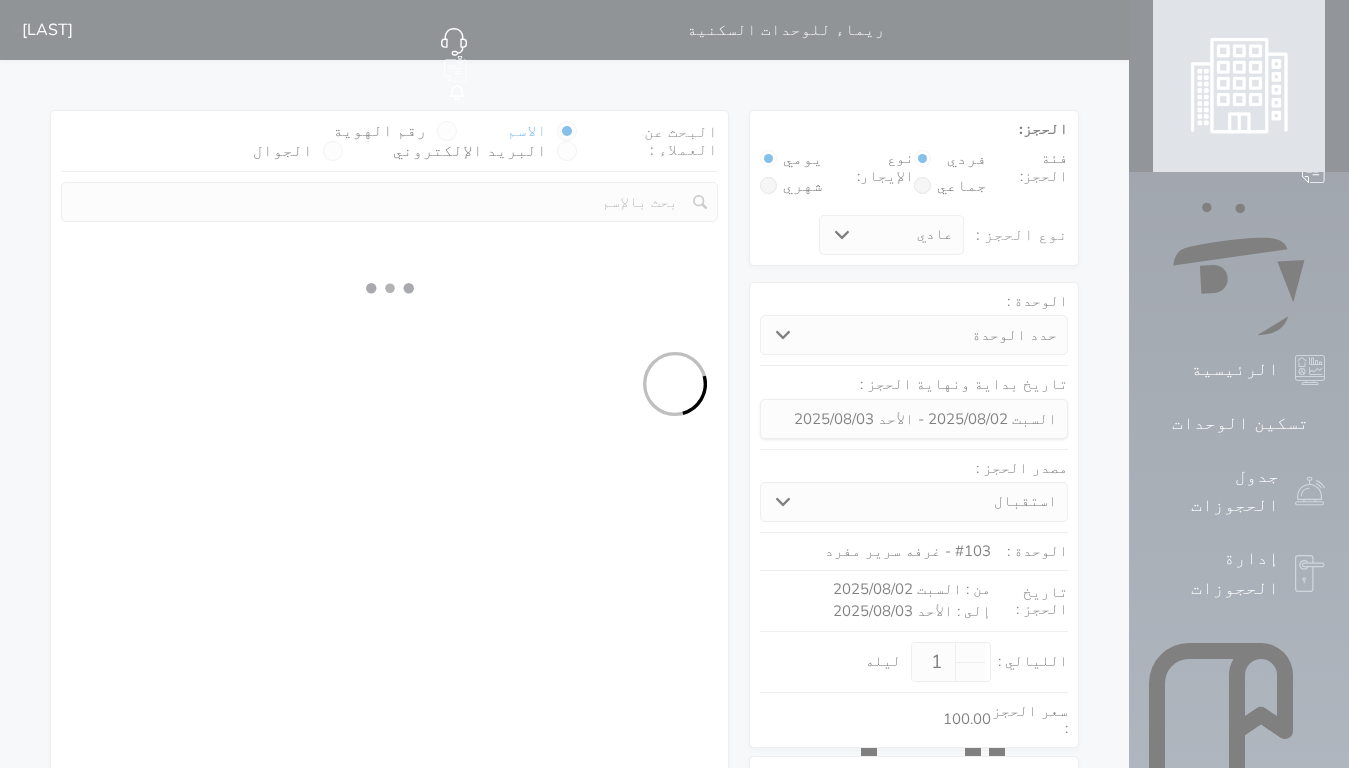 select on "33338" 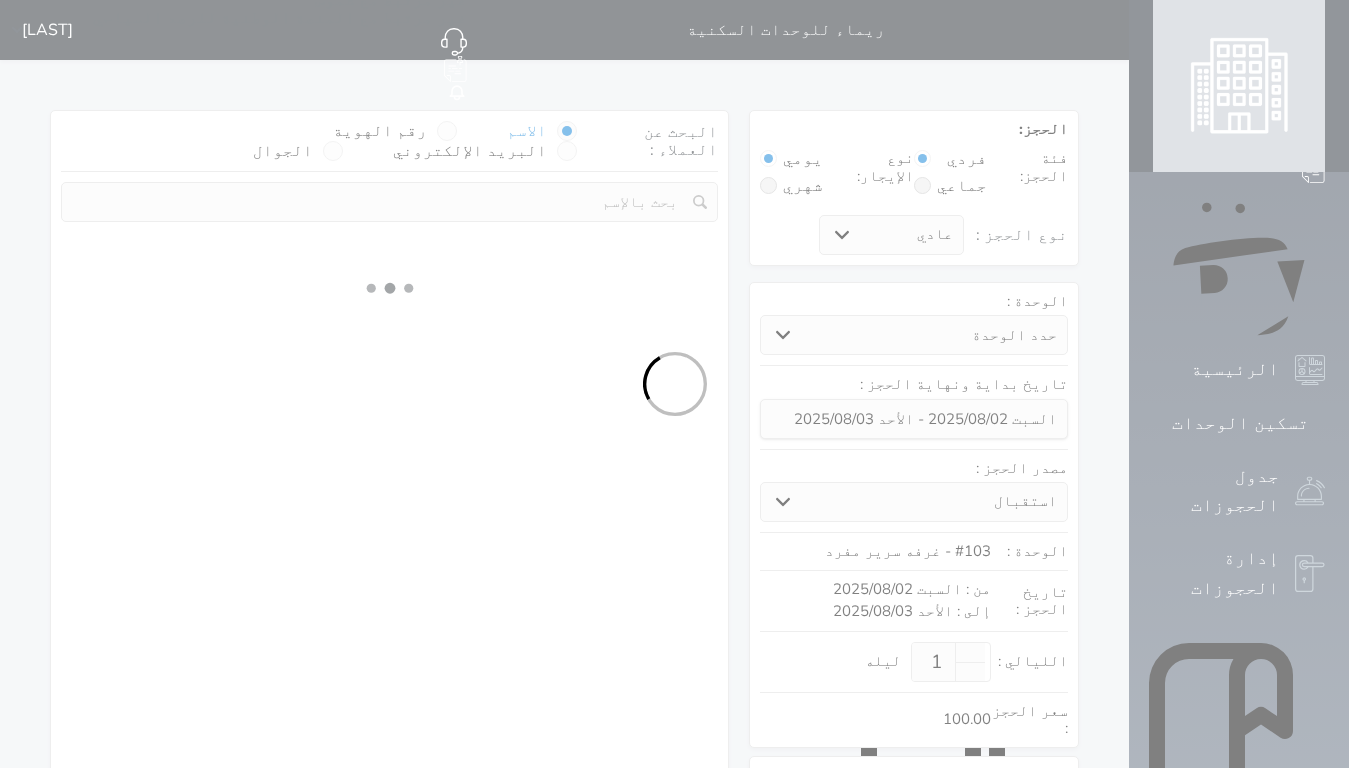 select on "1" 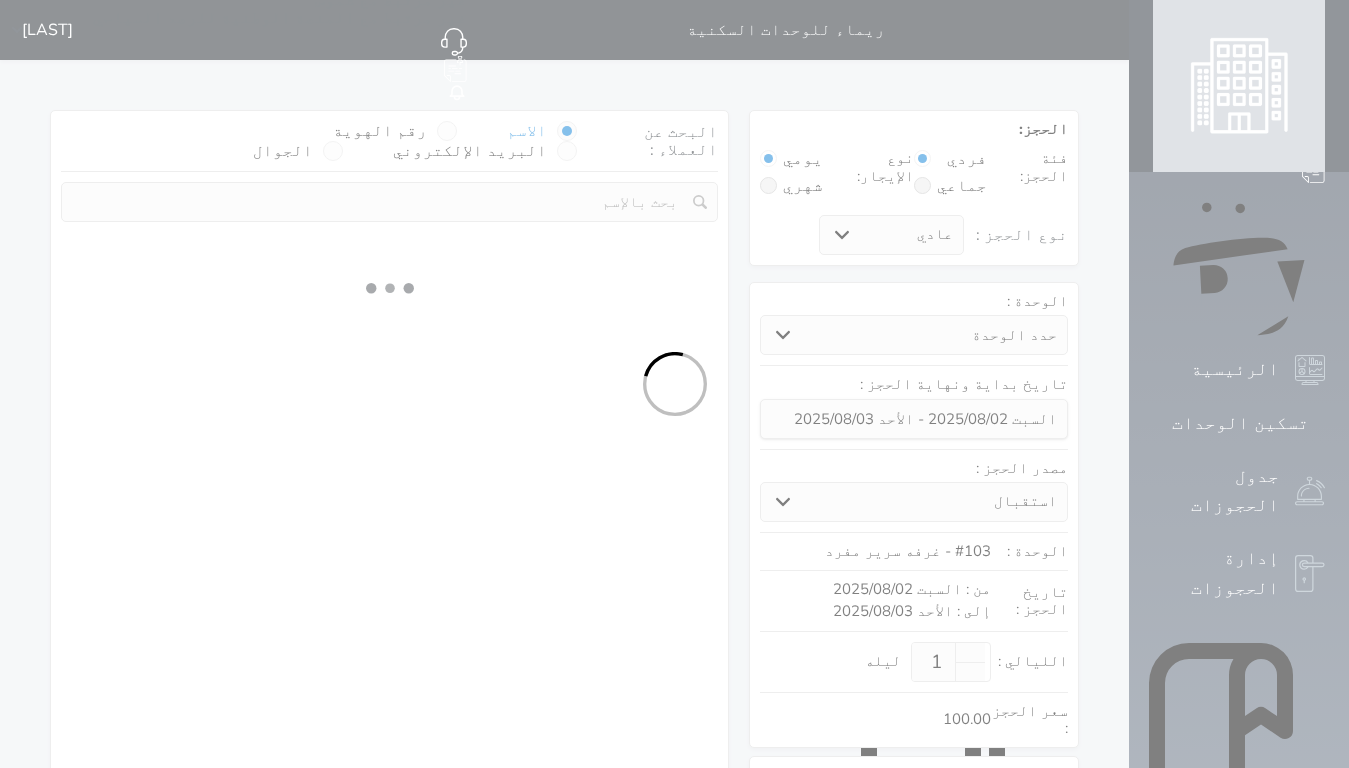 select on "113" 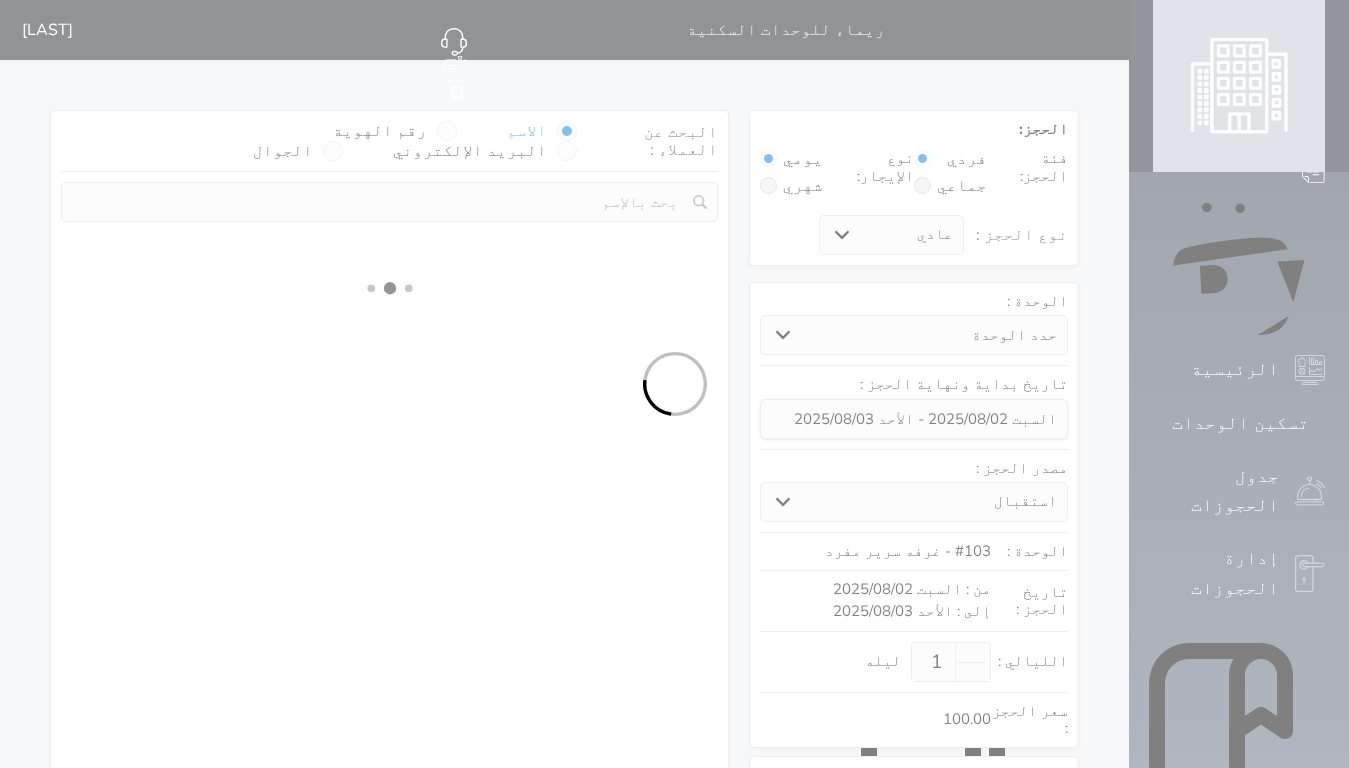 select on "1" 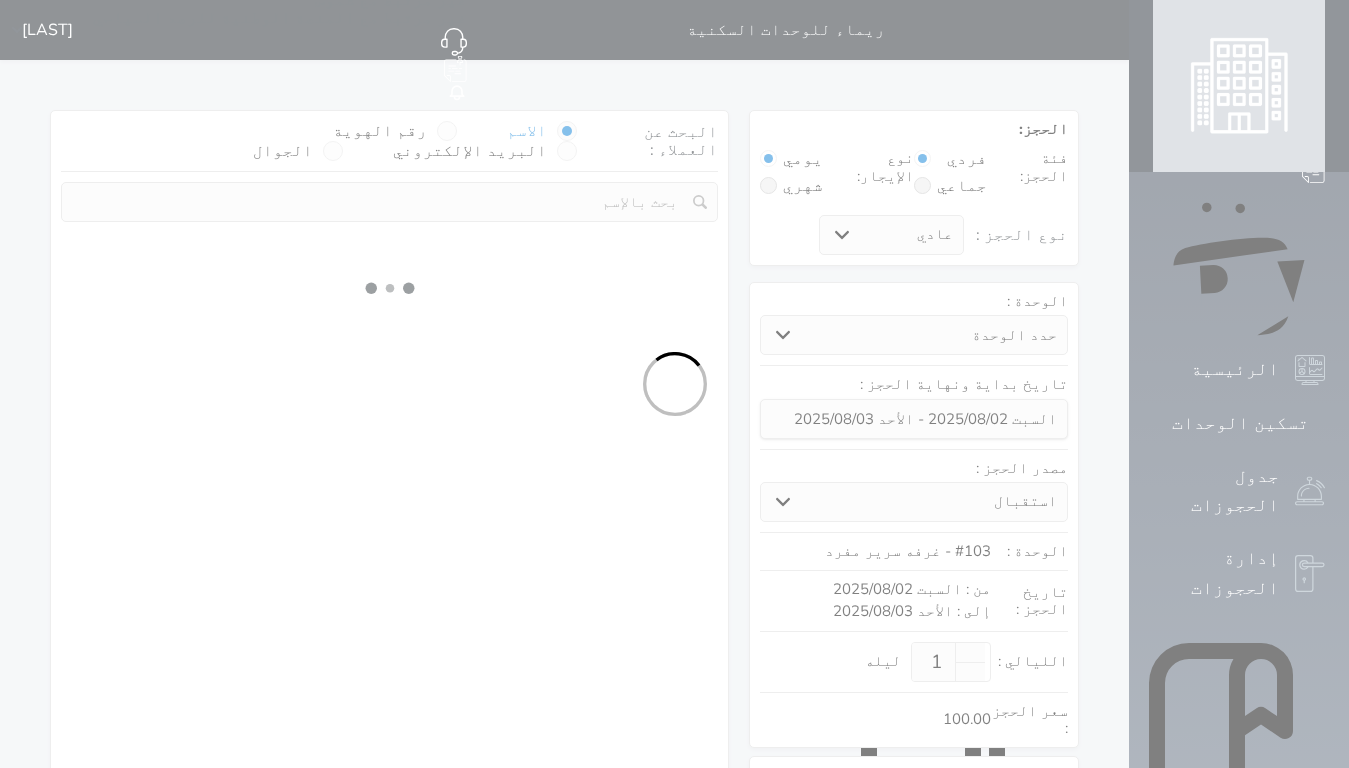 select 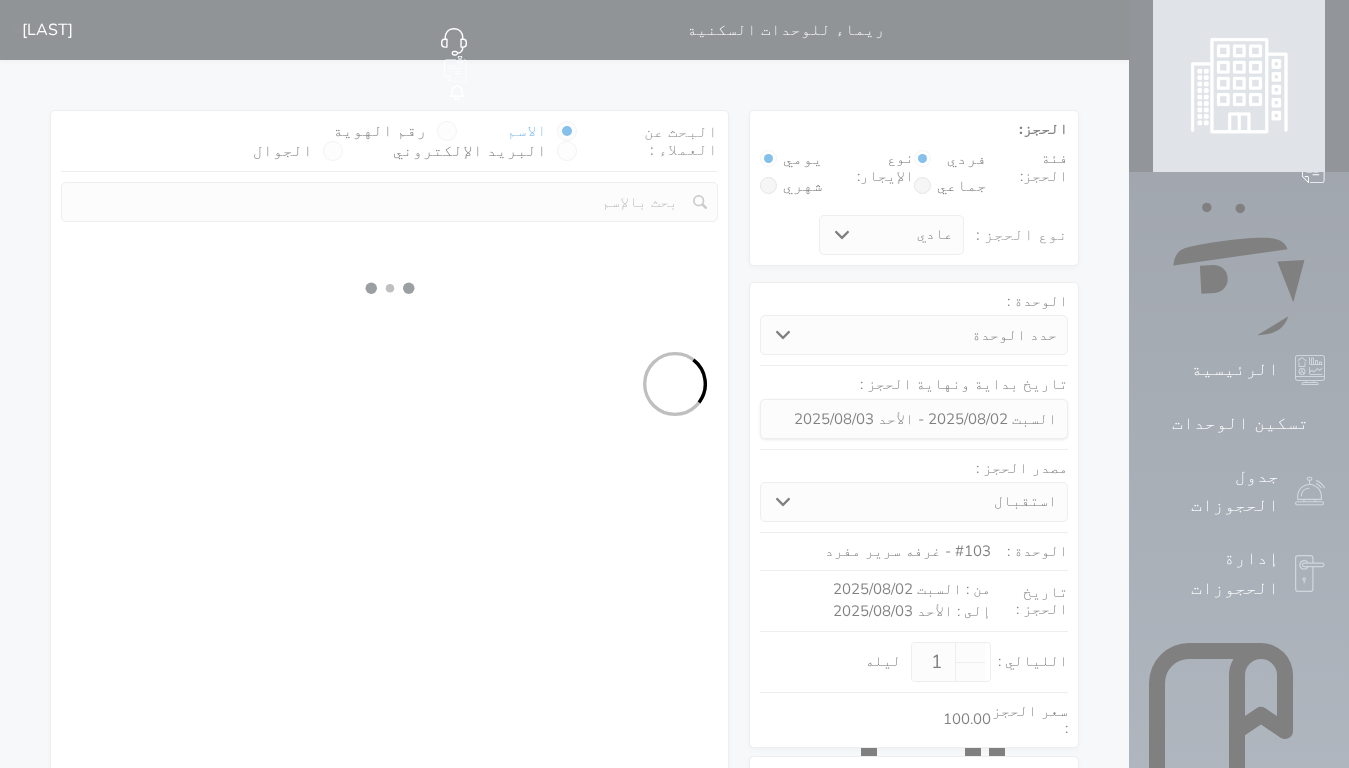 select on "7" 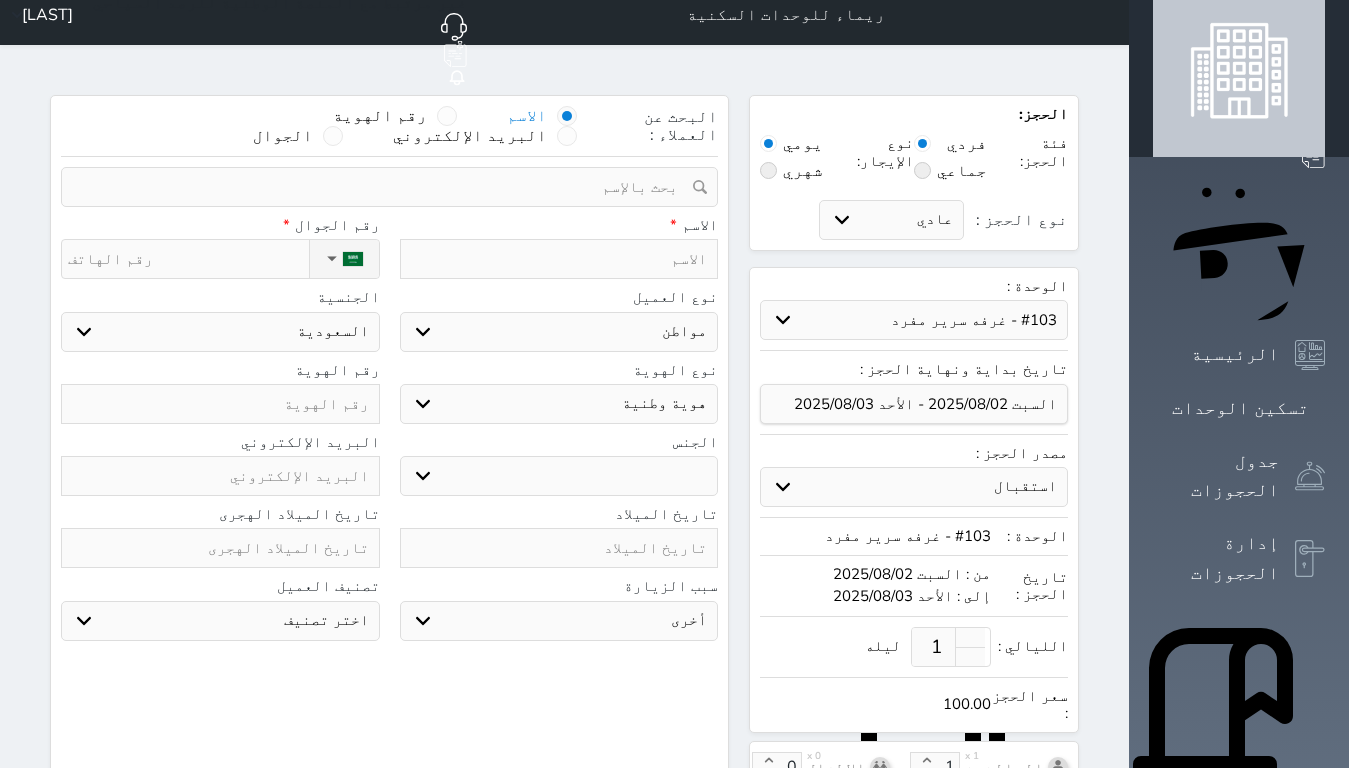 scroll, scrollTop: 0, scrollLeft: 0, axis: both 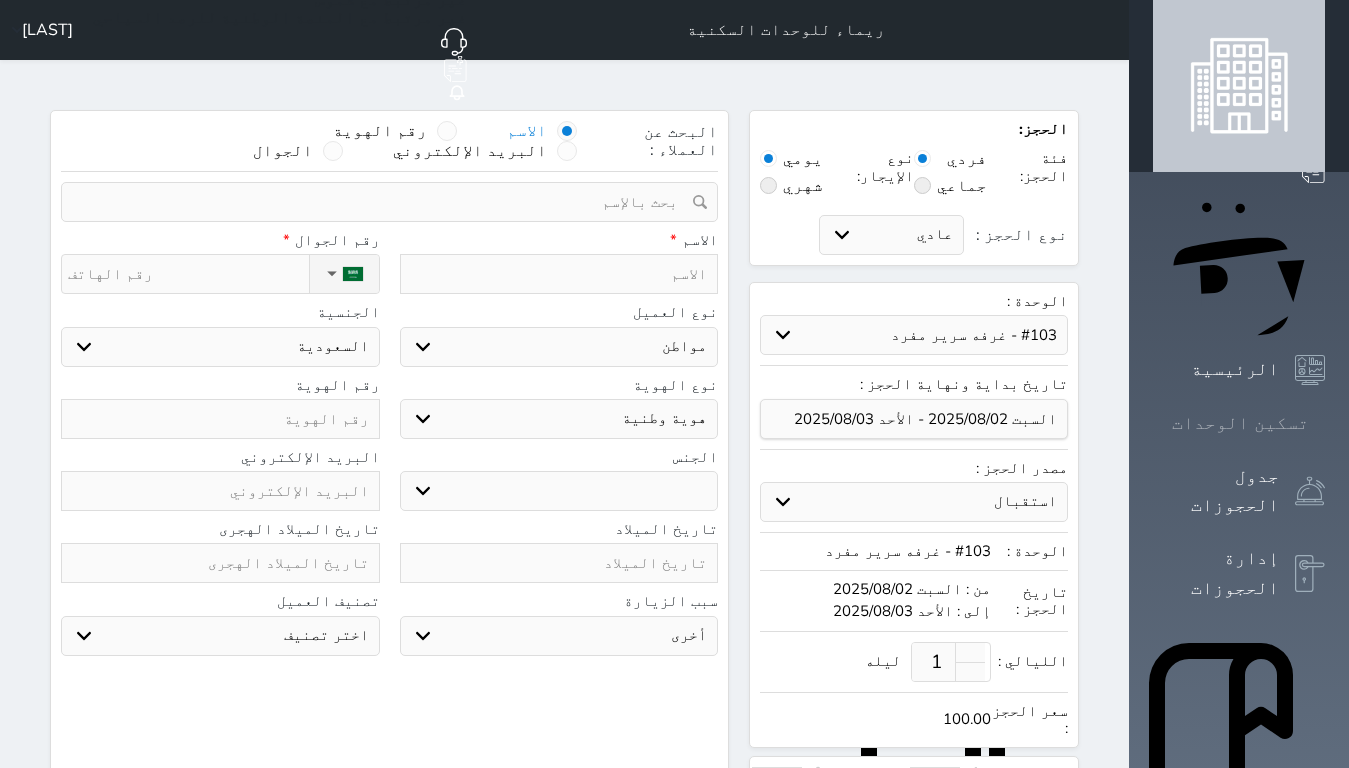 click on "تسكين الوحدات" at bounding box center (1239, 423) 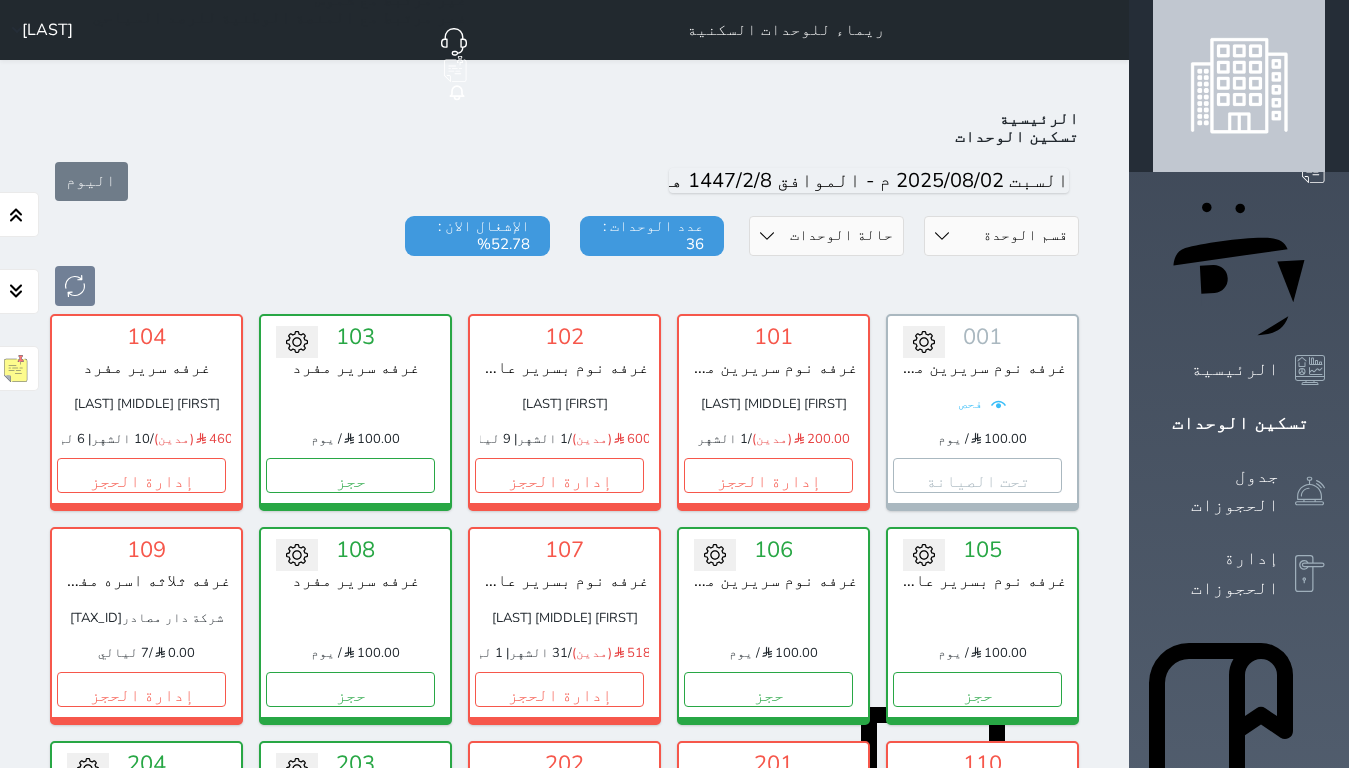 scroll, scrollTop: 400, scrollLeft: 0, axis: vertical 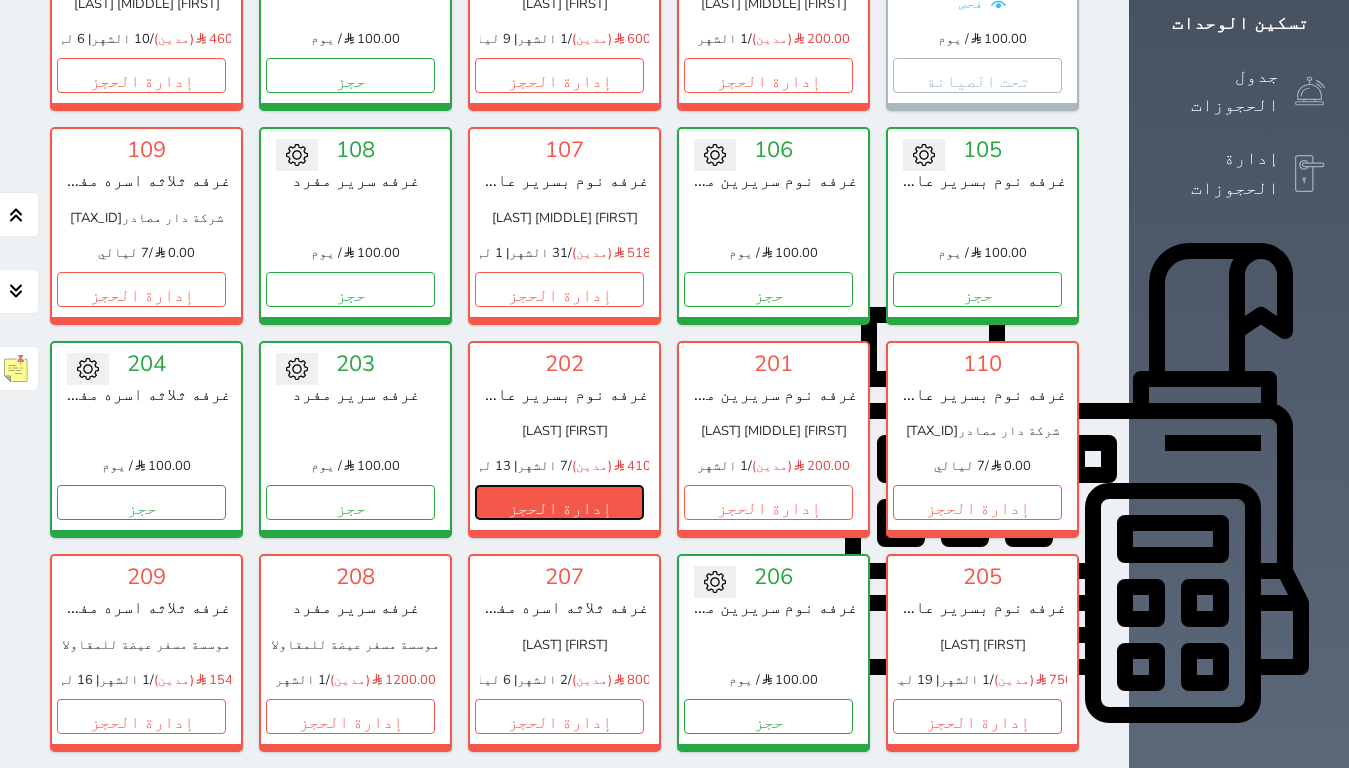 click on "إدارة الحجز" at bounding box center (559, 502) 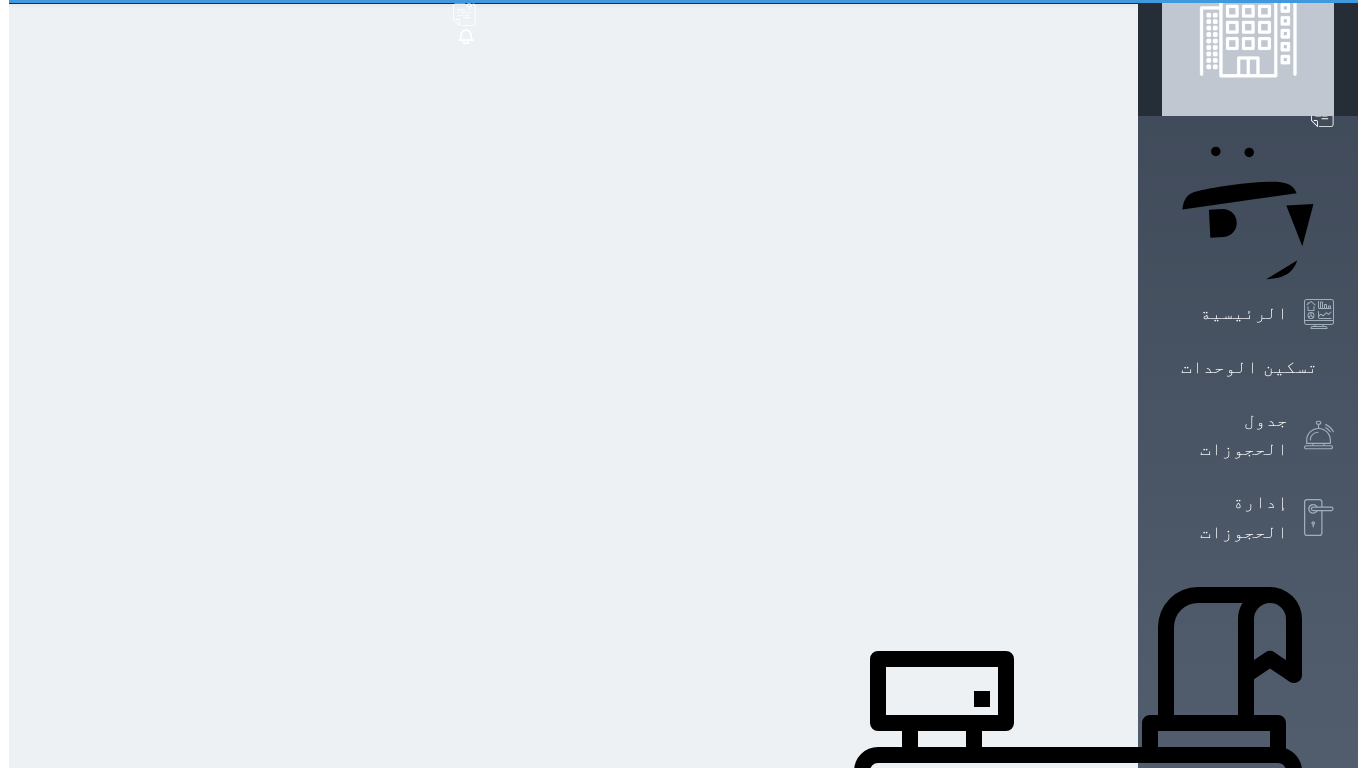 scroll, scrollTop: 0, scrollLeft: 0, axis: both 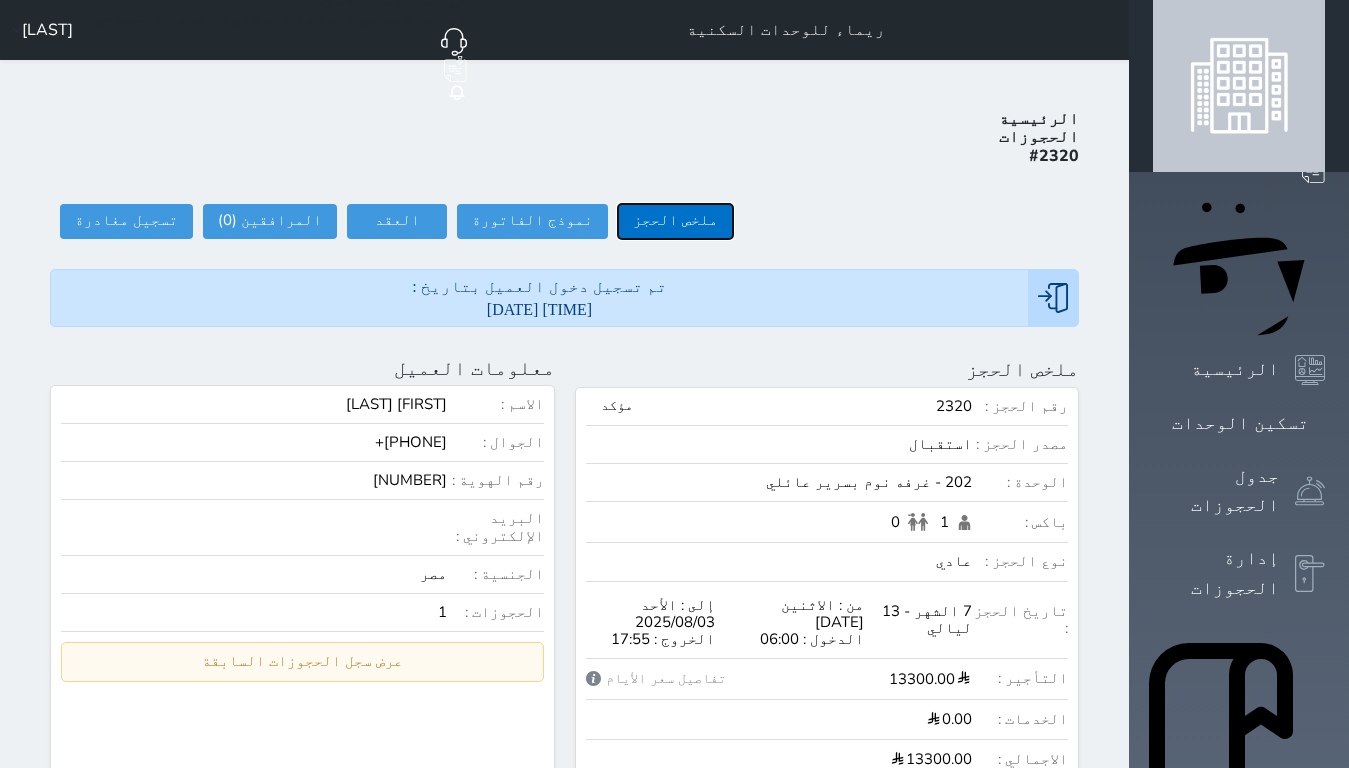click on "ملخص الحجز" at bounding box center [675, 221] 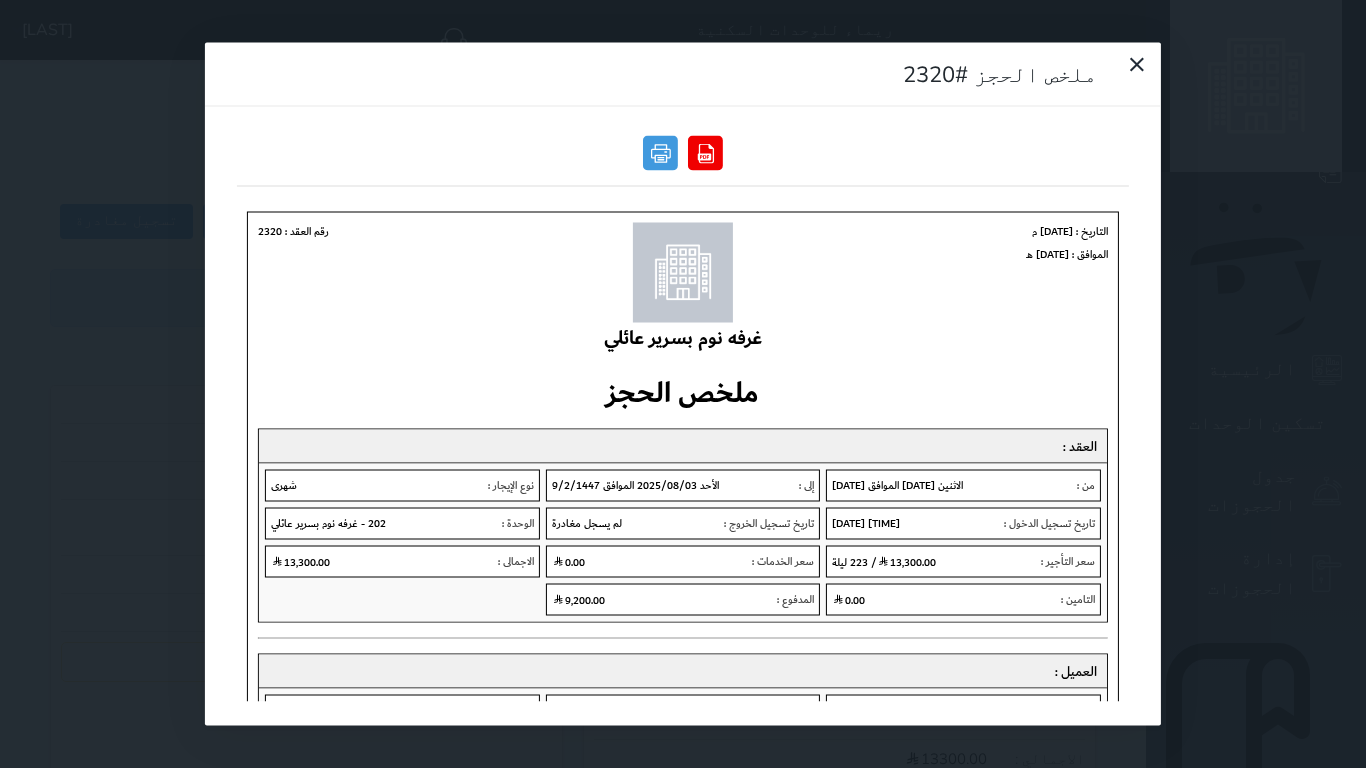 scroll, scrollTop: 0, scrollLeft: 0, axis: both 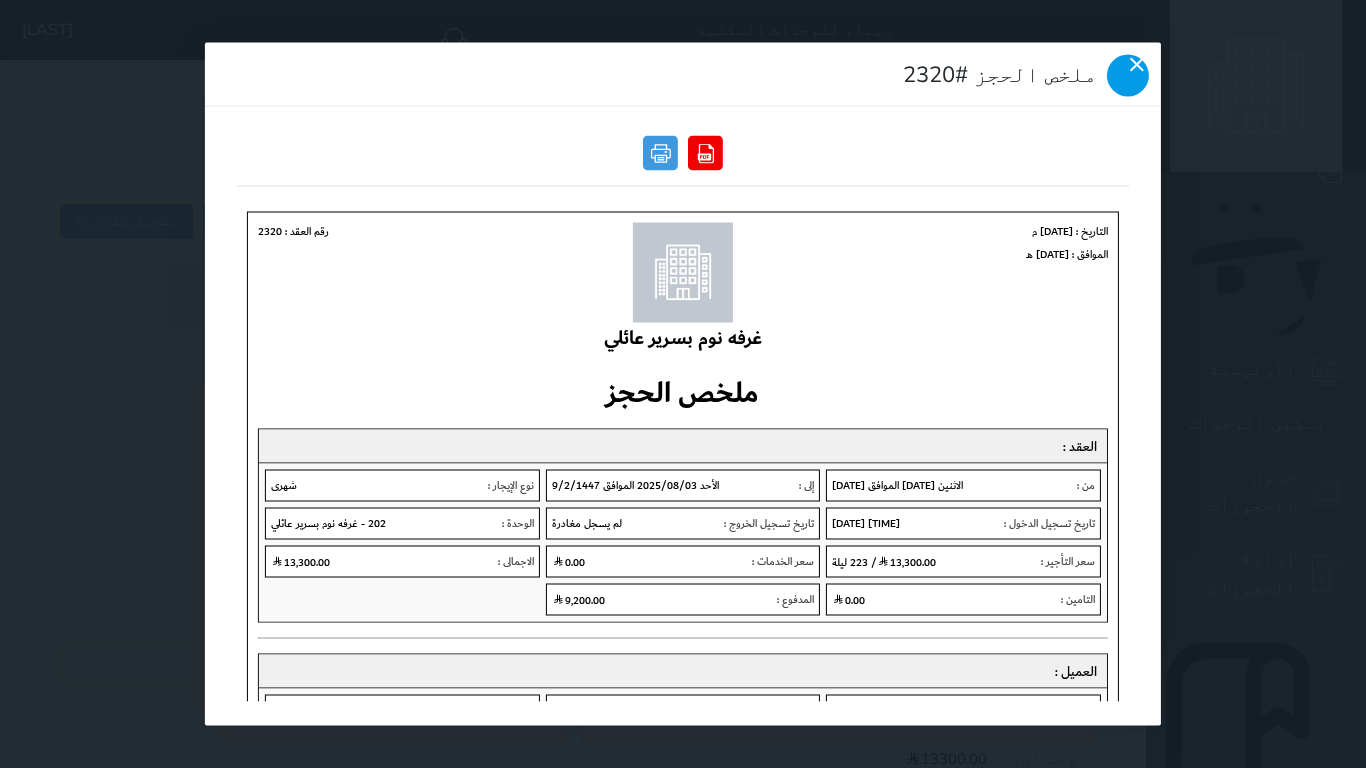 click at bounding box center [1128, 76] 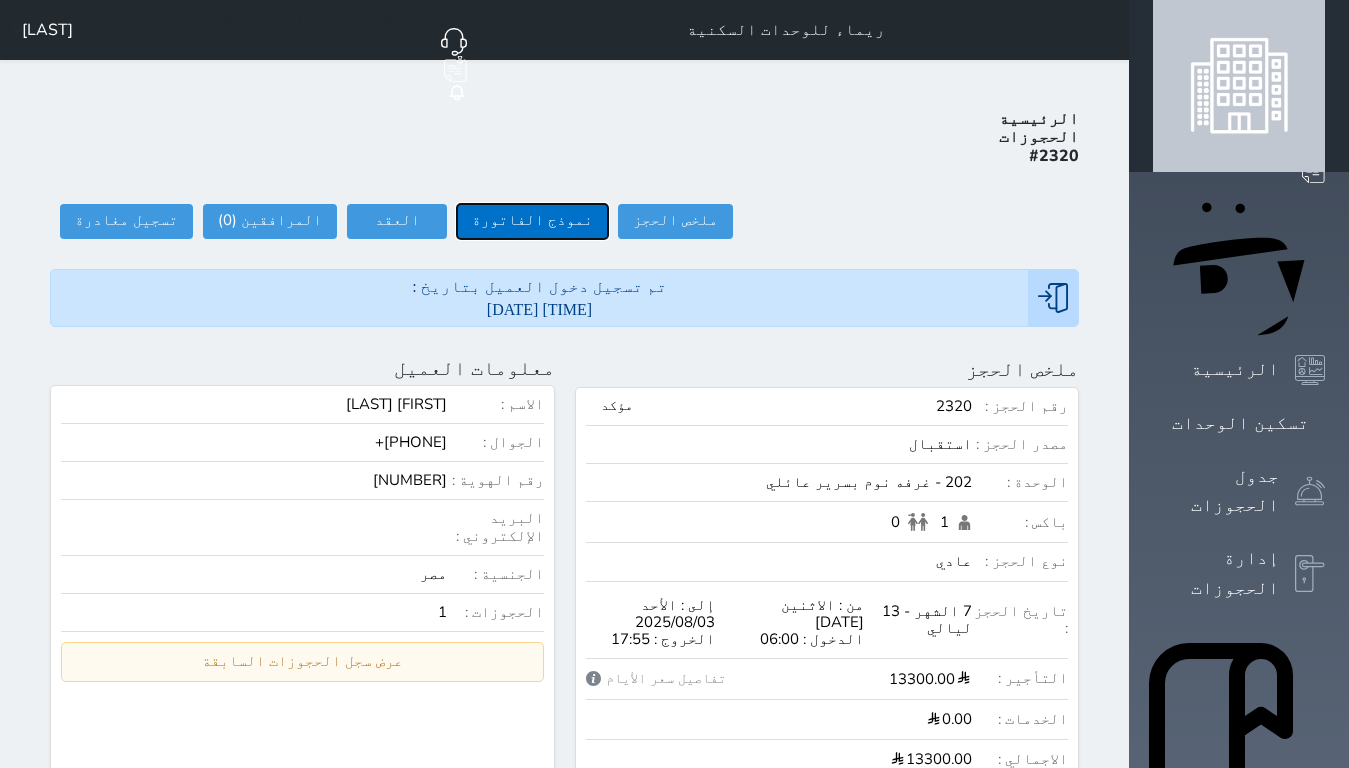 click on "نموذج الفاتورة" at bounding box center (532, 221) 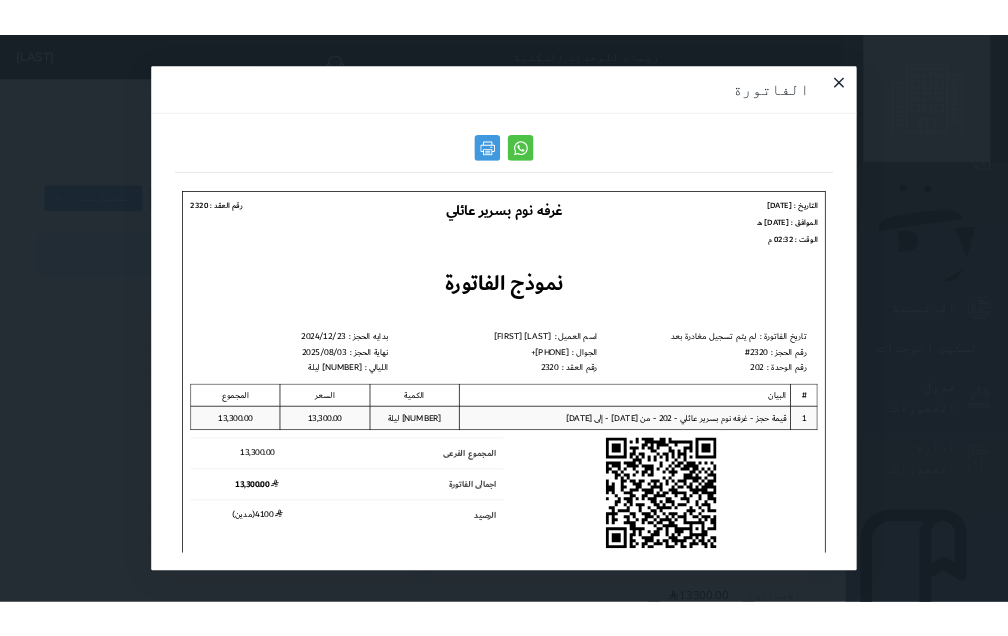 scroll, scrollTop: 0, scrollLeft: 0, axis: both 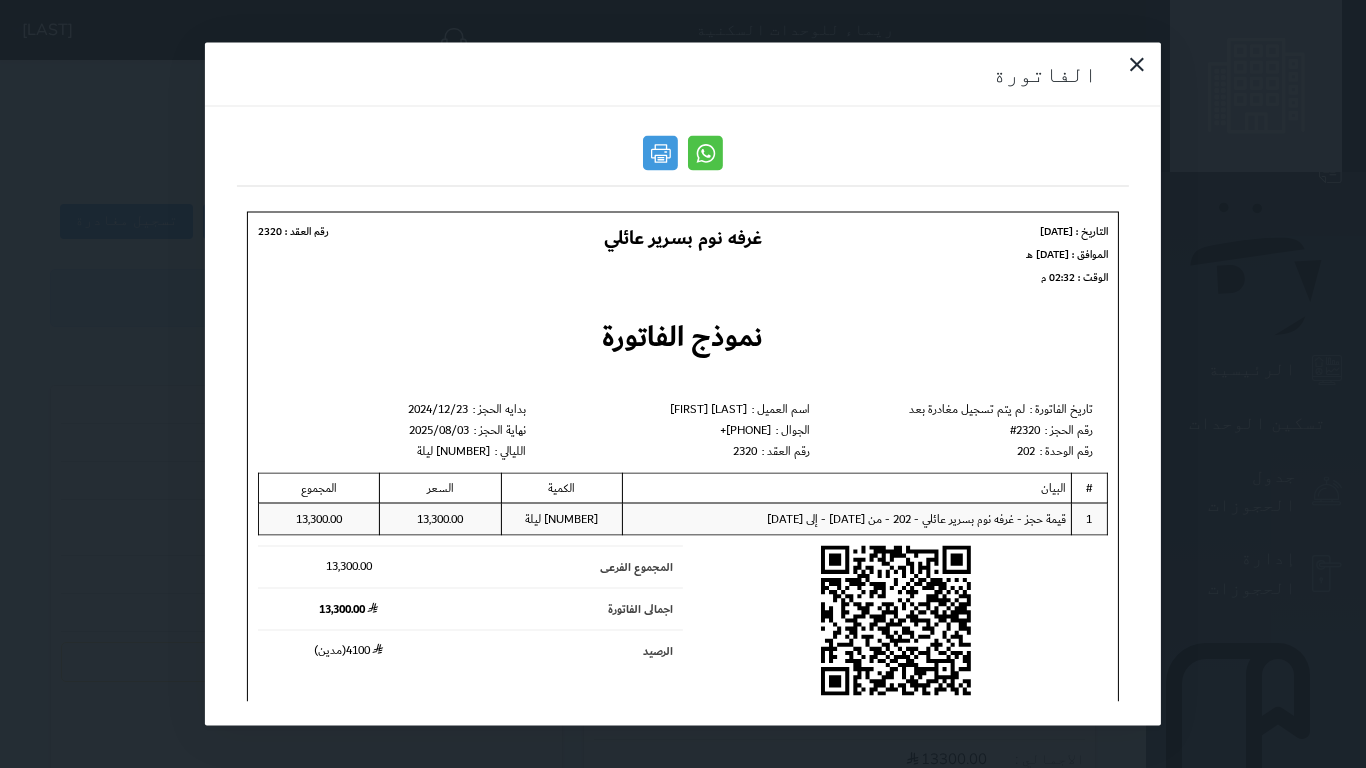click at bounding box center (683, 159) 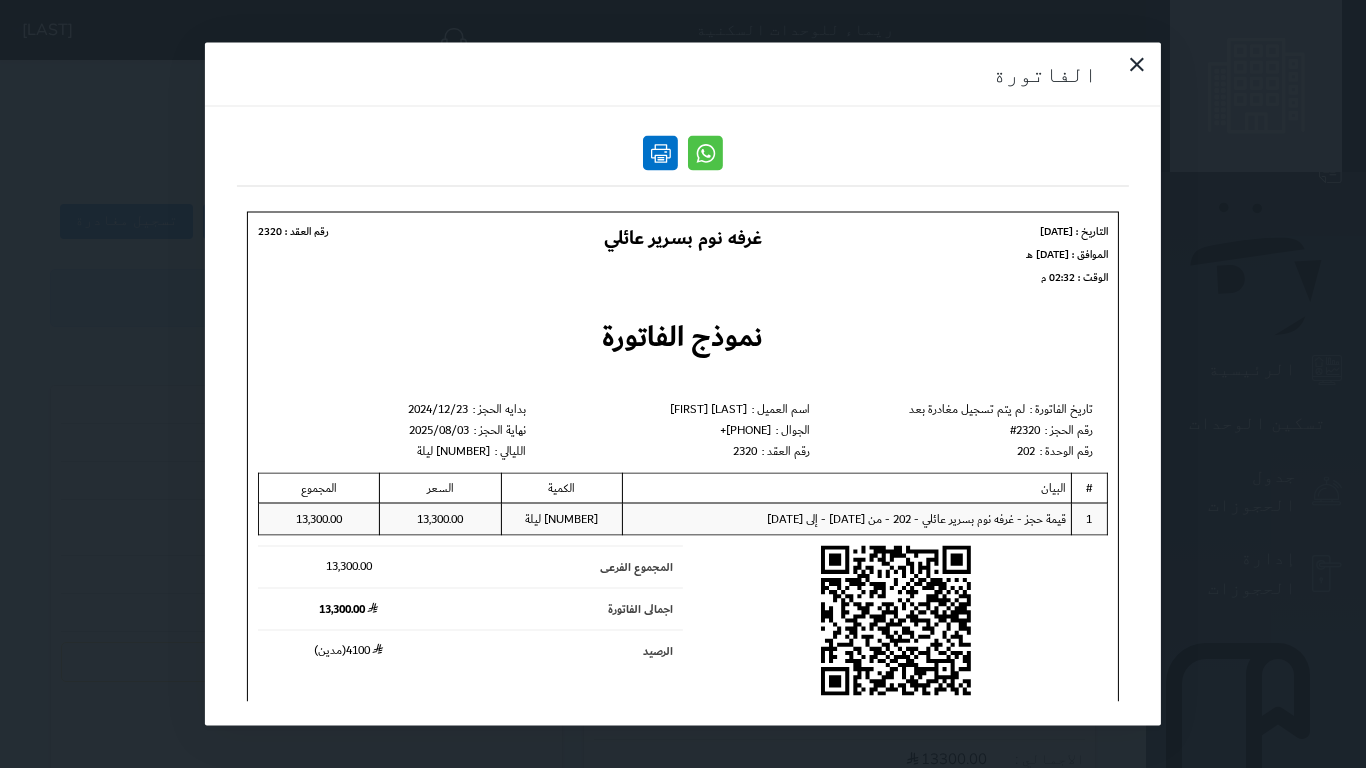click at bounding box center [660, 153] 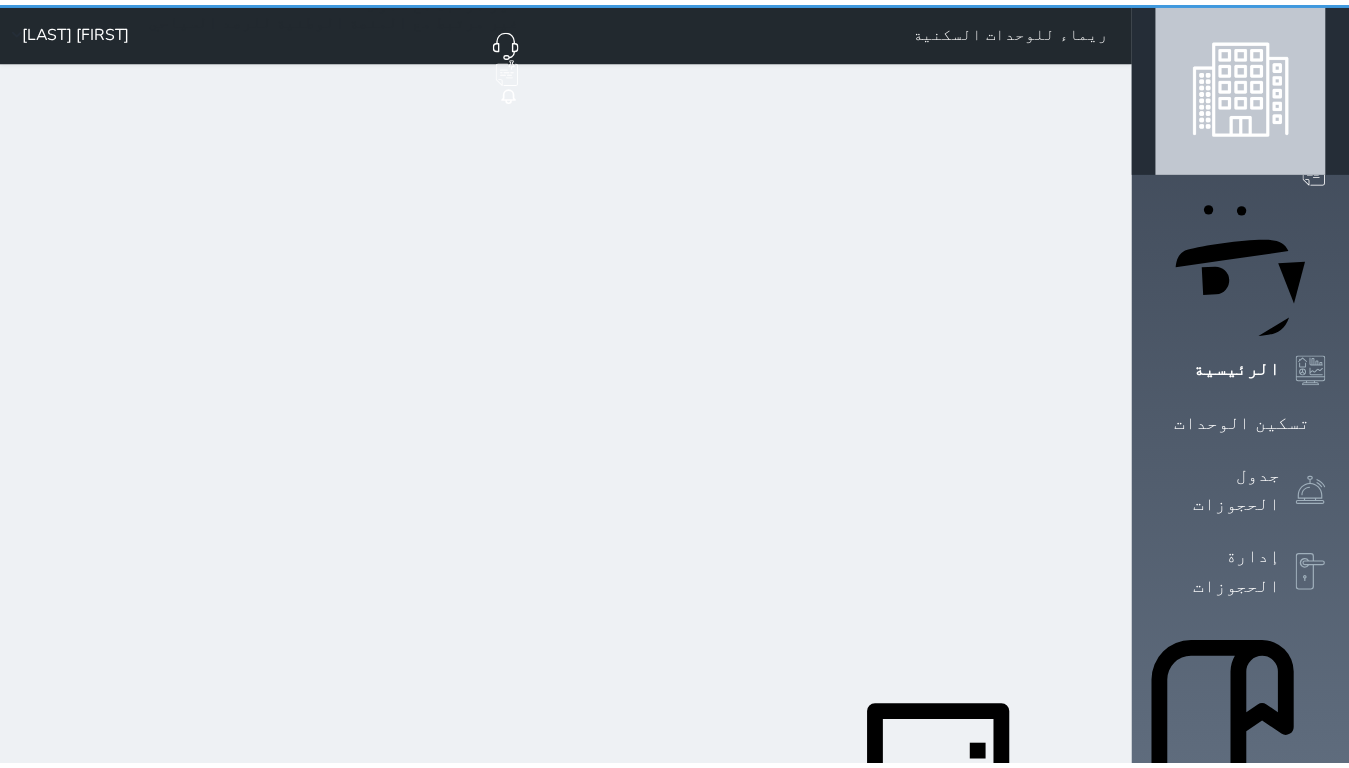 scroll, scrollTop: 0, scrollLeft: 0, axis: both 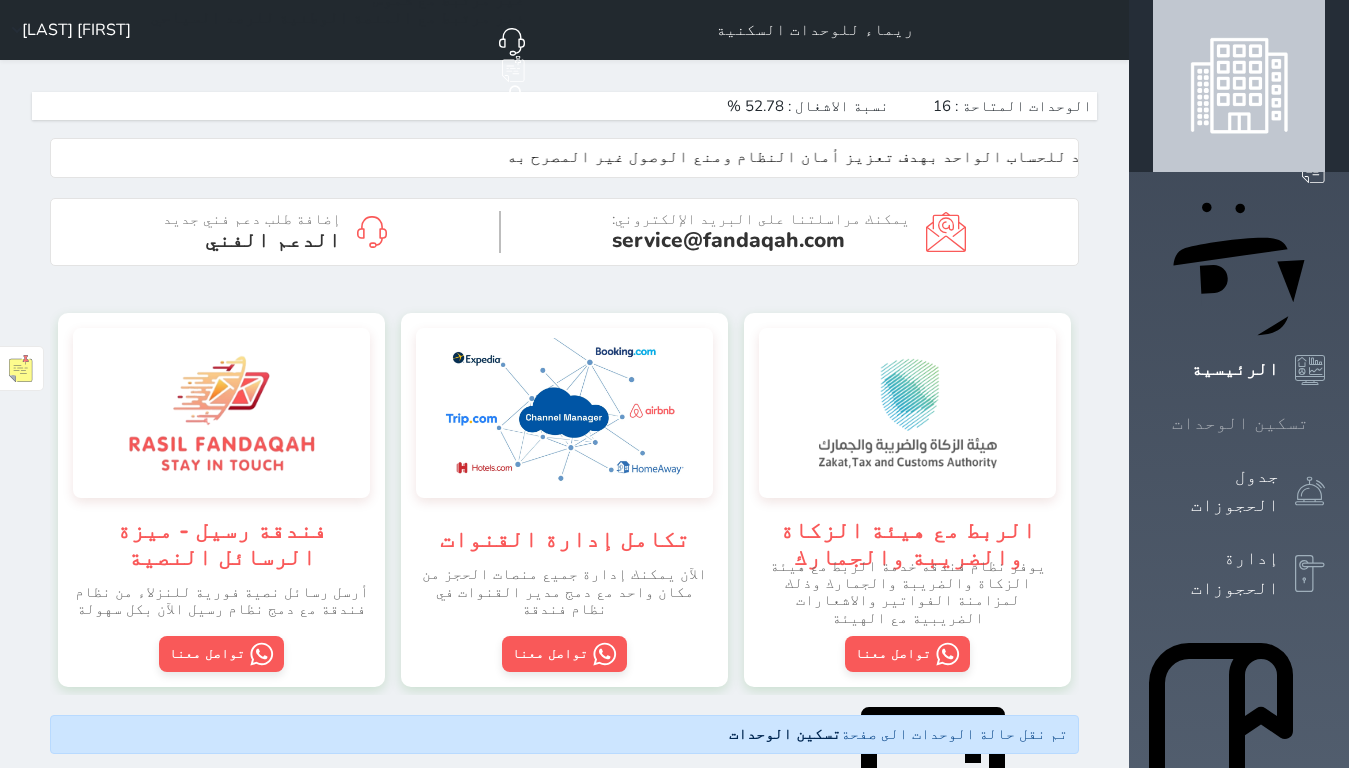 click 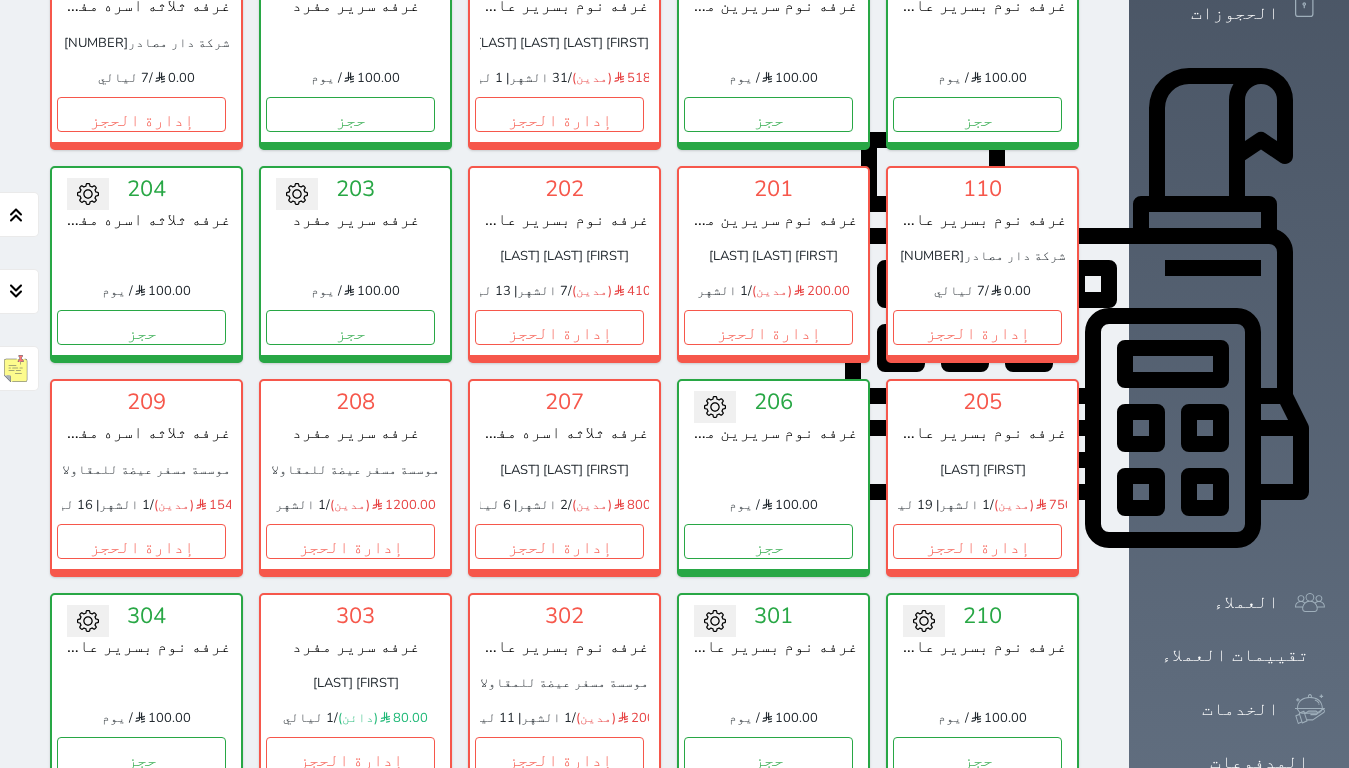 scroll, scrollTop: 600, scrollLeft: 0, axis: vertical 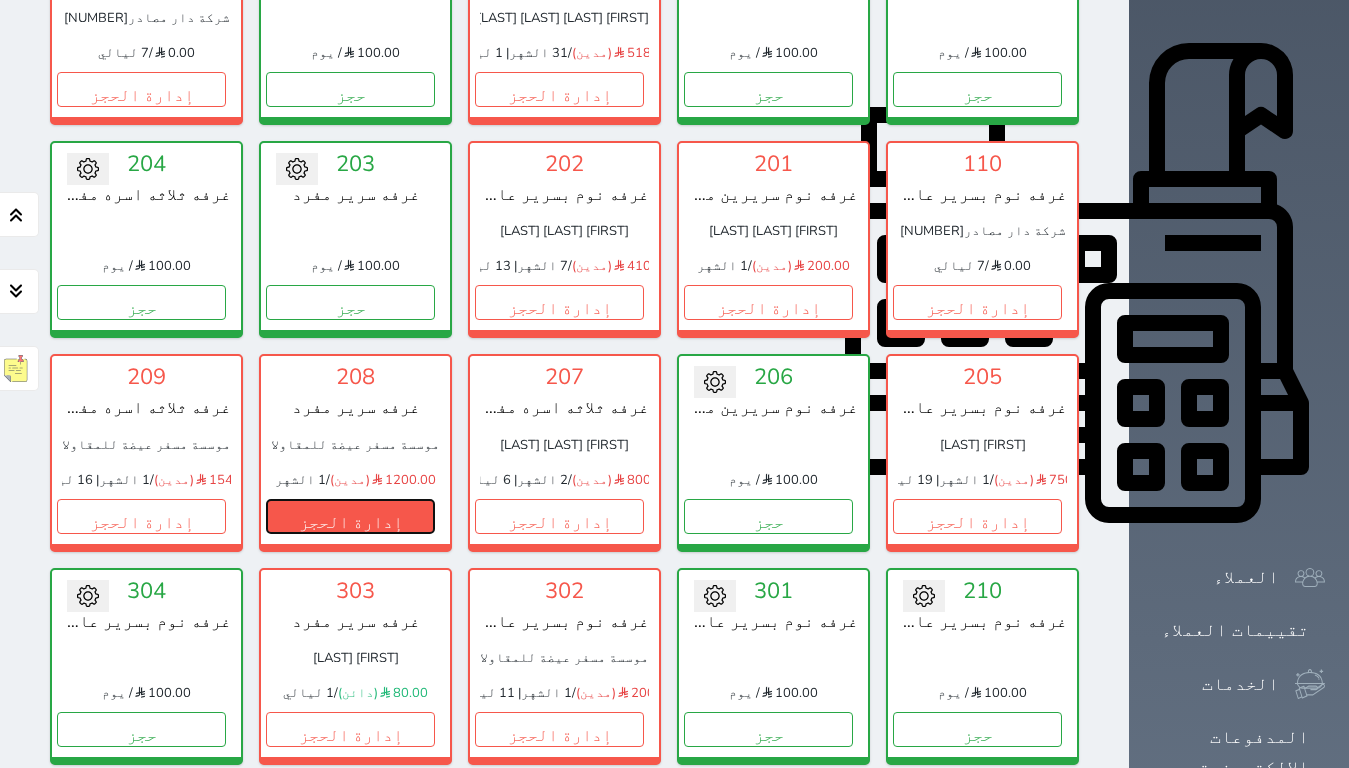 click on "إدارة الحجز" at bounding box center (350, 516) 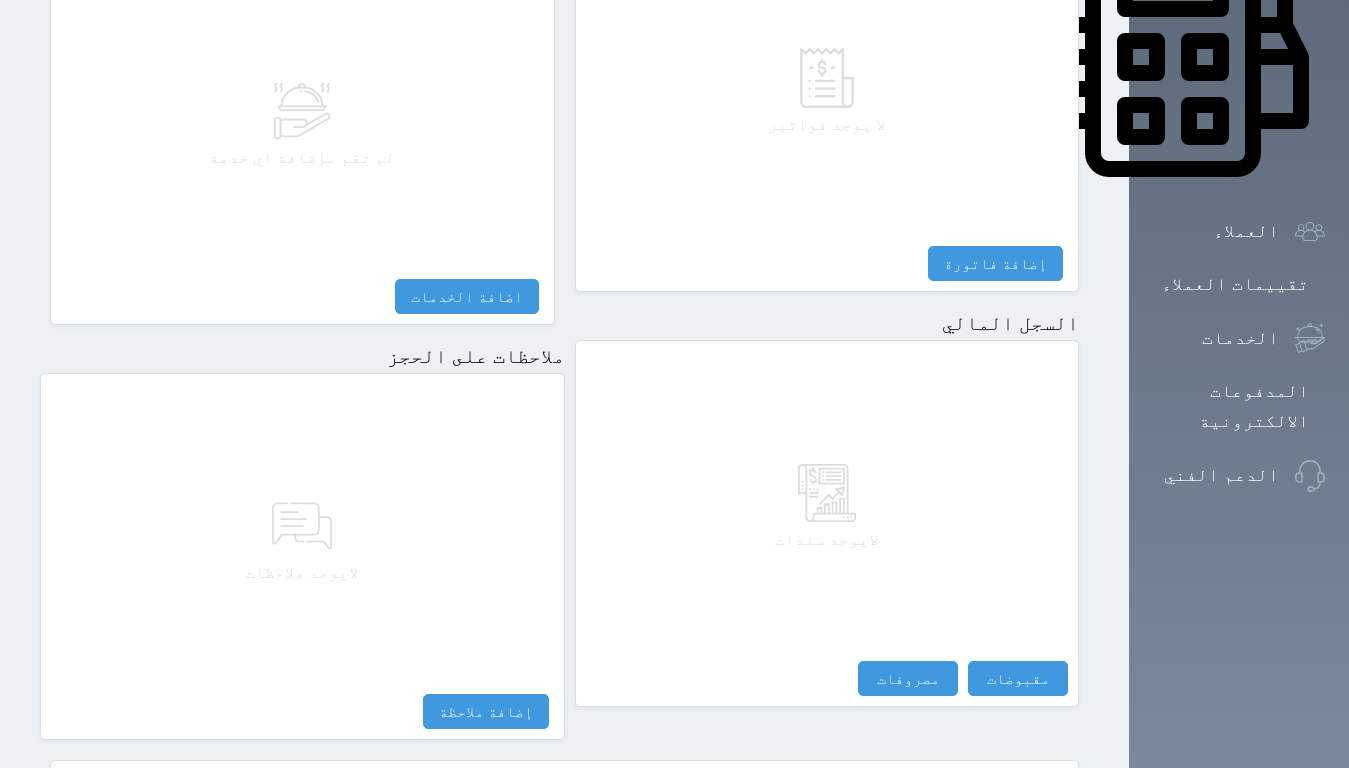 scroll, scrollTop: 957, scrollLeft: 0, axis: vertical 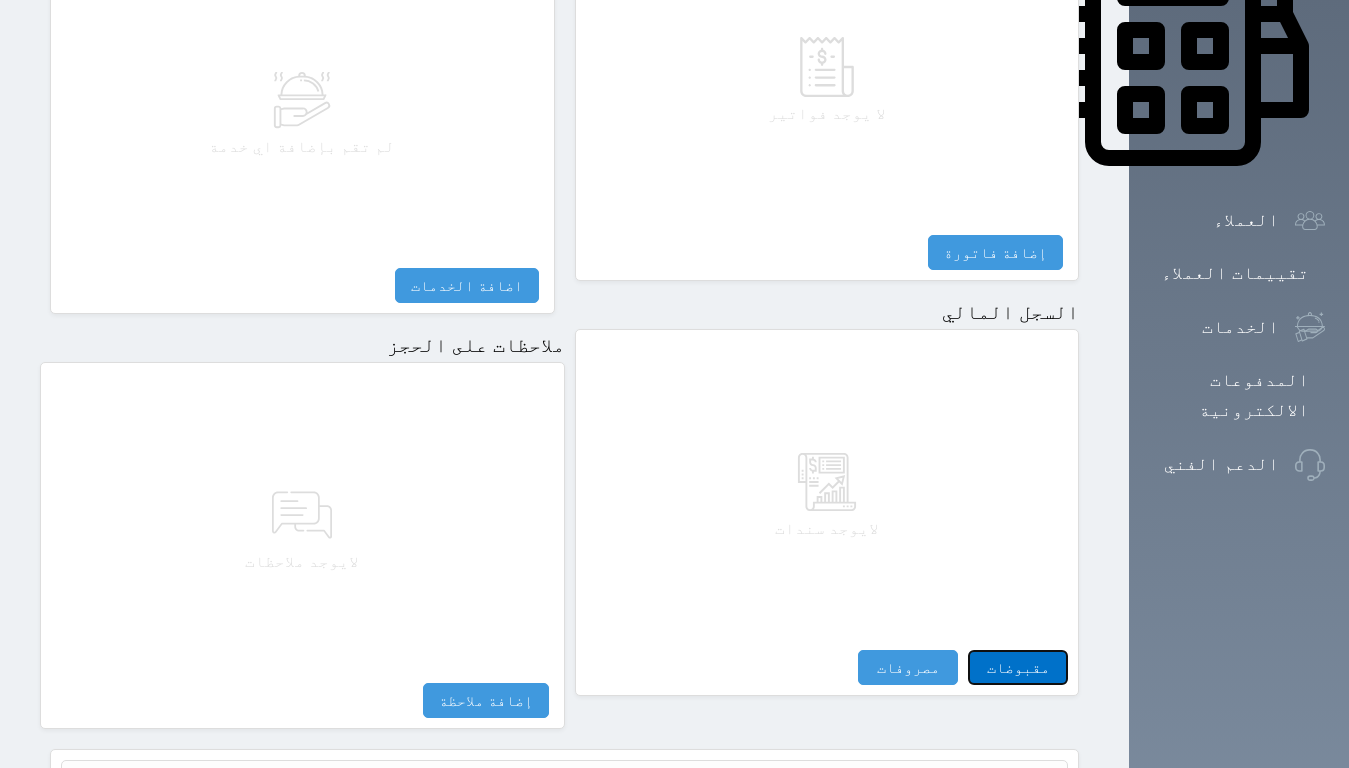 click on "مقبوضات" at bounding box center [1018, 667] 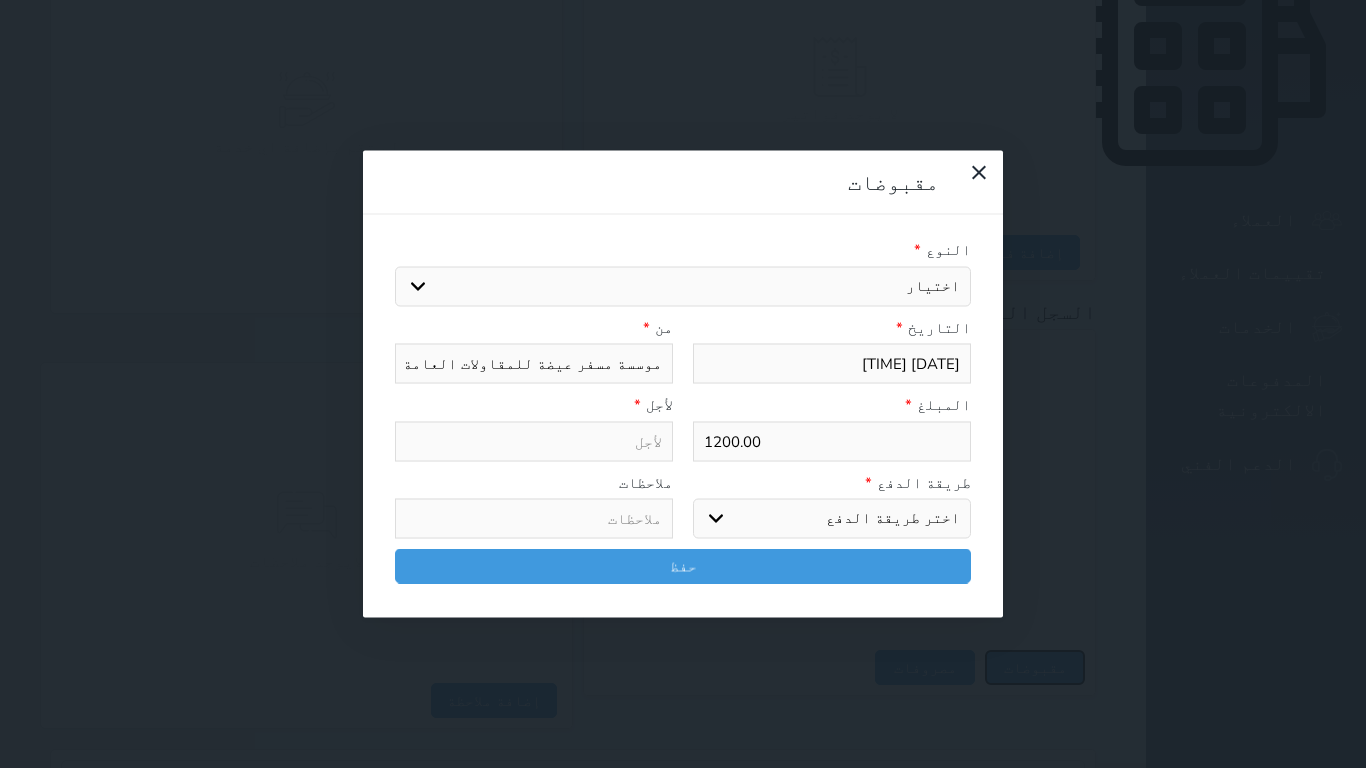 select 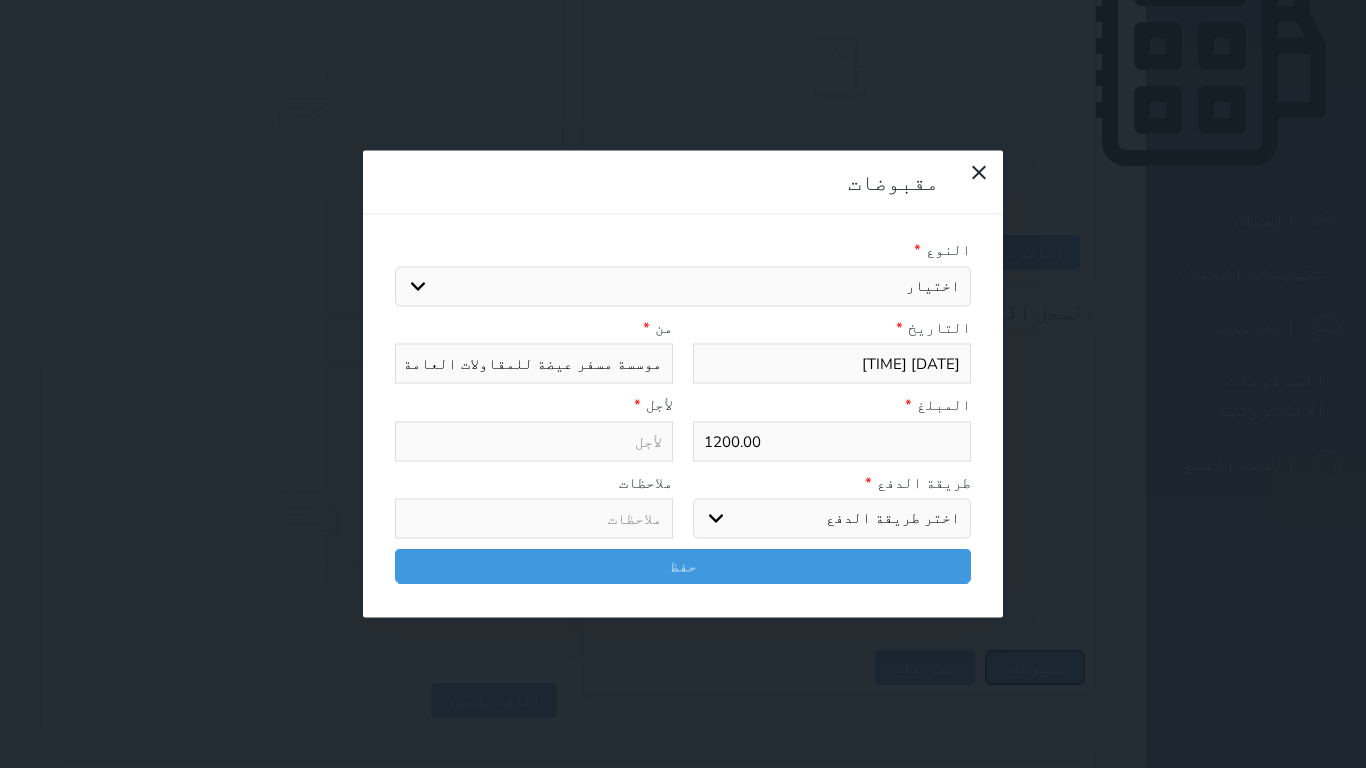 type on "2025-08-02 19:54" 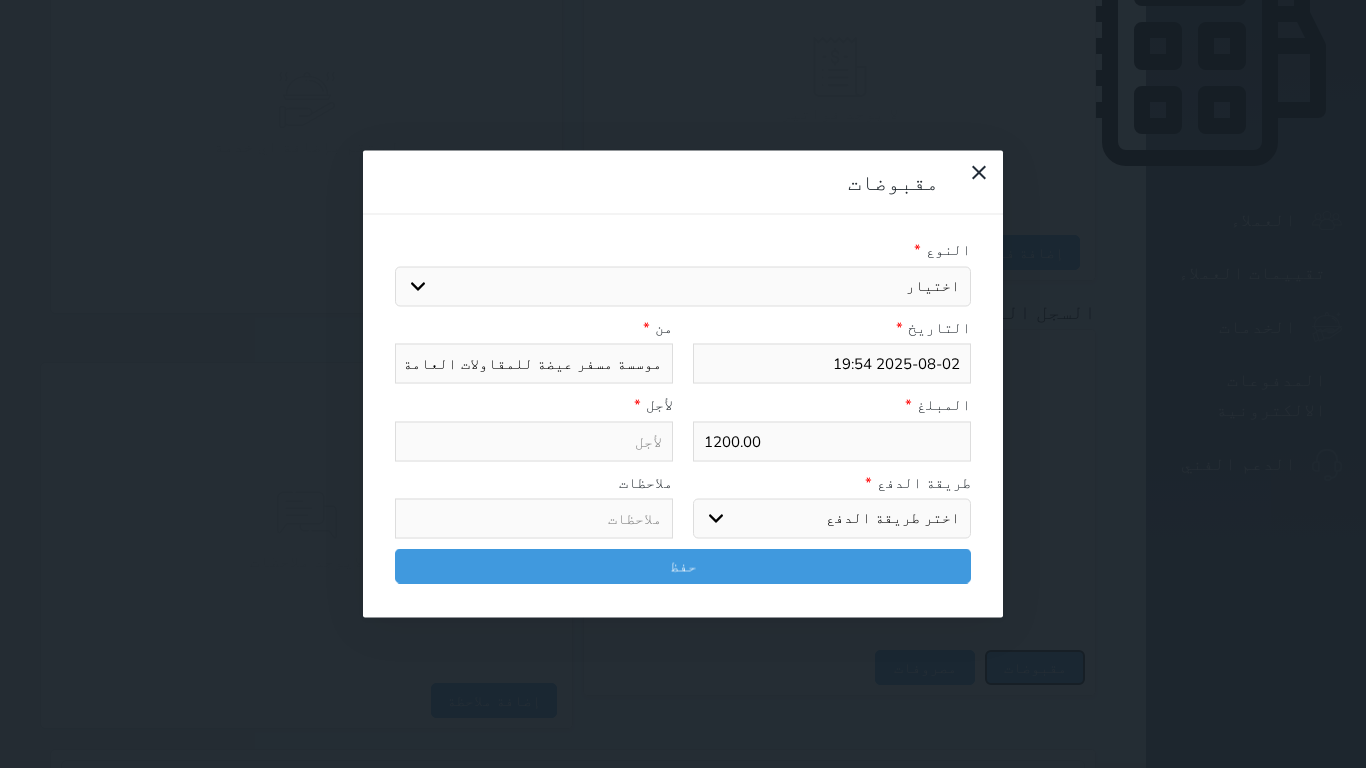 select 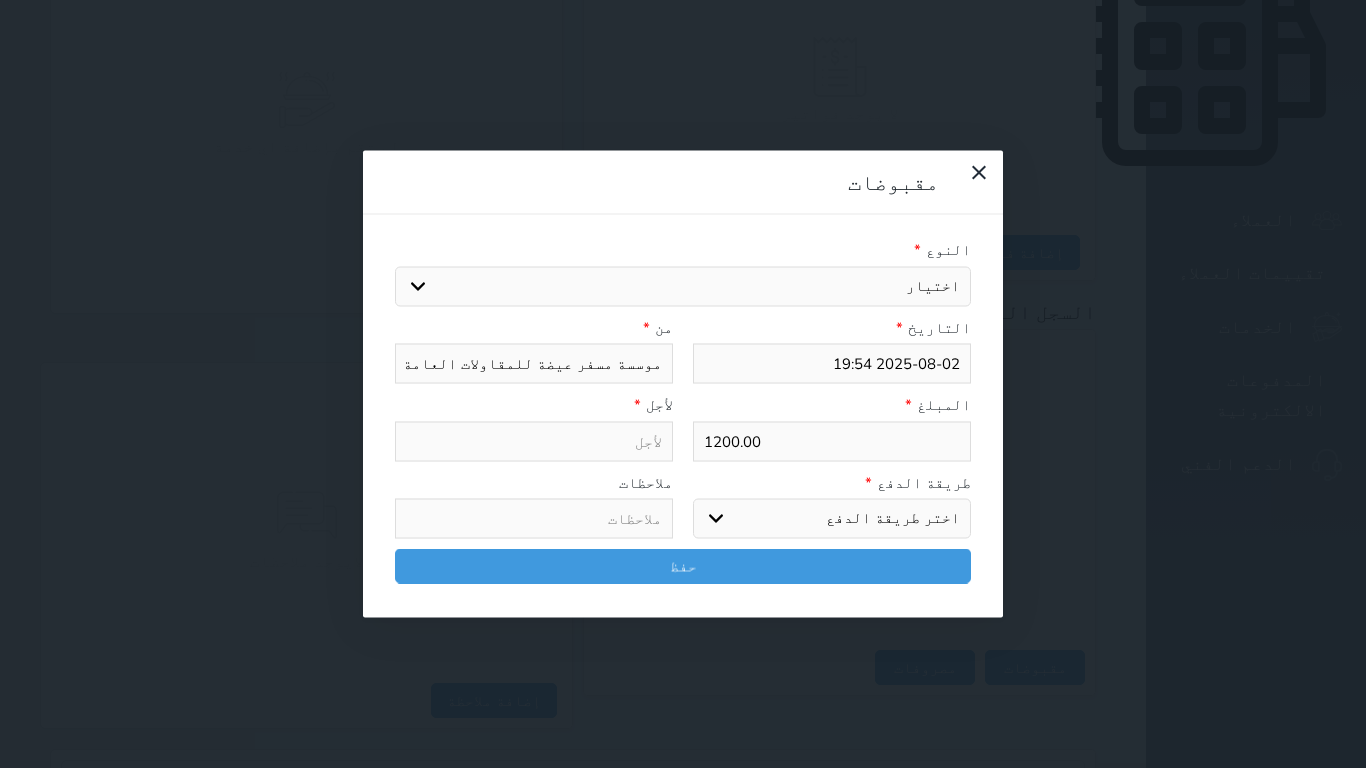 click on "اختيار   مقبوضات عامة قيمة إيجار فواتير تامين عربون لا ينطبق آخر مغسلة واي فاي - الإنترنت مواقف السيارات طعام الأغذية والمشروبات مشروبات المشروبات الباردة المشروبات الساخنة الإفطار غداء عشاء مخبز و كعك حمام سباحة الصالة الرياضية سبا و خدمات الجمال اختيار وإسقاط (خدمات النقل) ميني بار كابل - تلفزيون سرير إضافي تصفيف الشعر التسوق خدمات الجولات السياحية المنظمة خدمات الدليل السياحي" at bounding box center [683, 286] 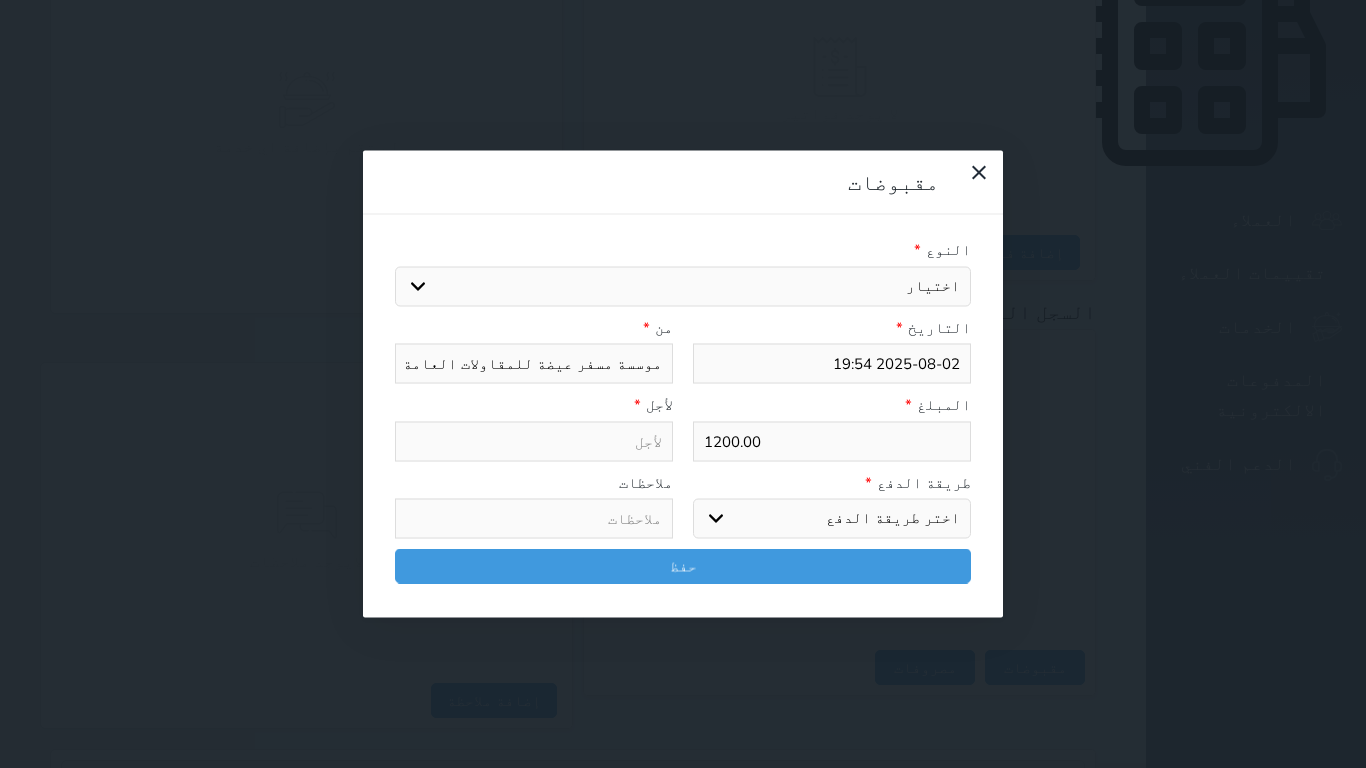 select on "55135" 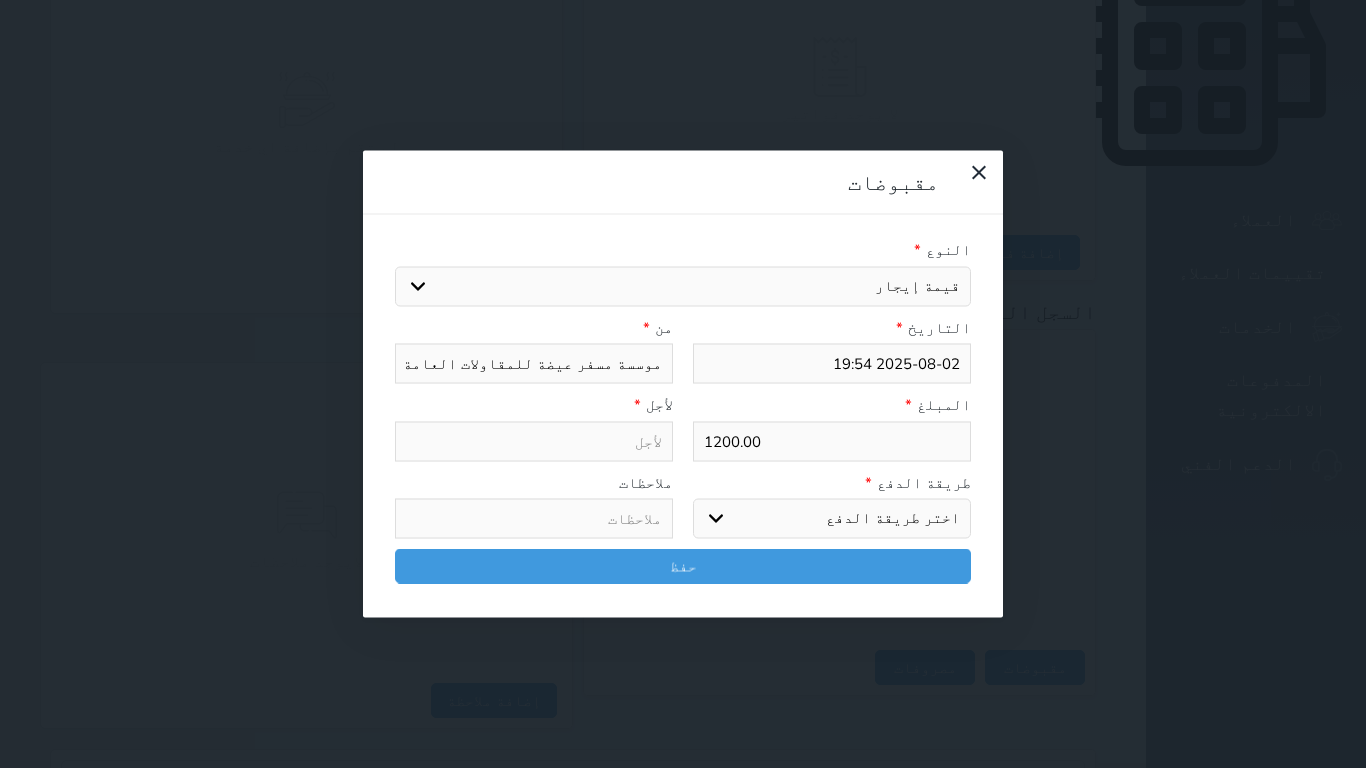 click on "اختيار   مقبوضات عامة قيمة إيجار فواتير تامين عربون لا ينطبق آخر مغسلة واي فاي - الإنترنت مواقف السيارات طعام الأغذية والمشروبات مشروبات المشروبات الباردة المشروبات الساخنة الإفطار غداء عشاء مخبز و كعك حمام سباحة الصالة الرياضية سبا و خدمات الجمال اختيار وإسقاط (خدمات النقل) ميني بار كابل - تلفزيون سرير إضافي تصفيف الشعر التسوق خدمات الجولات السياحية المنظمة خدمات الدليل السياحي" at bounding box center (683, 286) 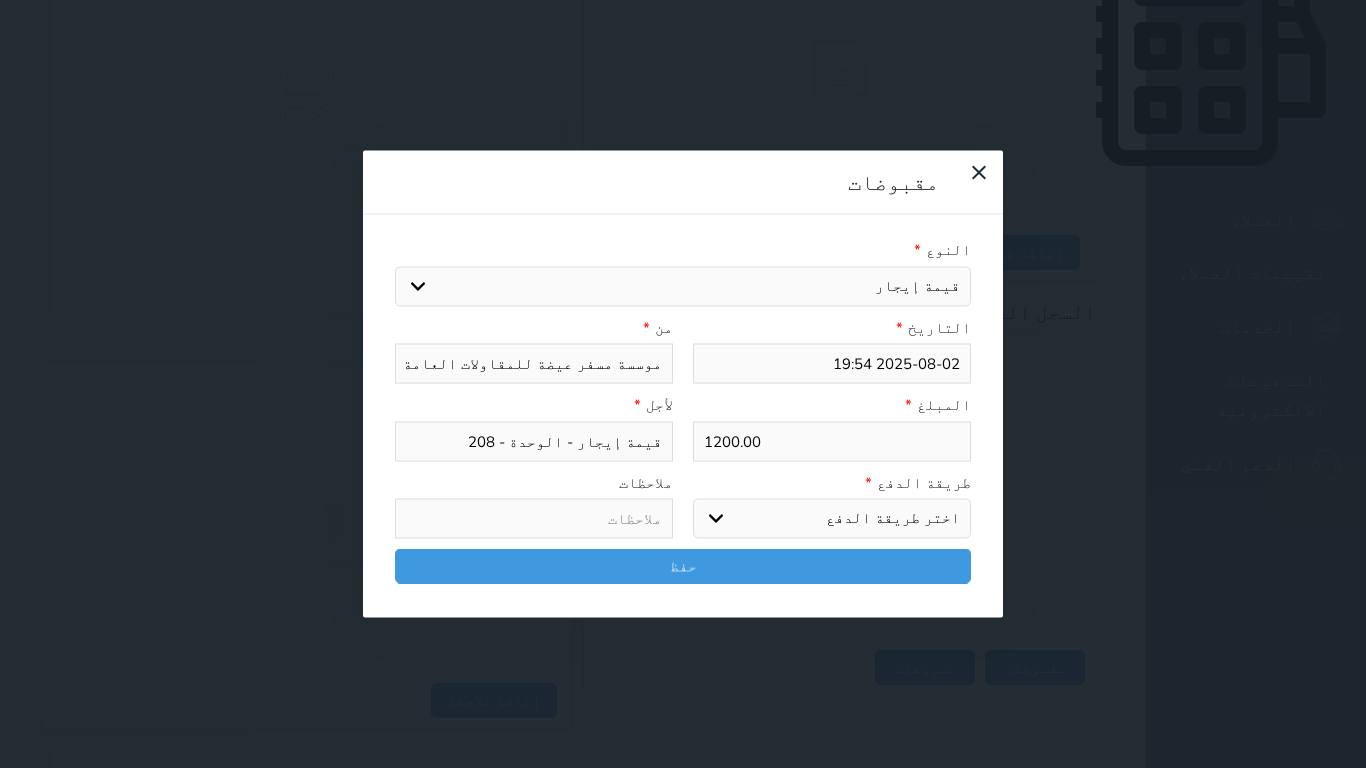 click on "1200.00" at bounding box center (832, 441) 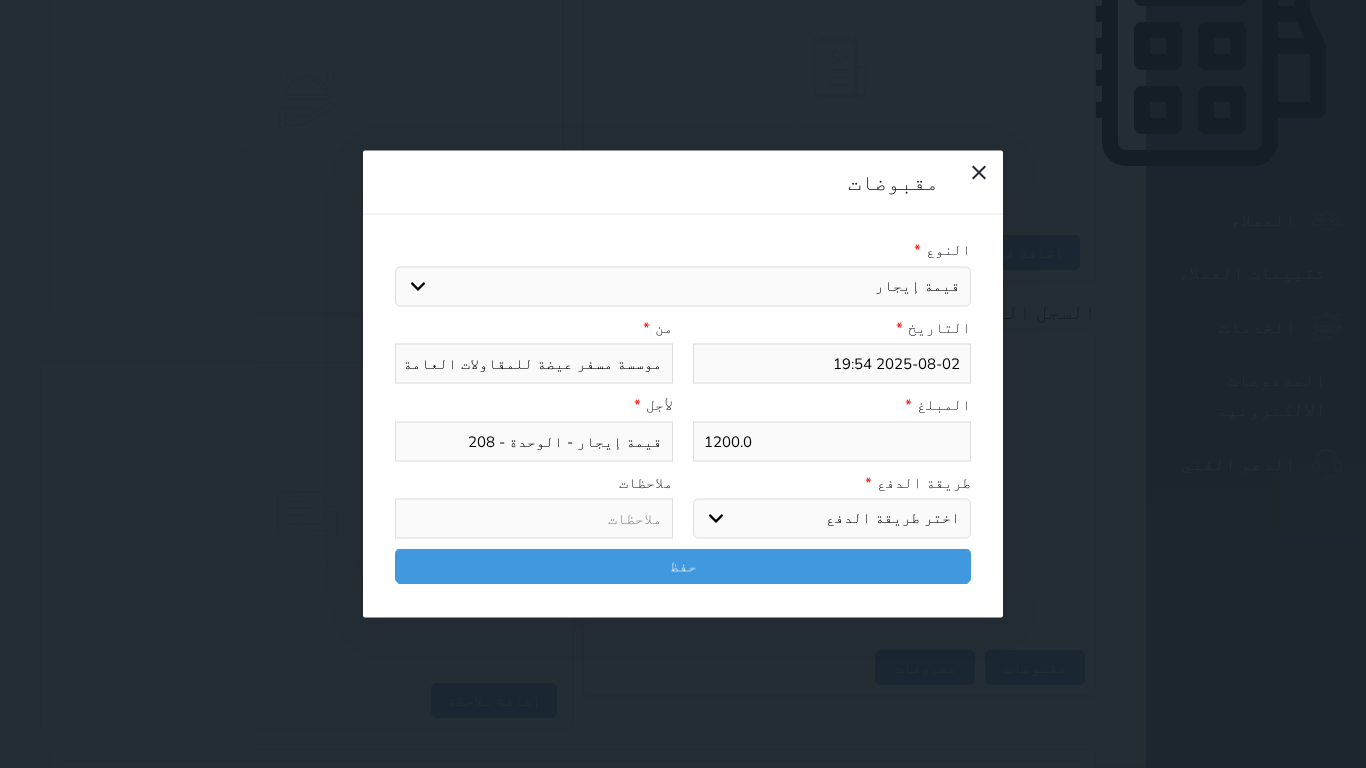type on "1200." 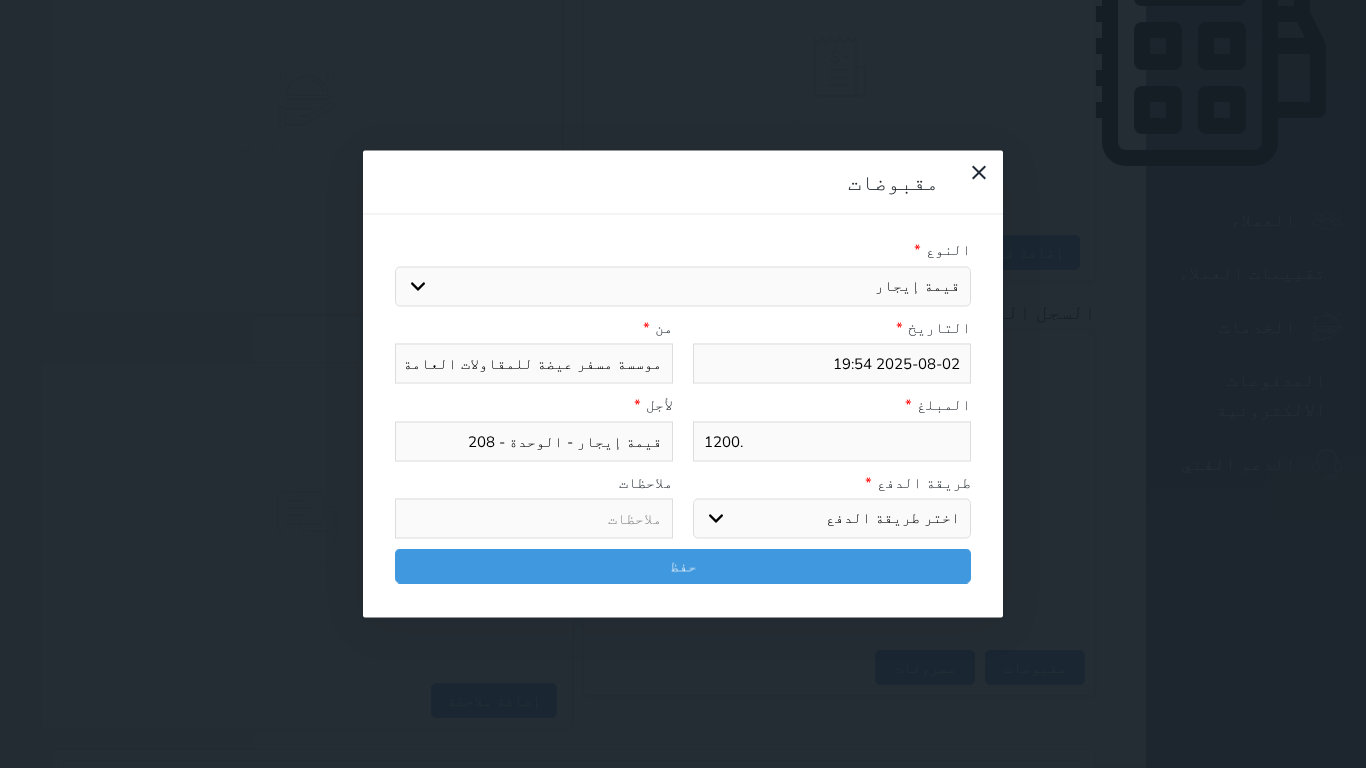 type on "1200" 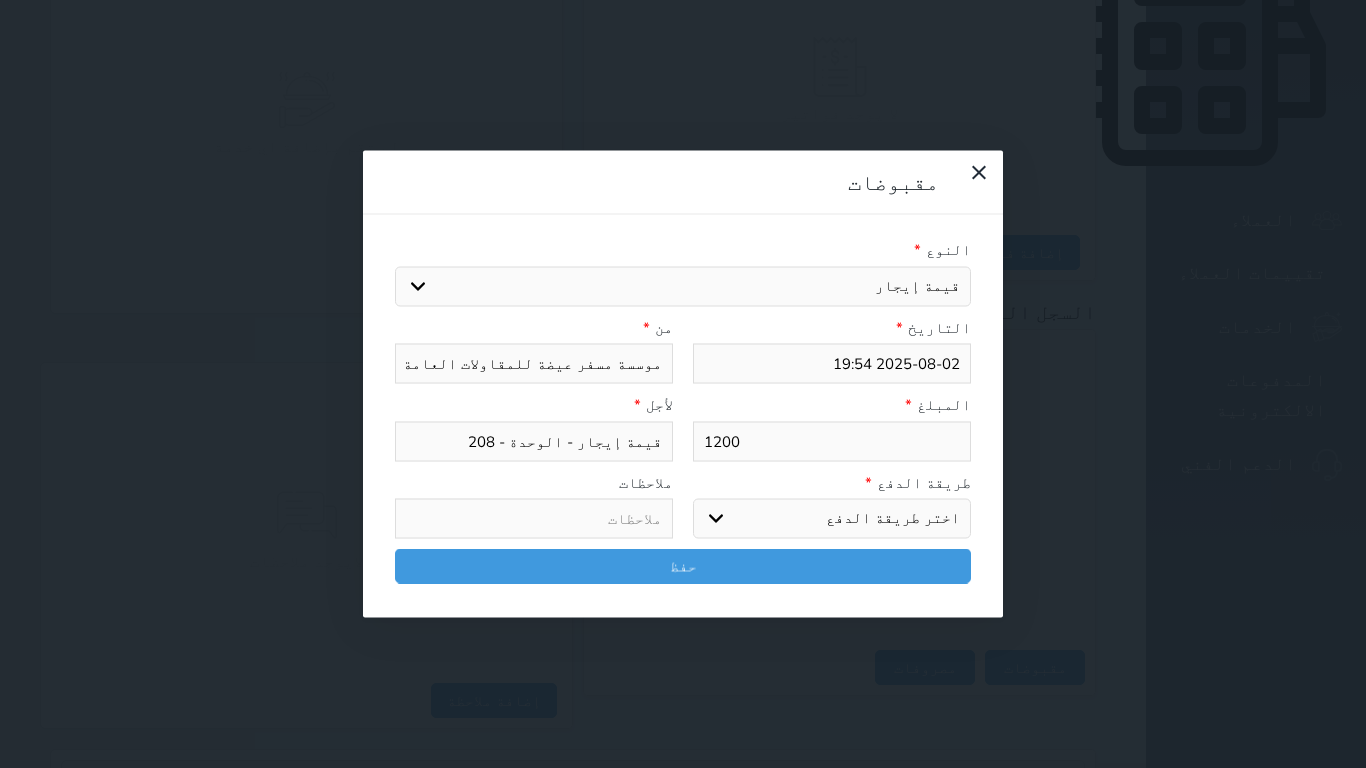 type on "120" 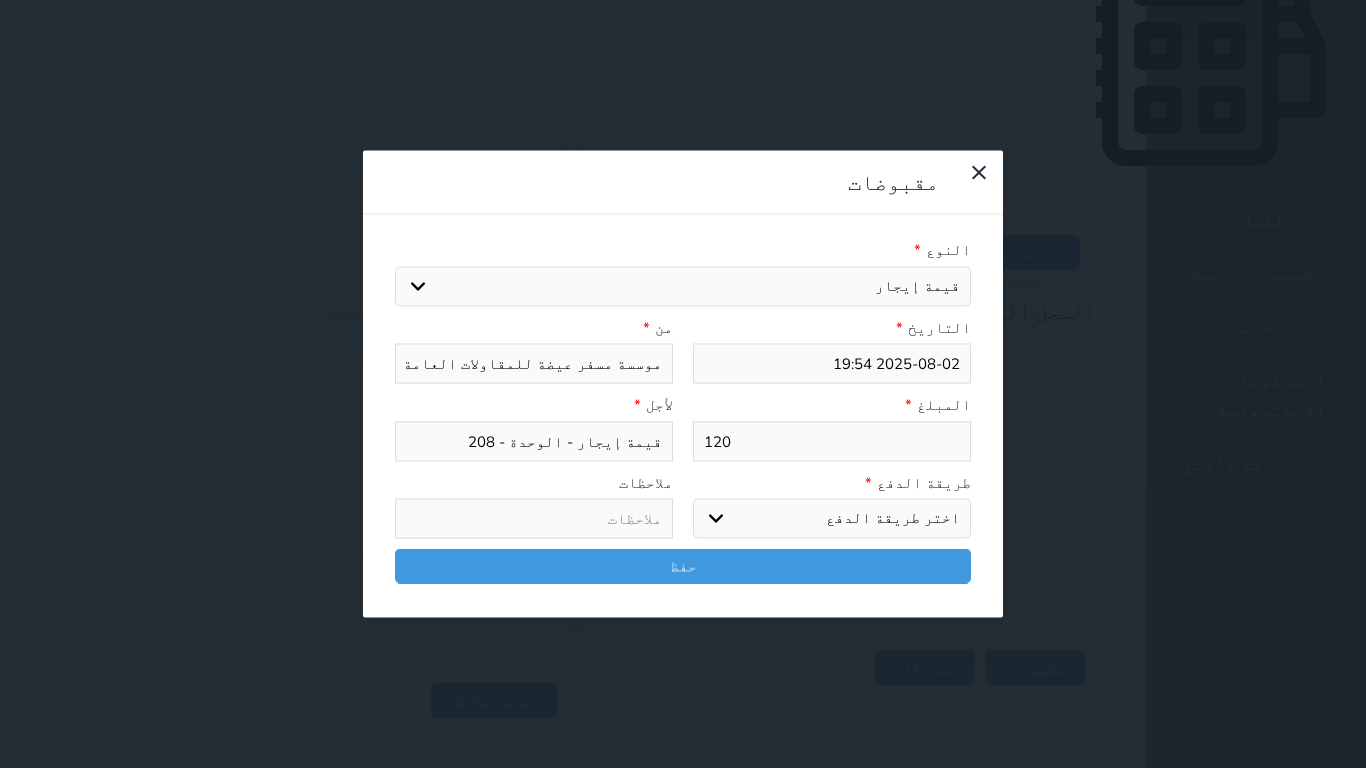 type on "12" 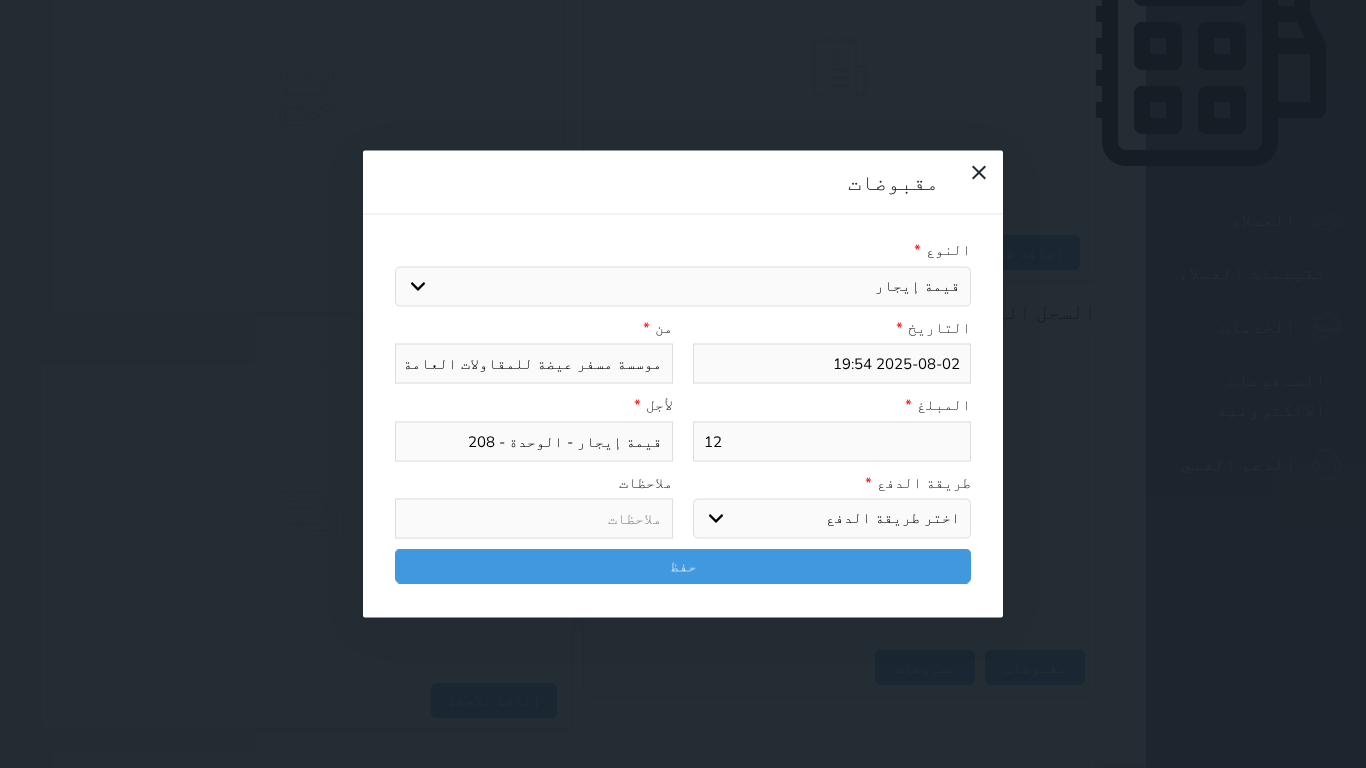 type on "1" 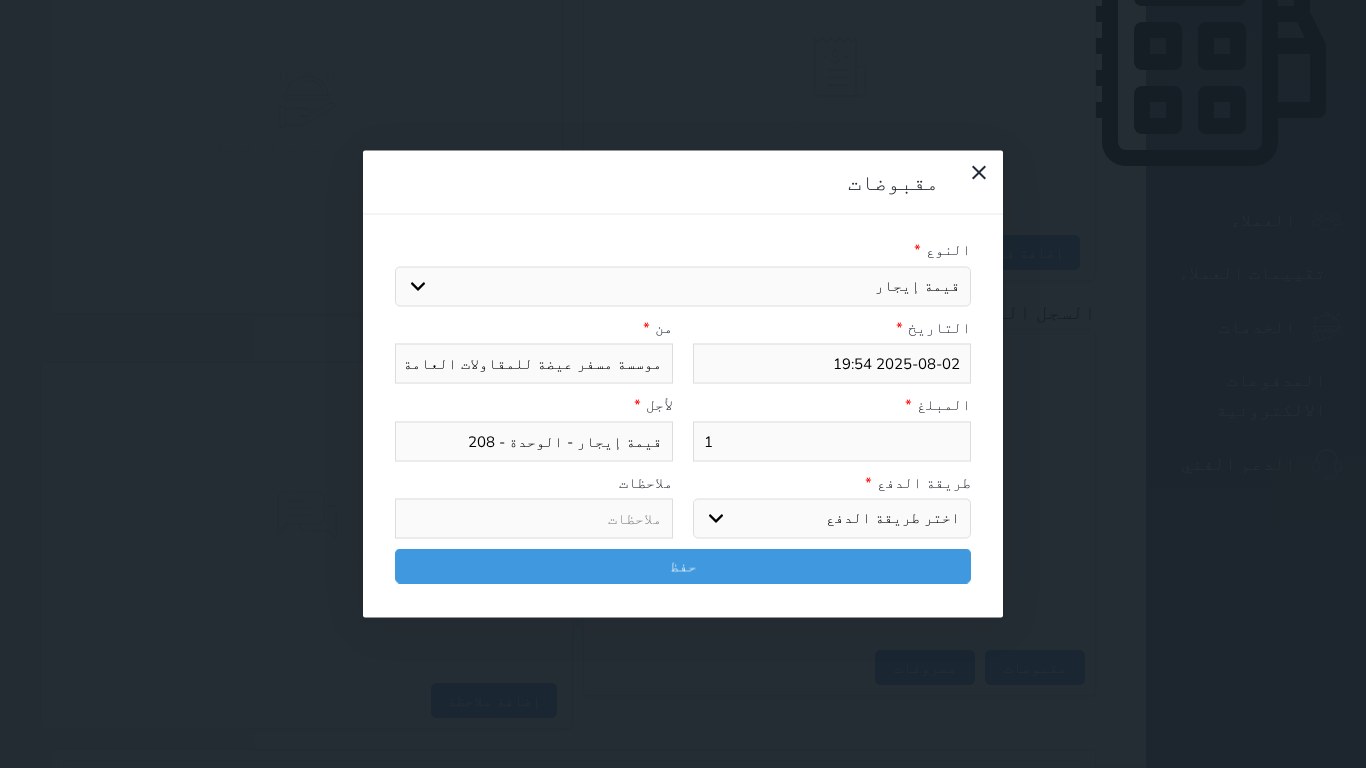type 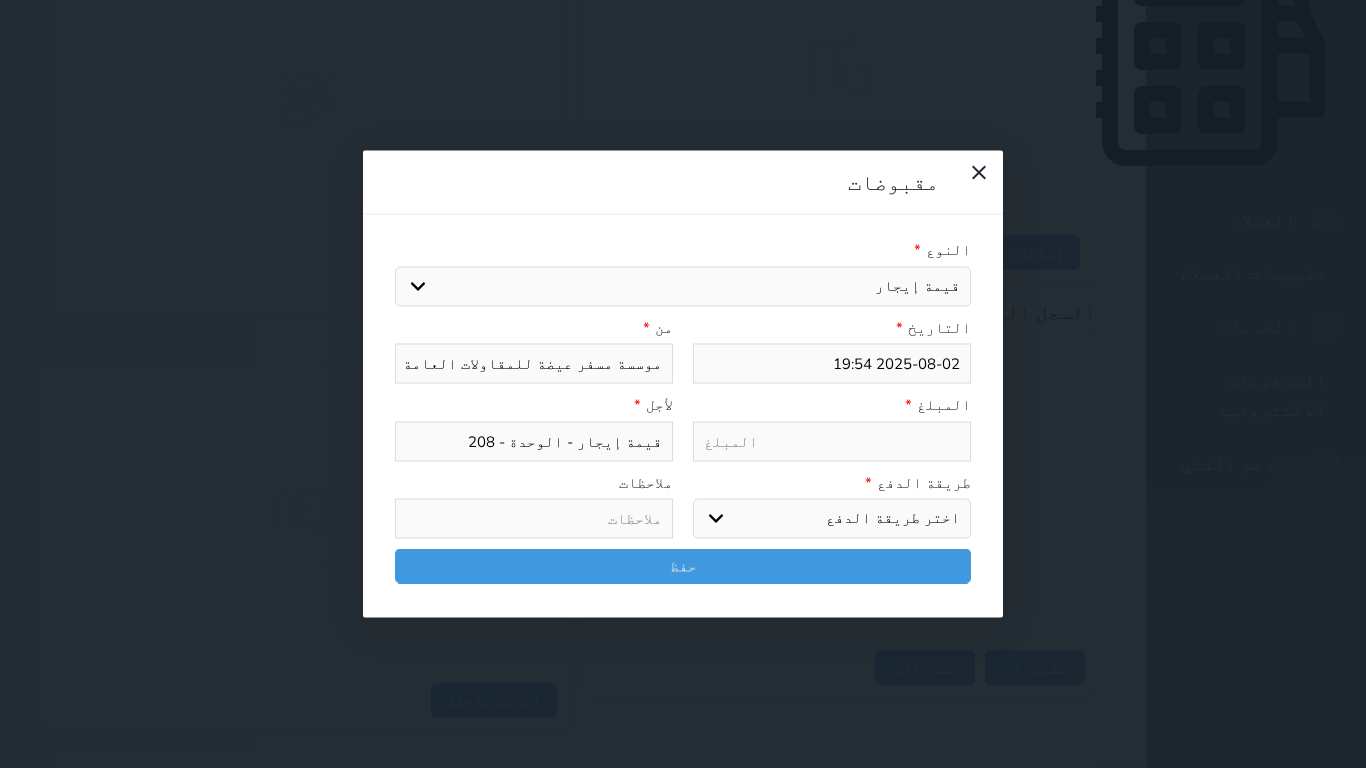 type on "1" 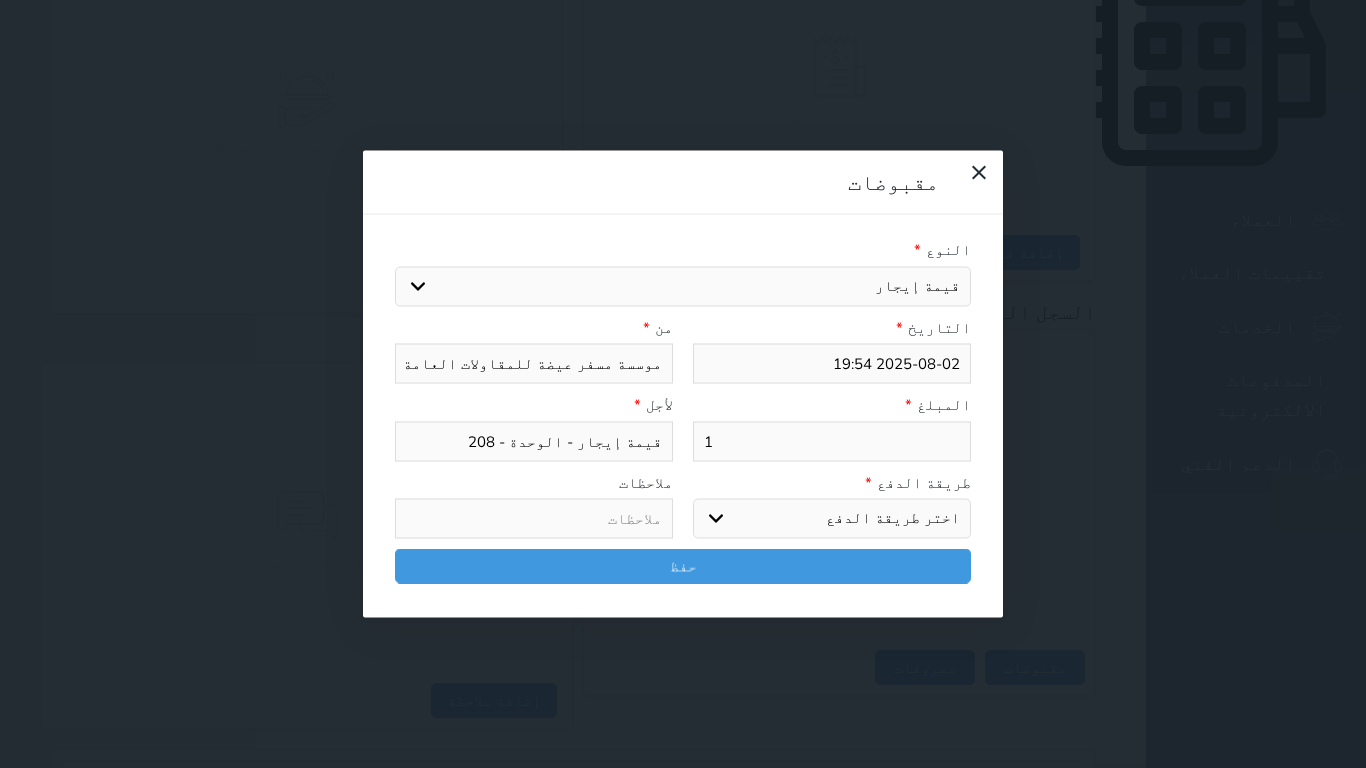type on "10" 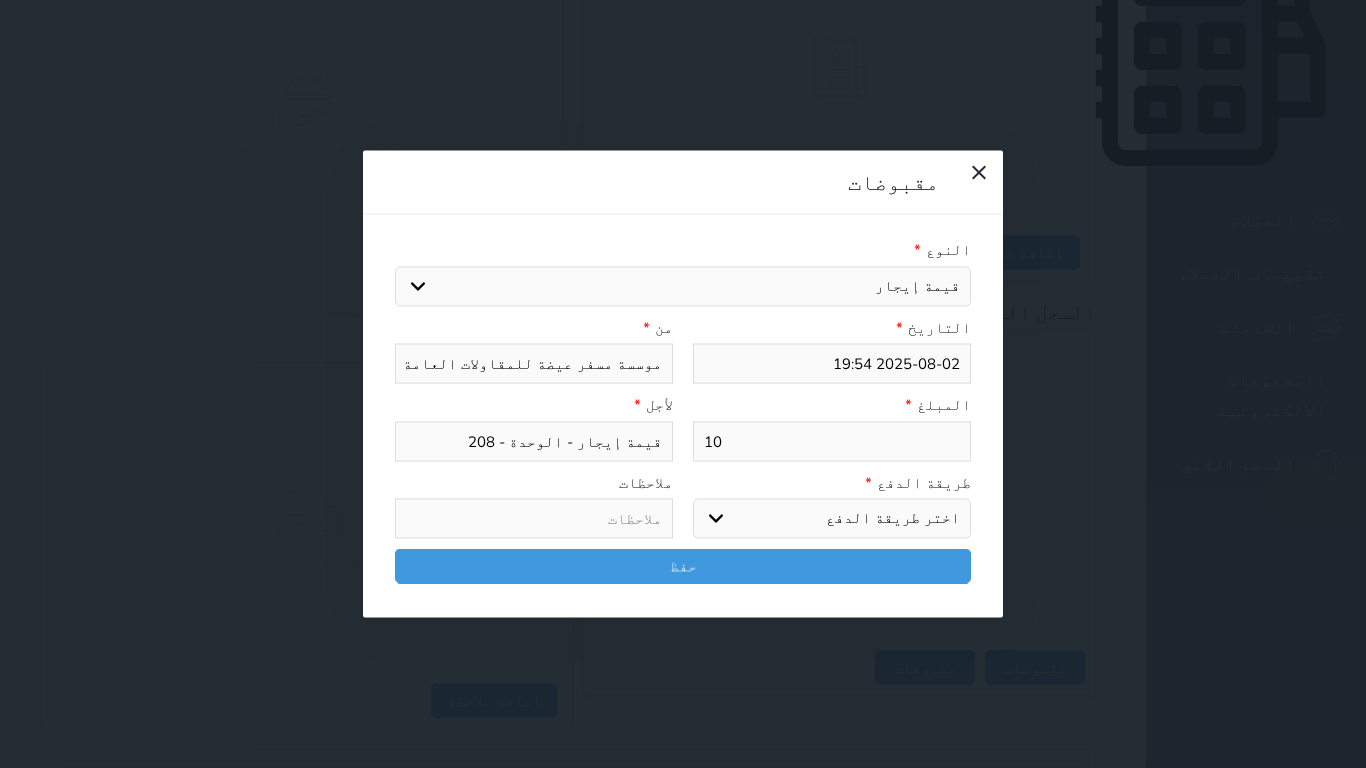 type on "100" 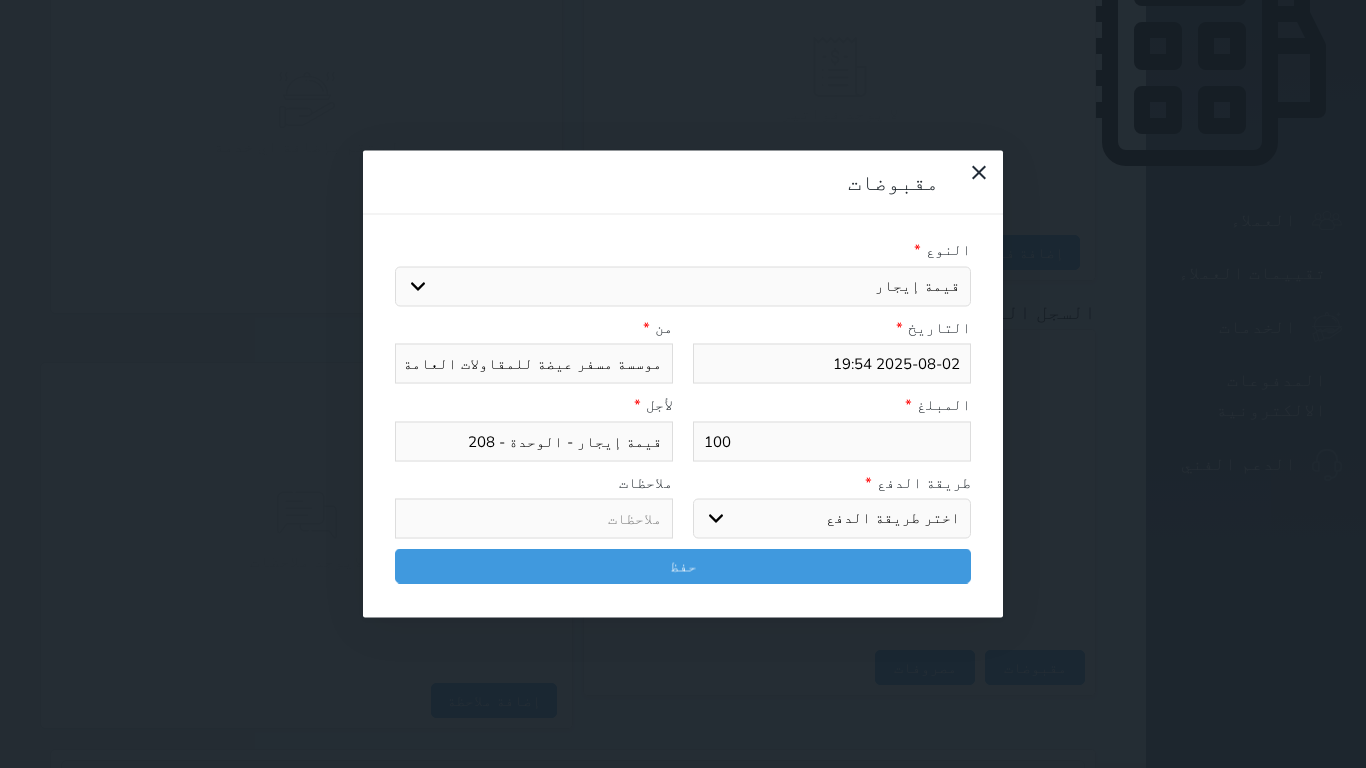 type on "1000" 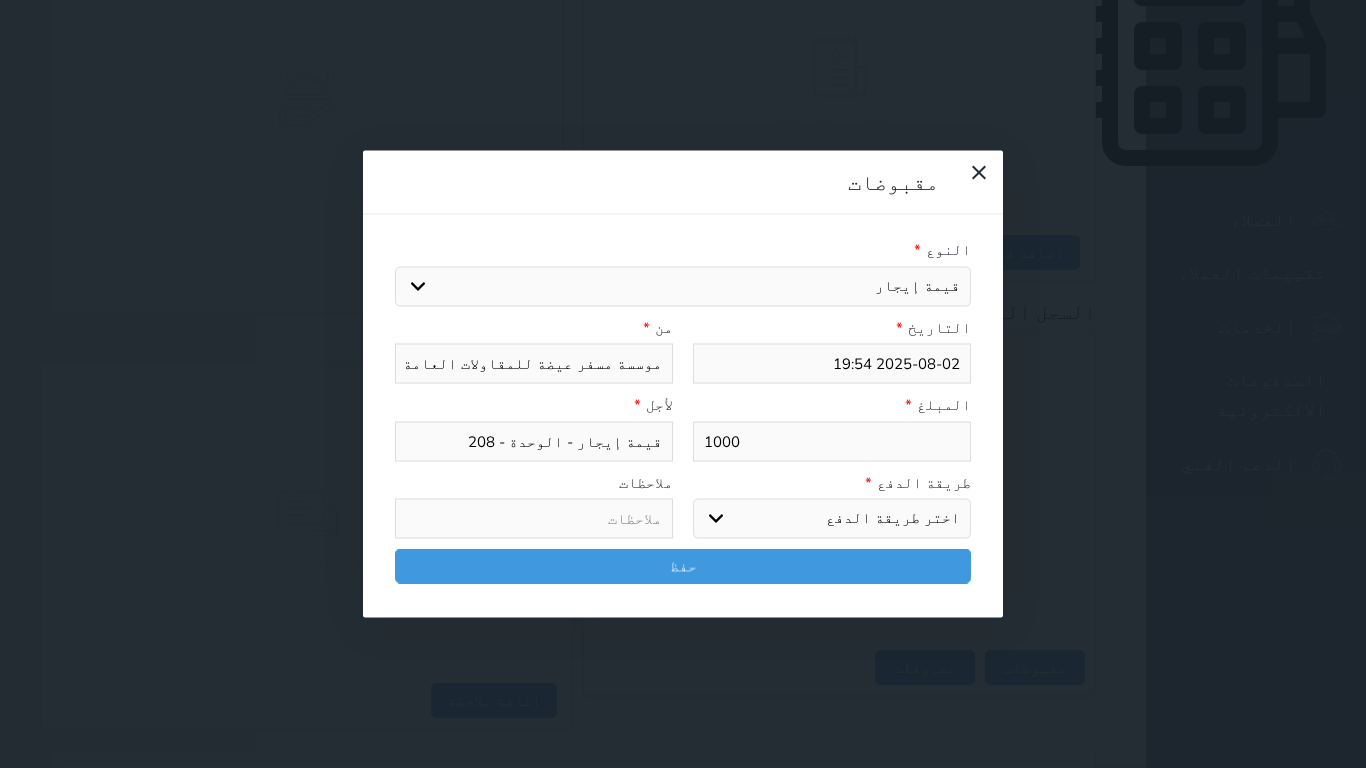type on "1000" 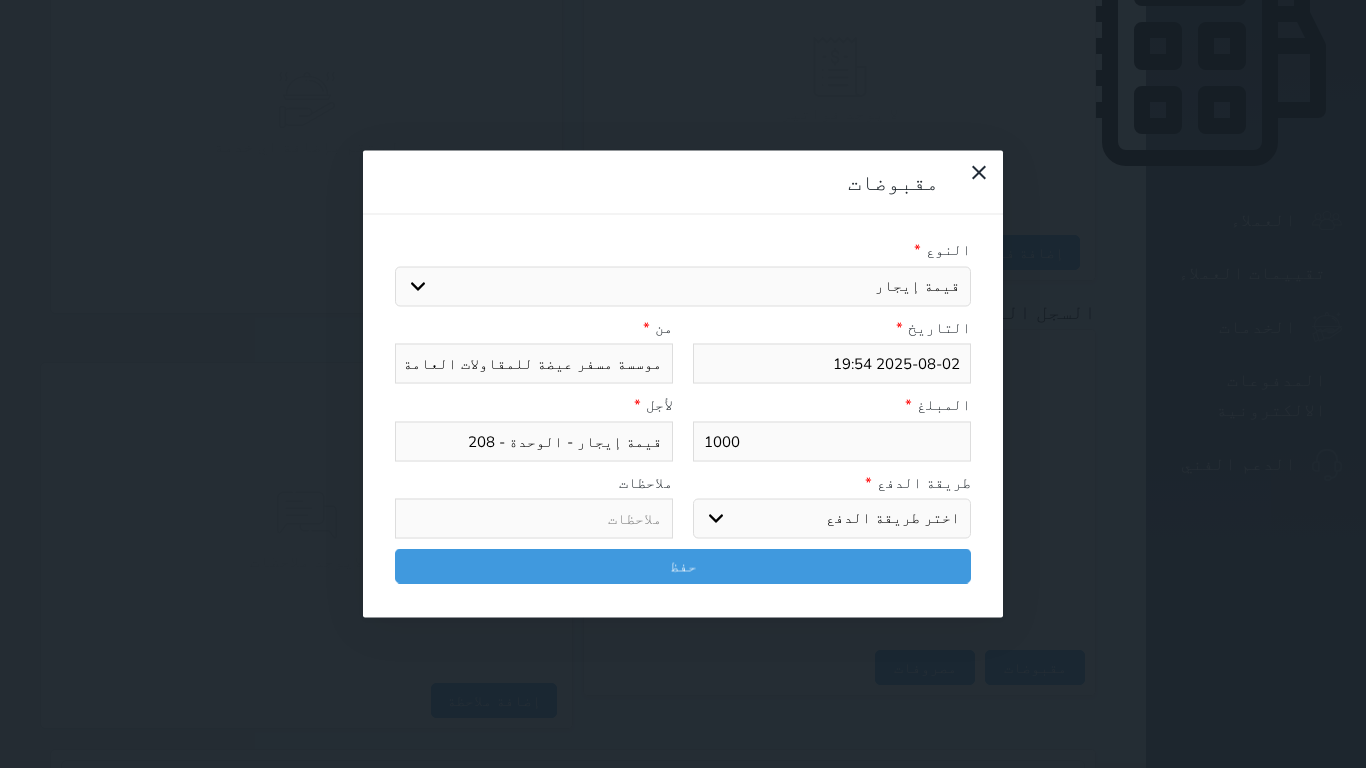 click on "اختر طريقة الدفع   دفع نقدى   تحويل بنكى   مدى   بطاقة ائتمان   آجل" at bounding box center (832, 519) 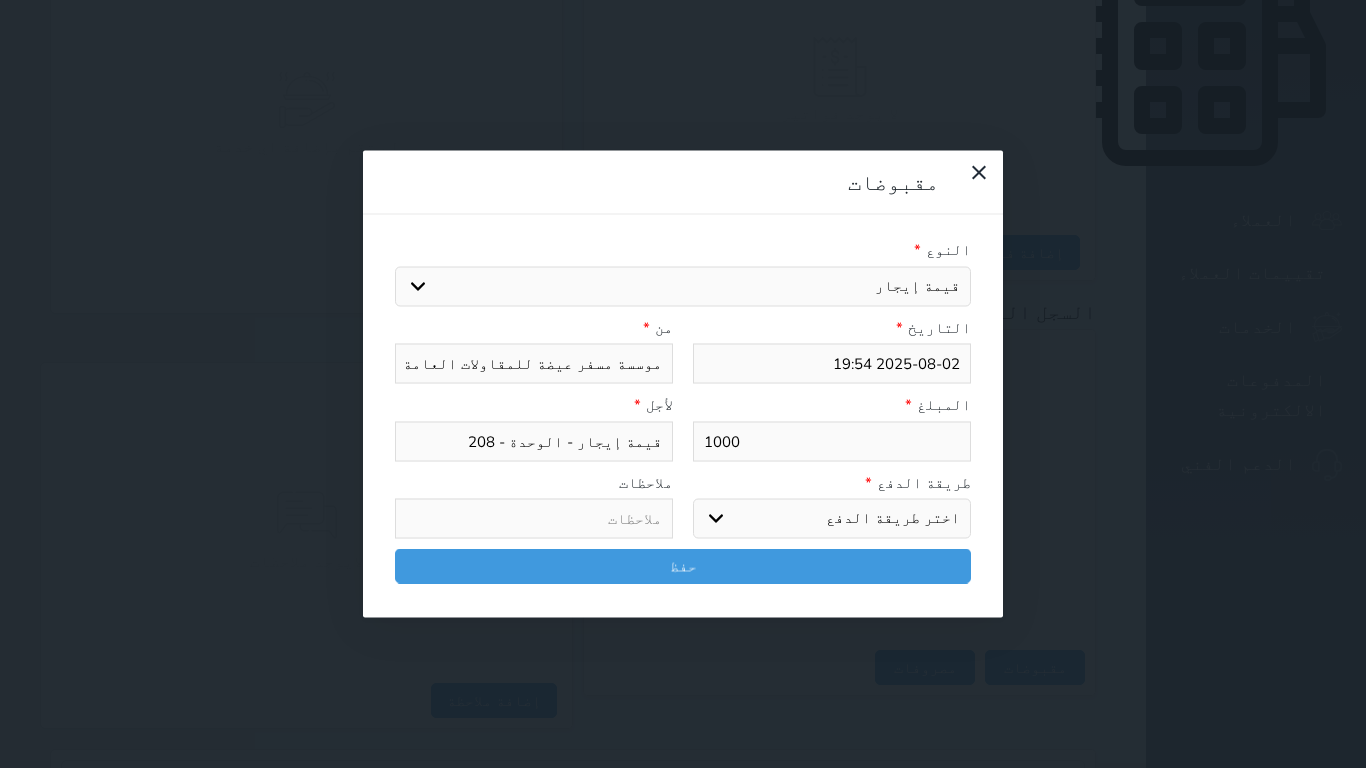 select on "mada" 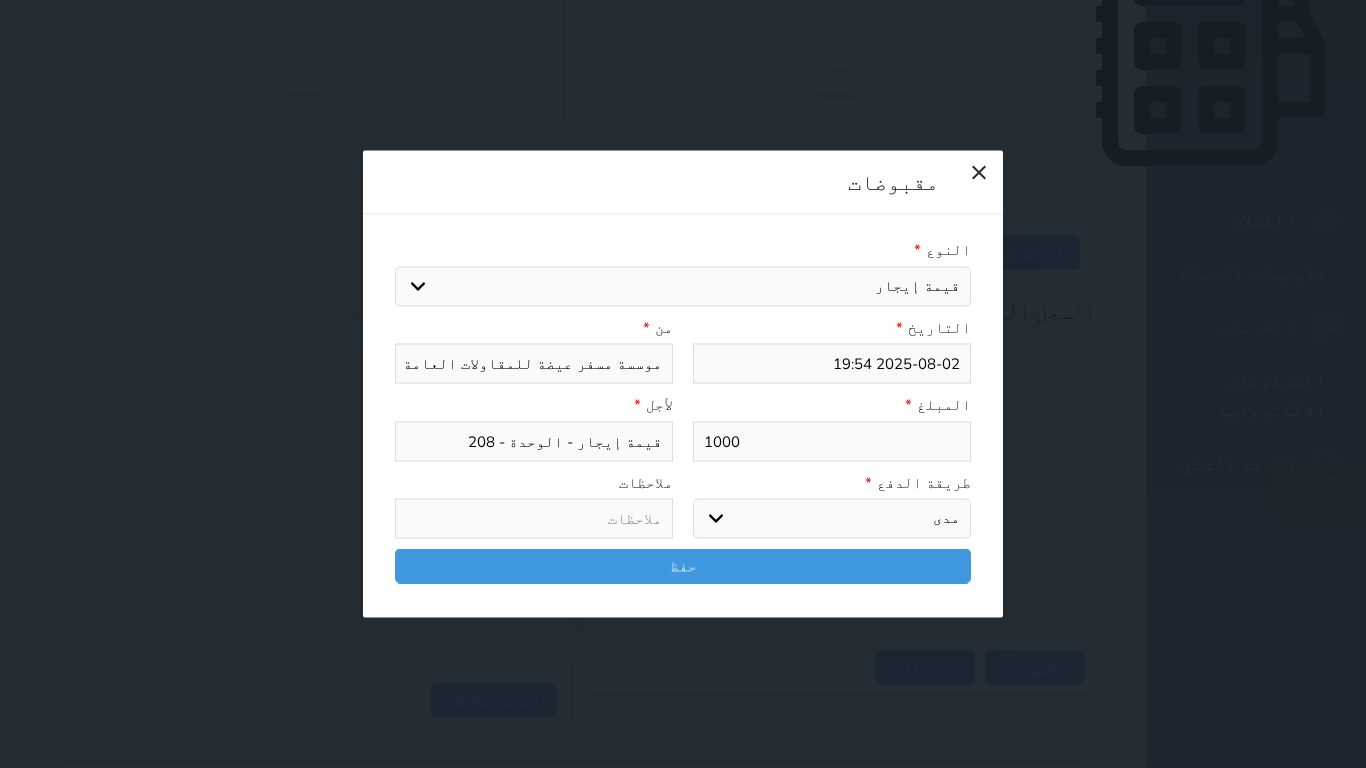 click on "اختر طريقة الدفع   دفع نقدى   تحويل بنكى   مدى   بطاقة ائتمان   آجل" at bounding box center (832, 519) 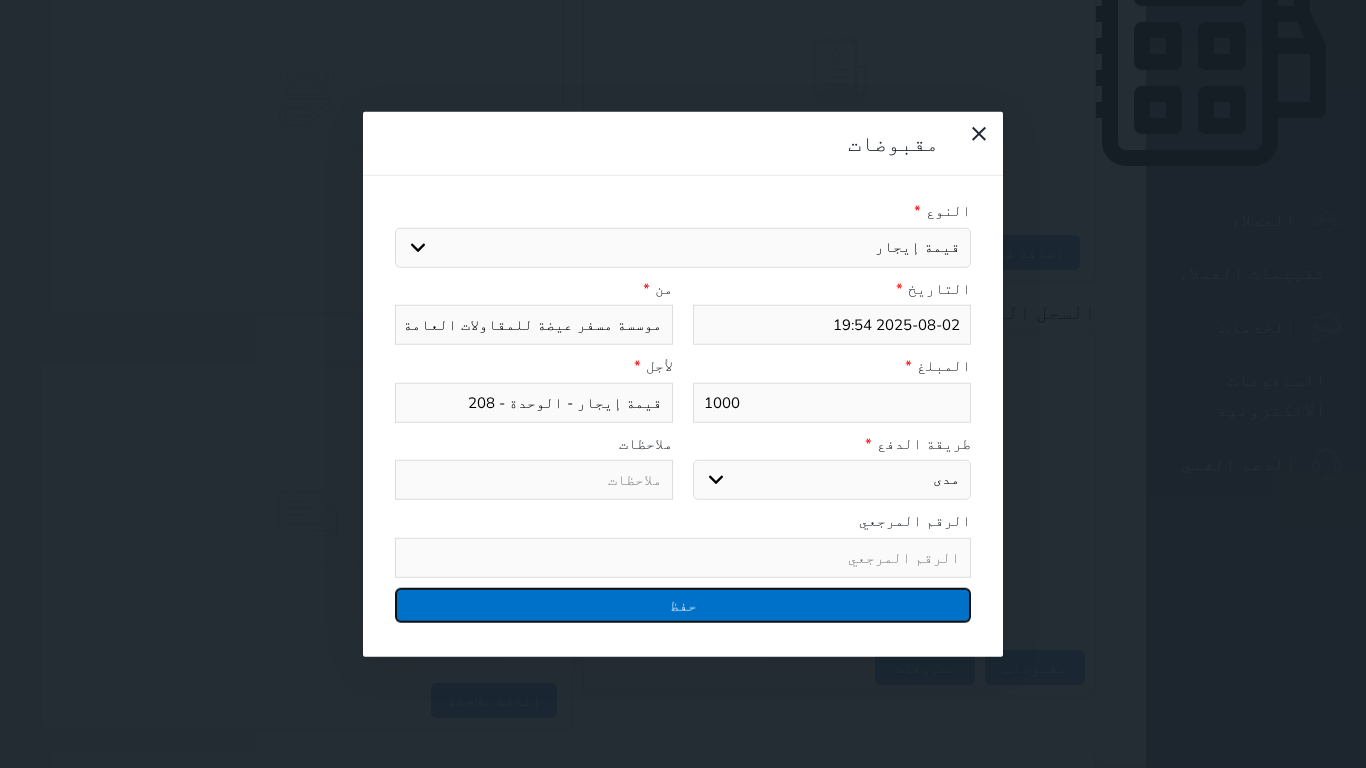 click on "حفظ" at bounding box center [683, 604] 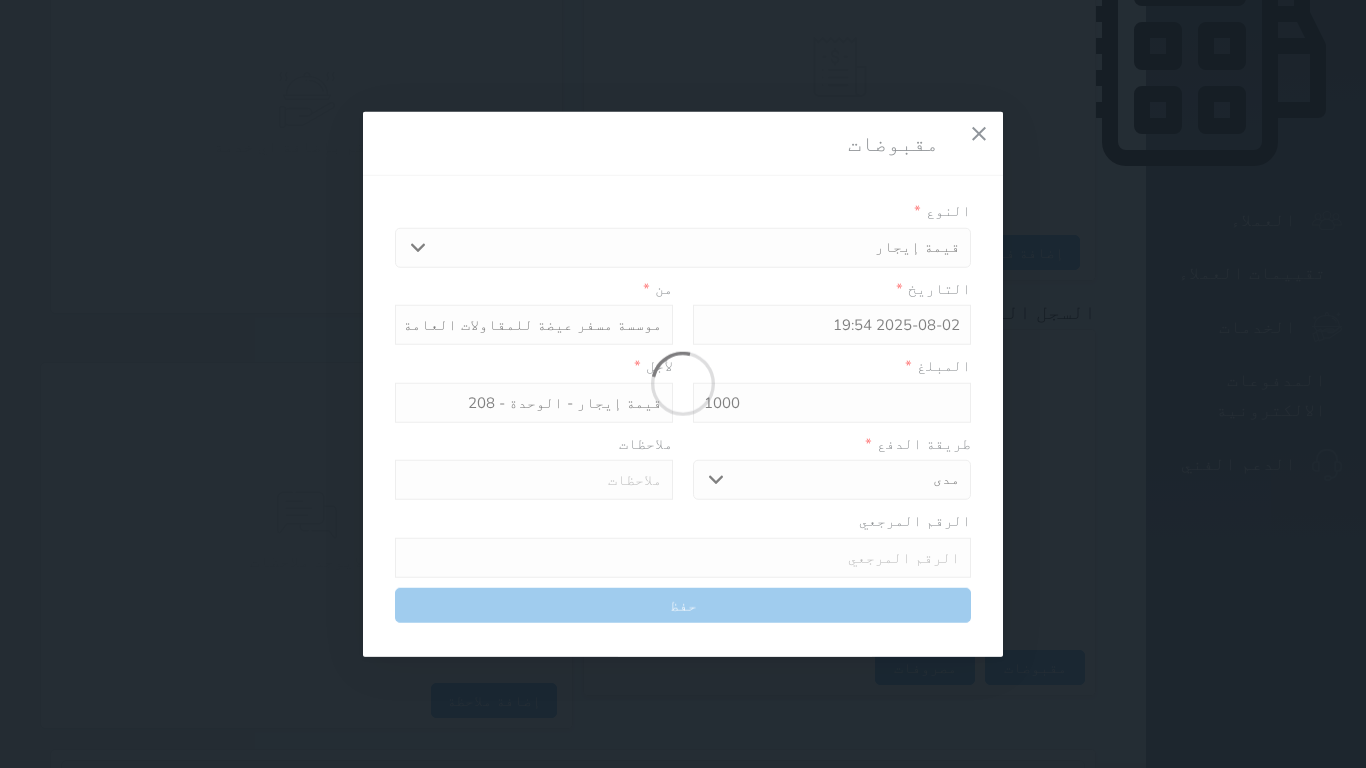 select 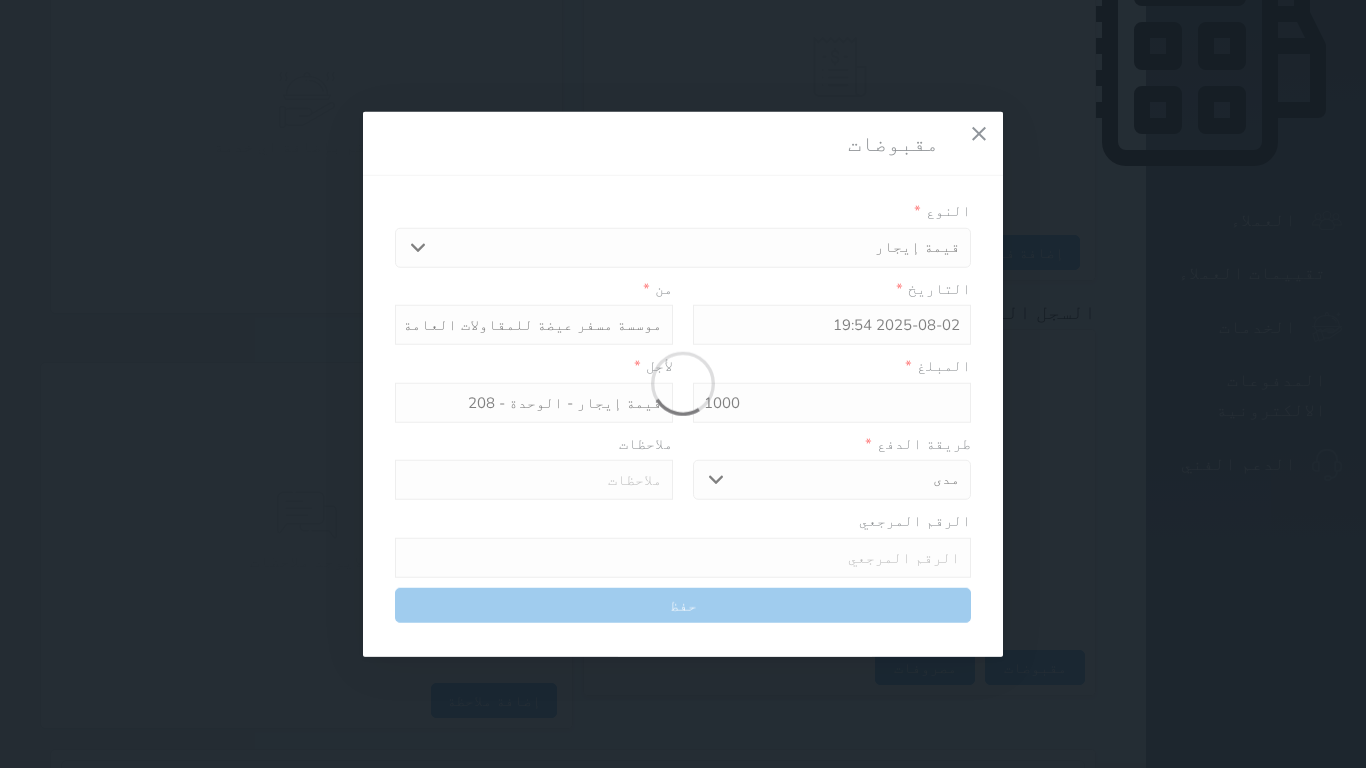 type 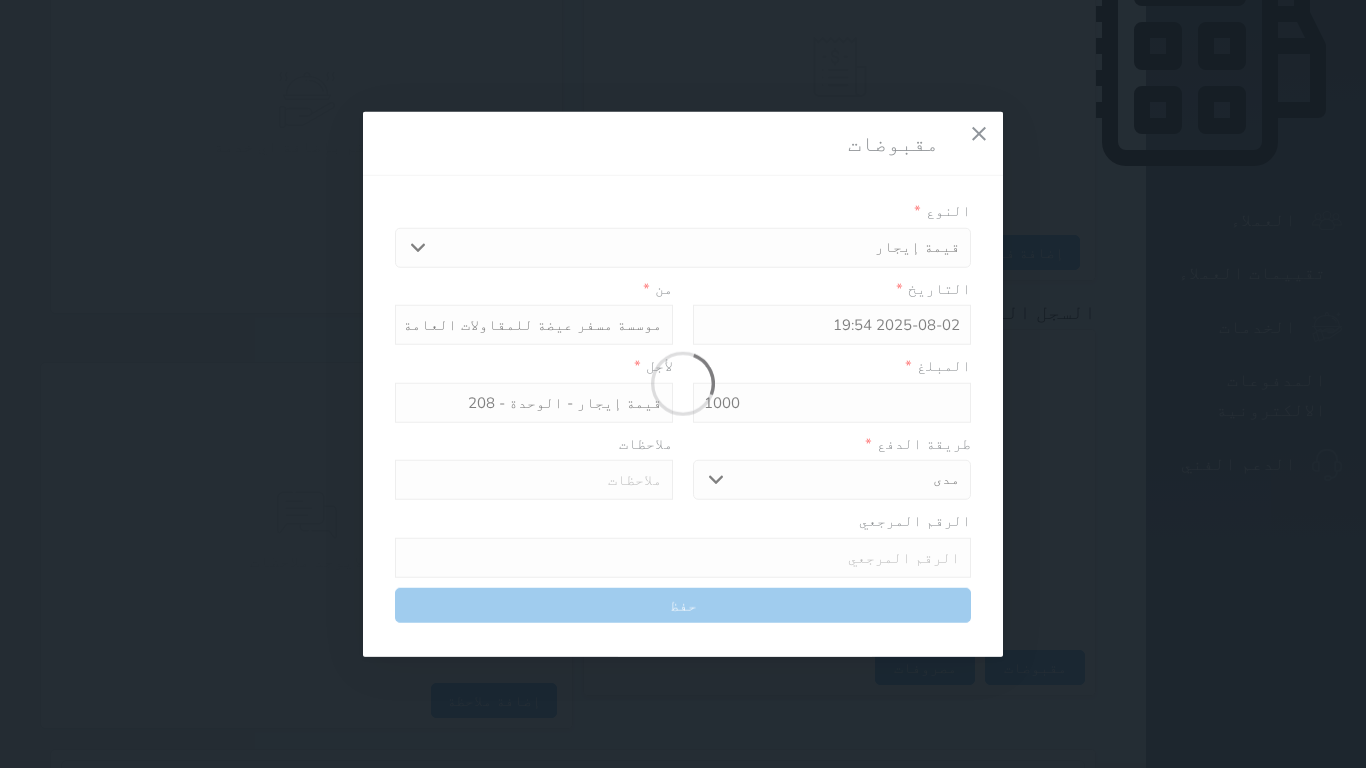 type on "0" 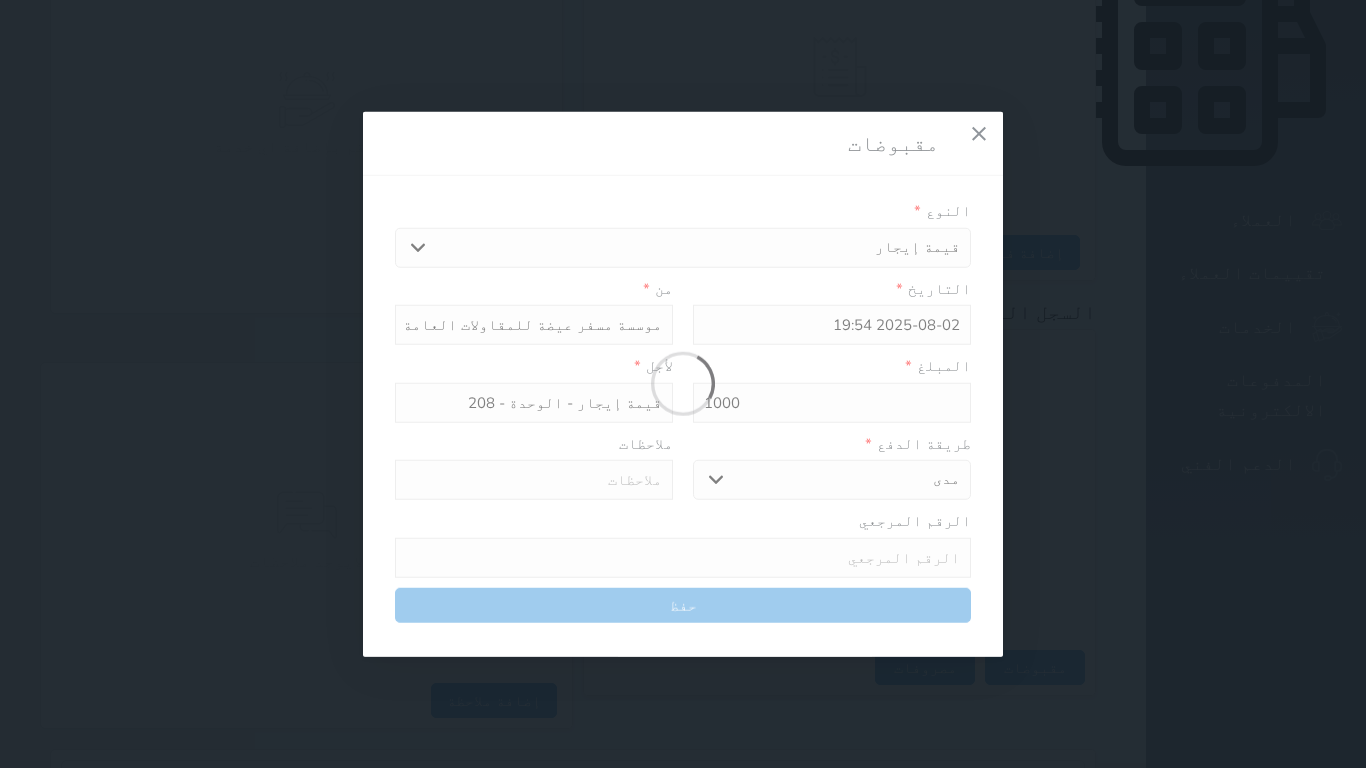 select 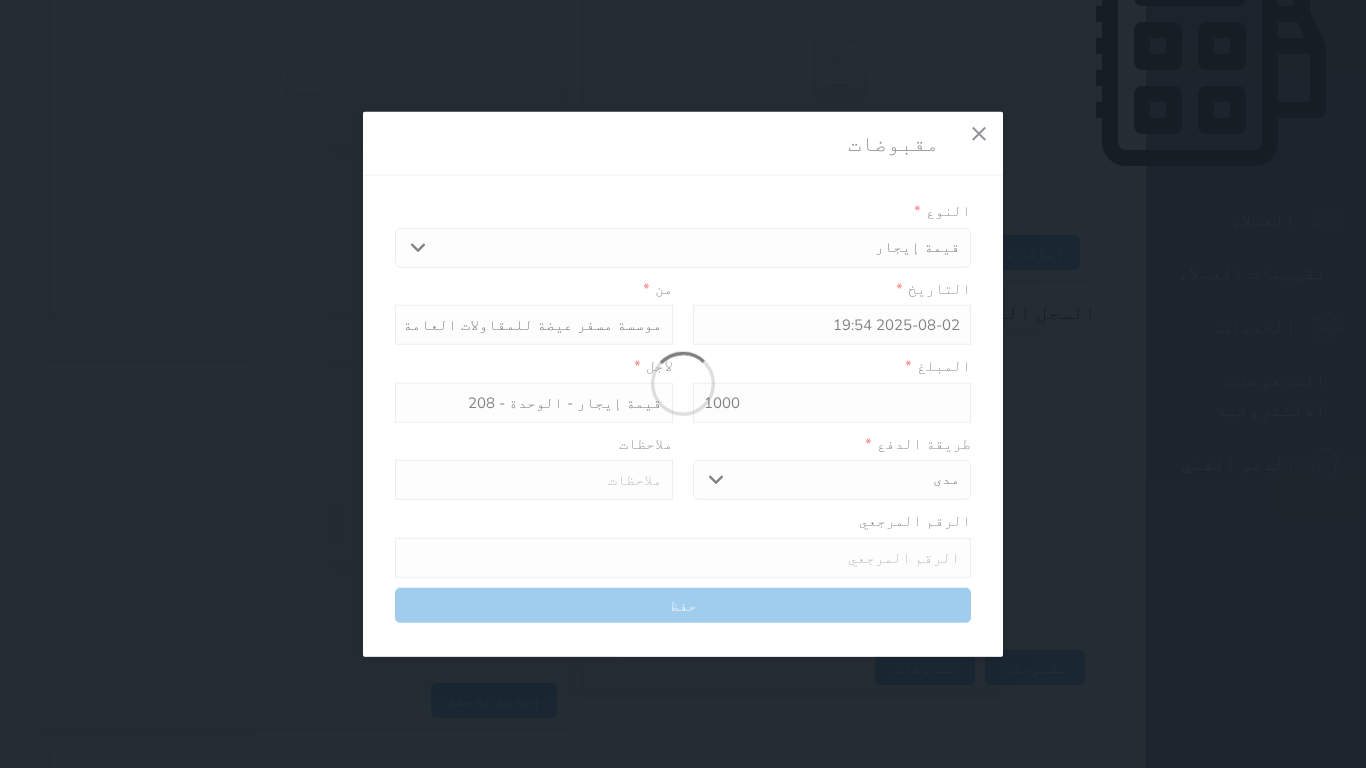 type on "0" 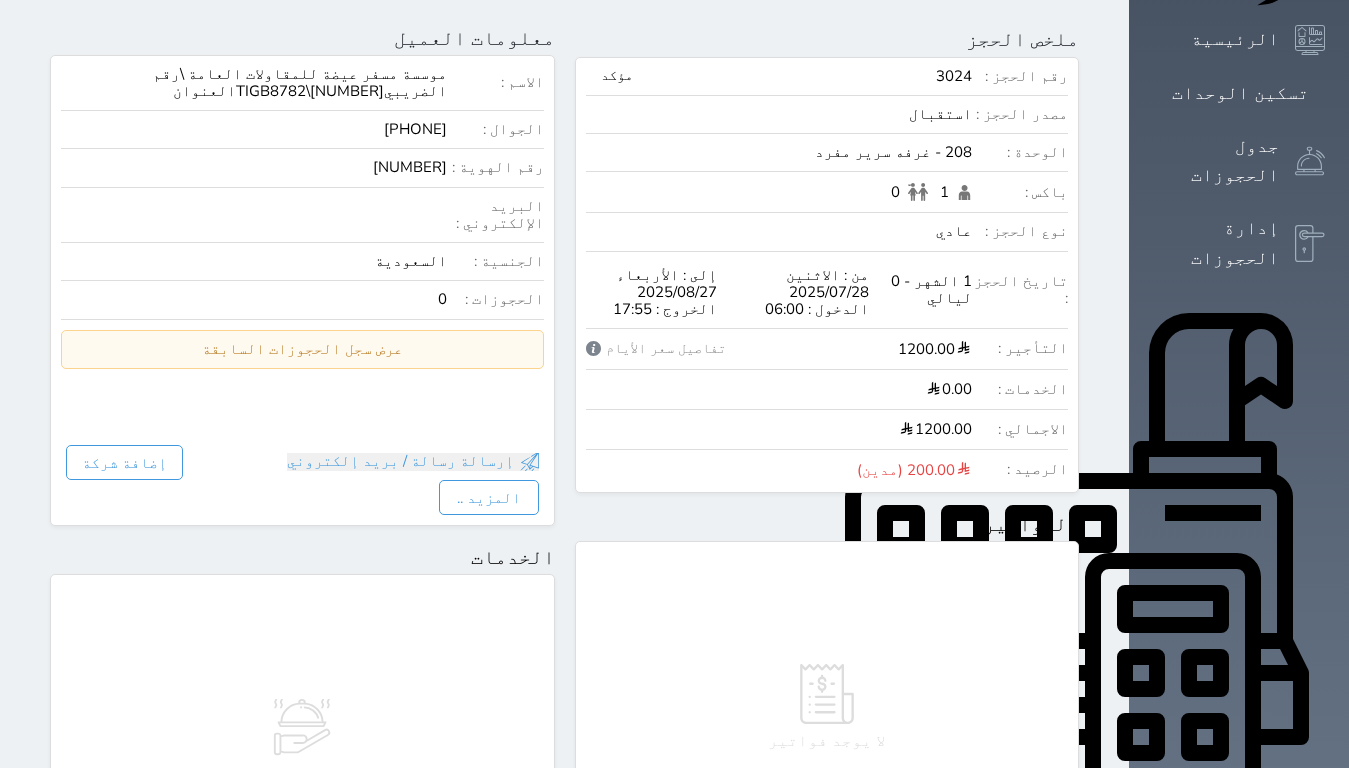 scroll, scrollTop: 0, scrollLeft: 0, axis: both 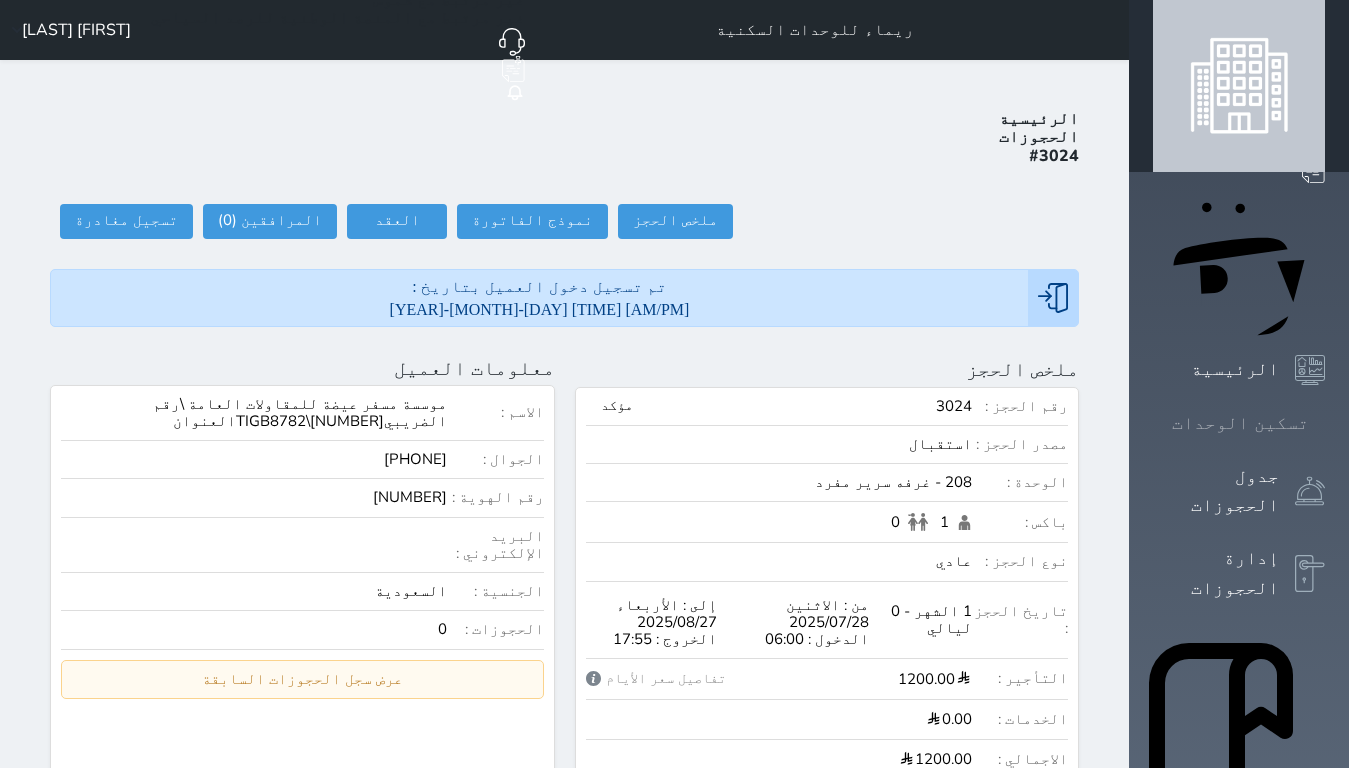 click 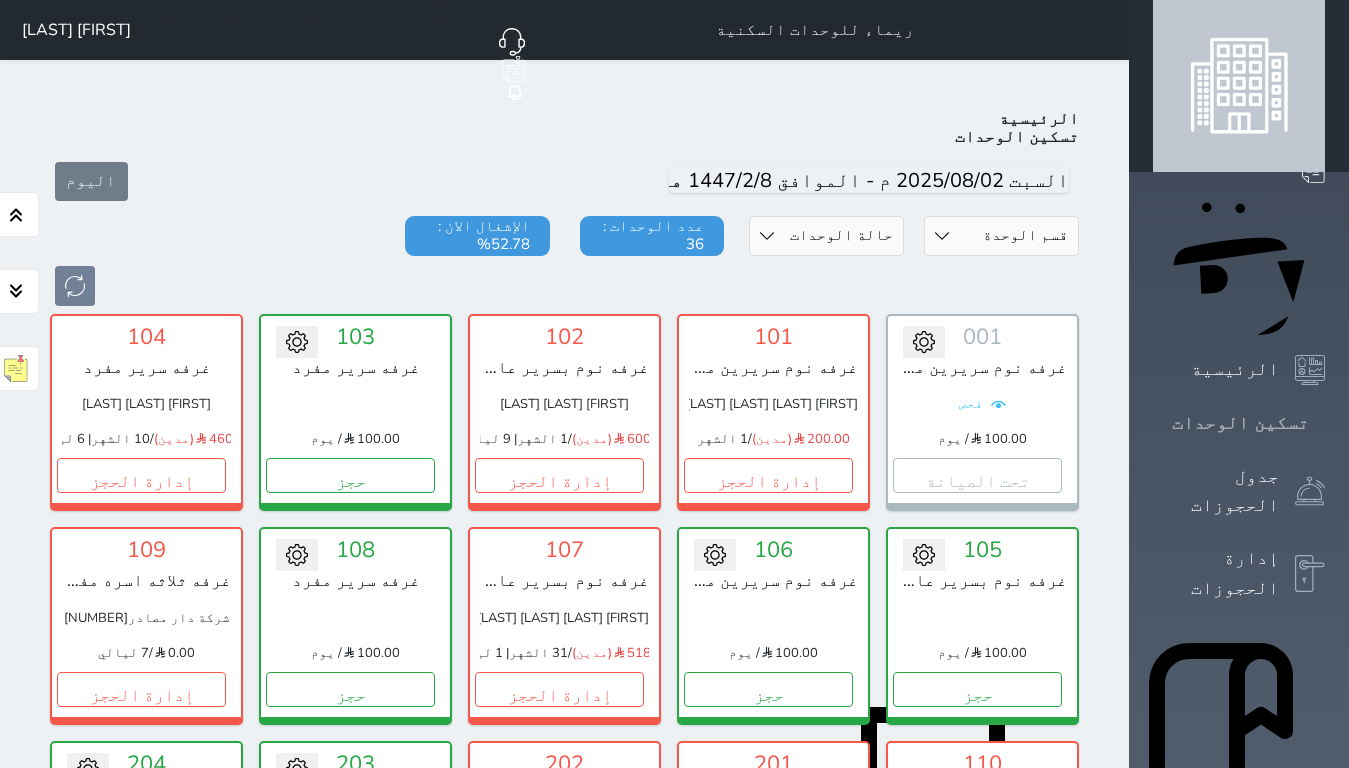 scroll, scrollTop: 78, scrollLeft: 0, axis: vertical 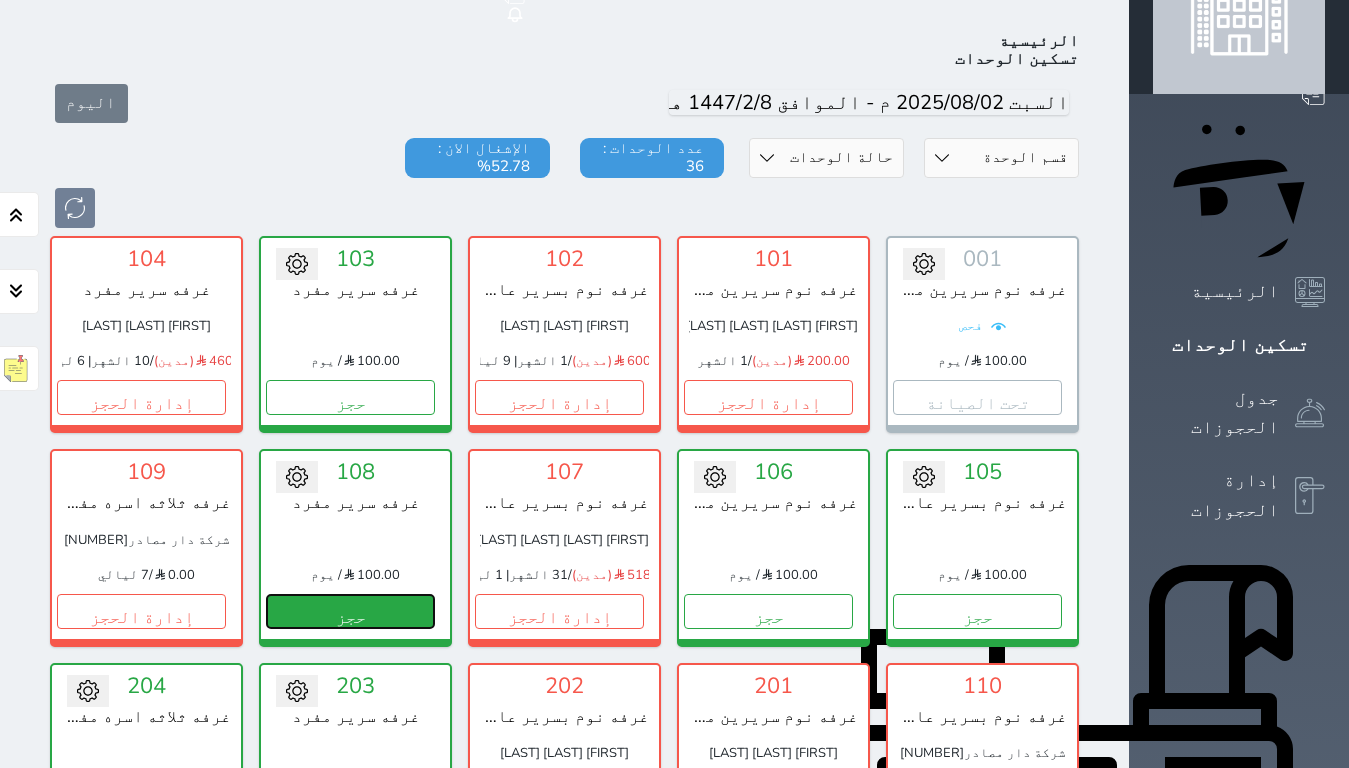 click on "حجز" at bounding box center [350, 611] 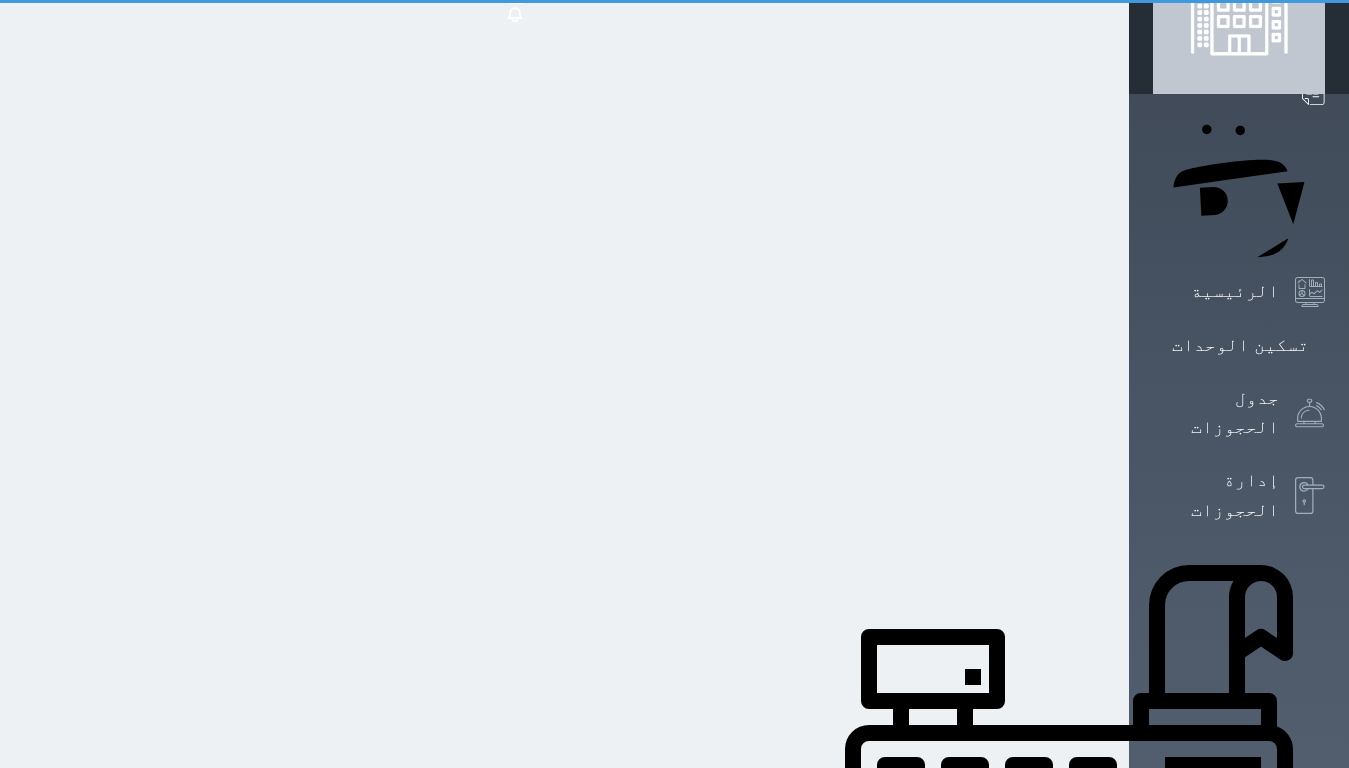 scroll, scrollTop: 44, scrollLeft: 0, axis: vertical 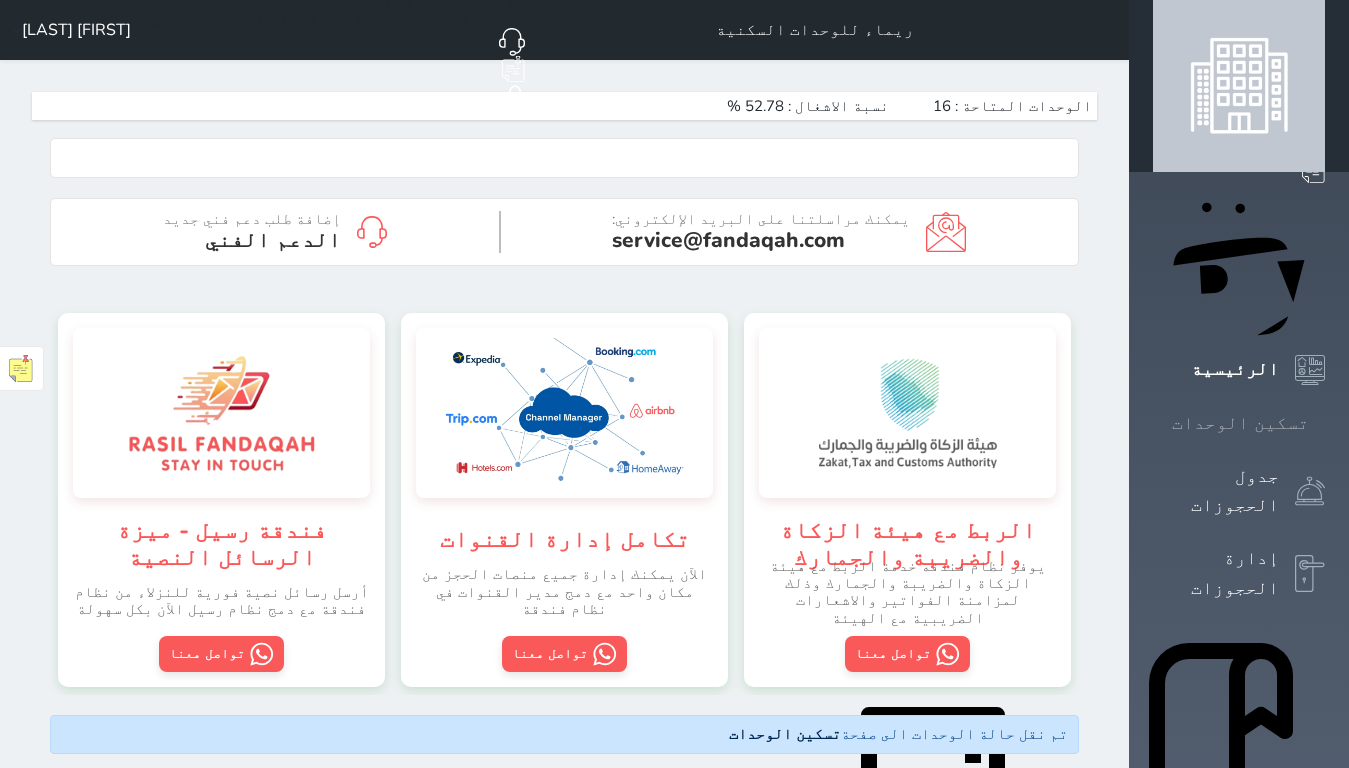 click 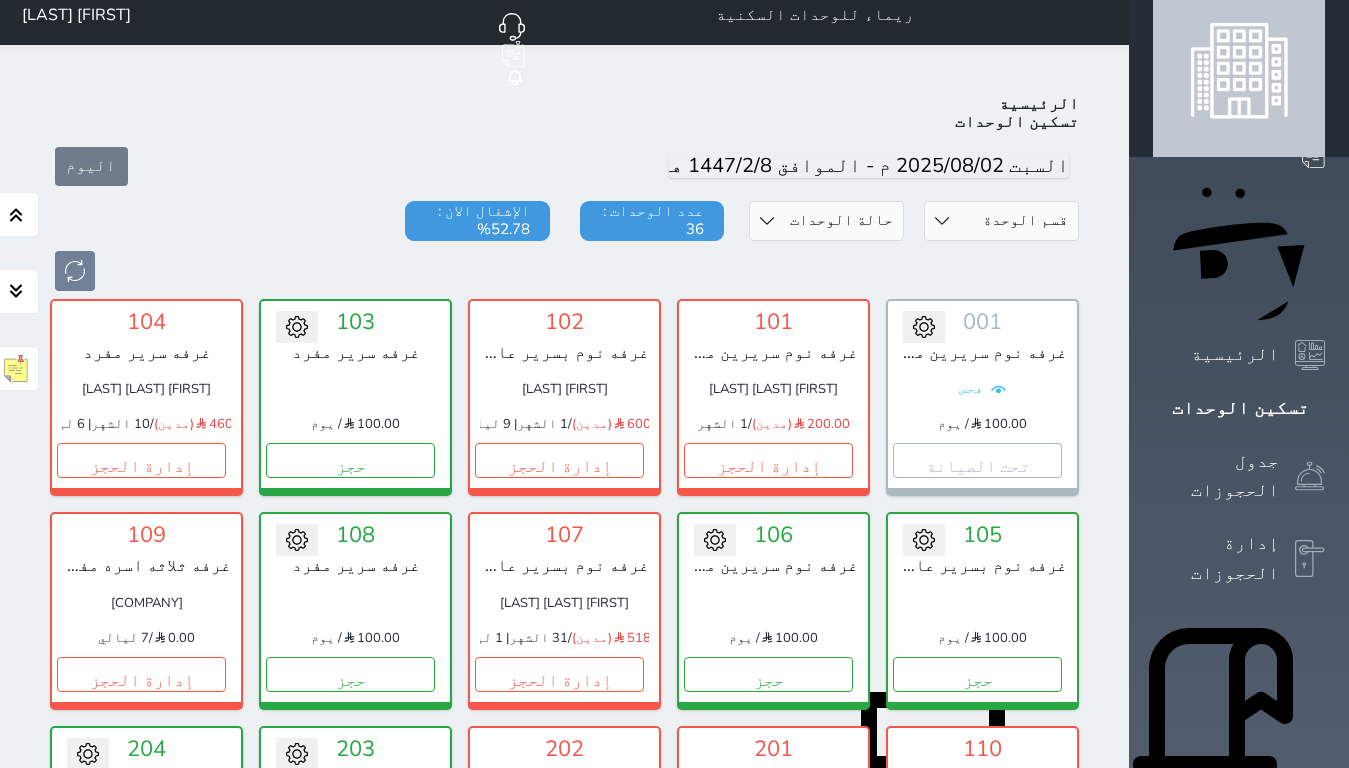 scroll, scrollTop: 0, scrollLeft: 0, axis: both 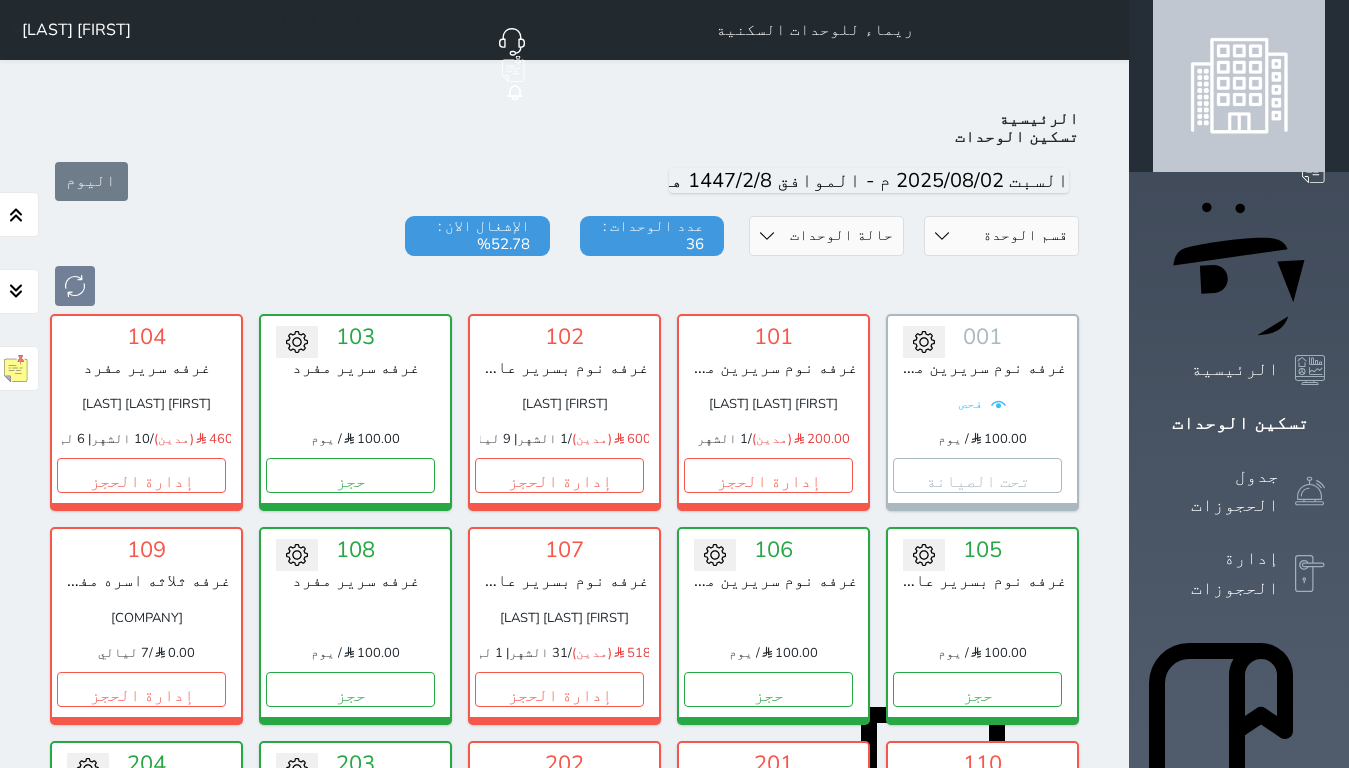 click on "[FIRST] [LAST]" at bounding box center (67, 30) 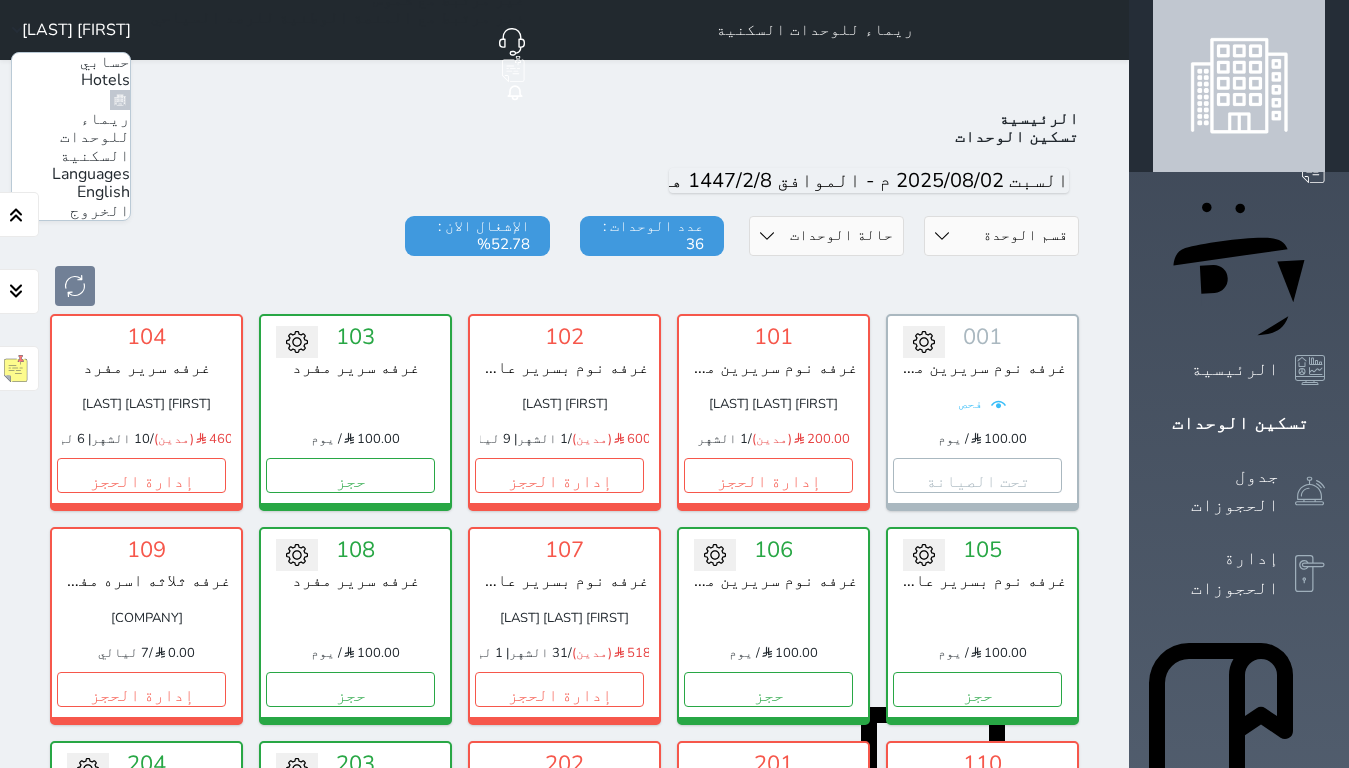 click on "حسابي Hotels [COMPANY] Languages English الخروج" at bounding box center [71, 136] 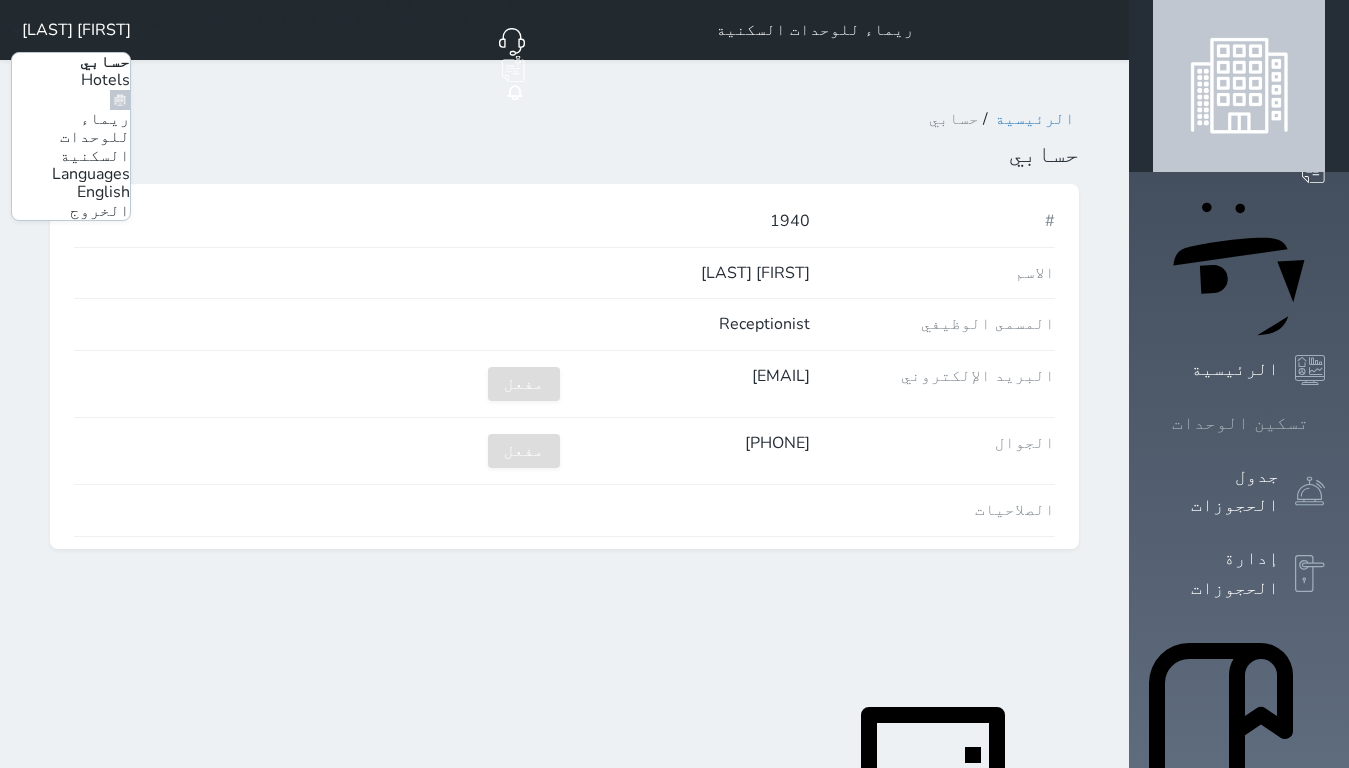 click 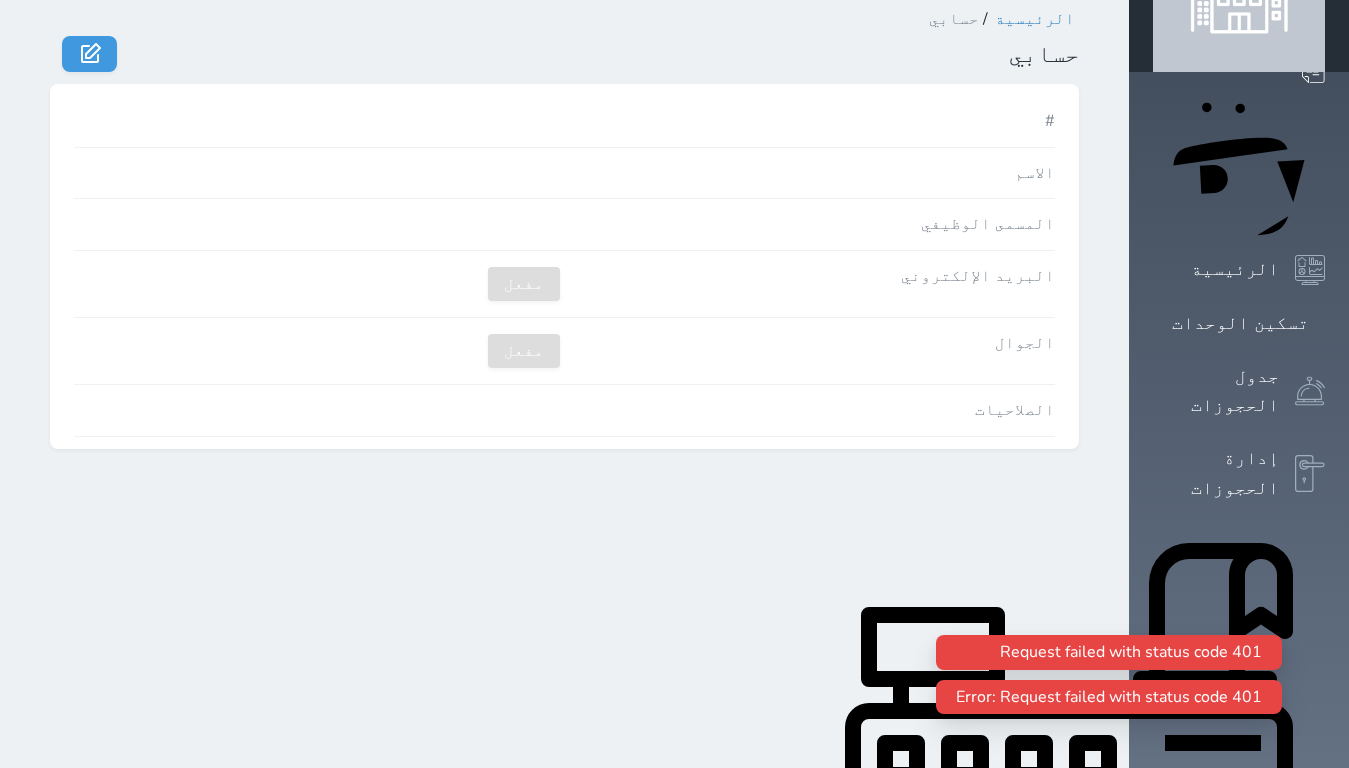 scroll, scrollTop: 0, scrollLeft: 0, axis: both 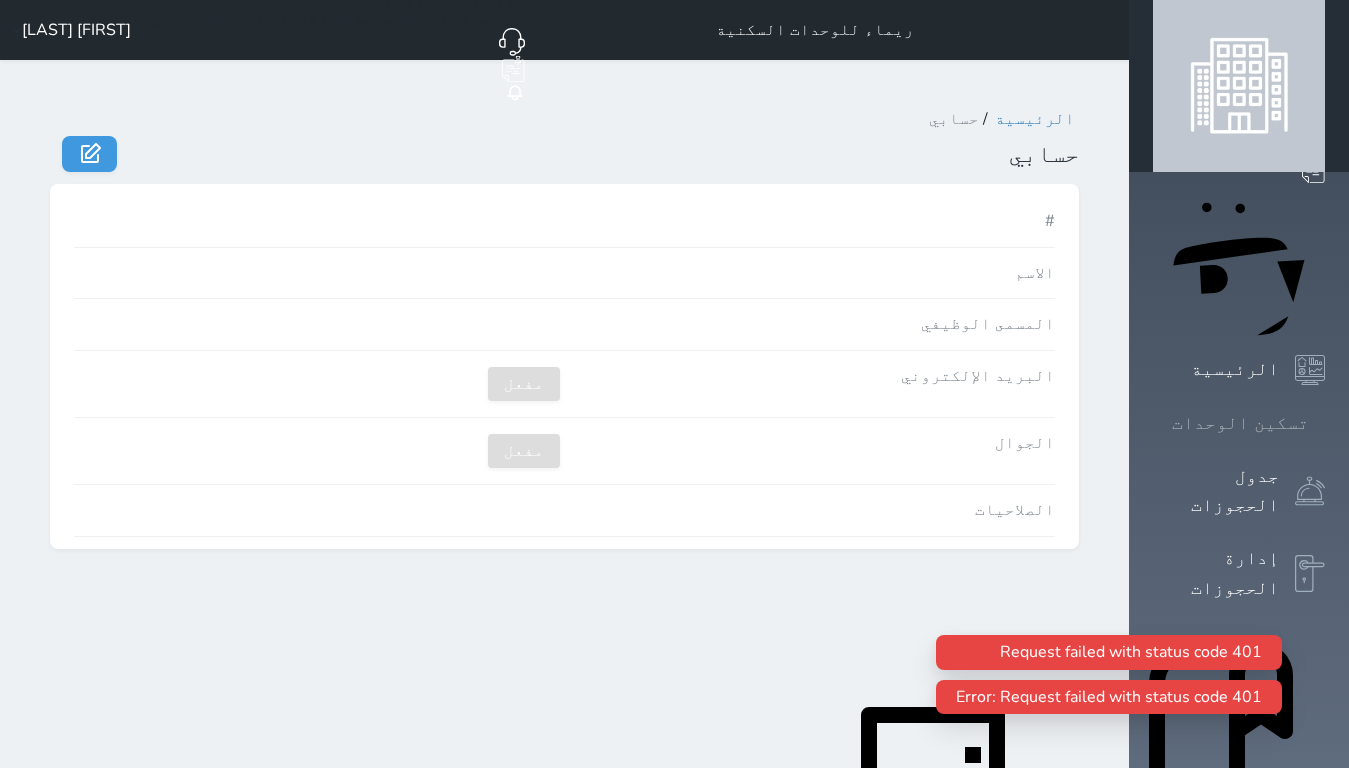 click 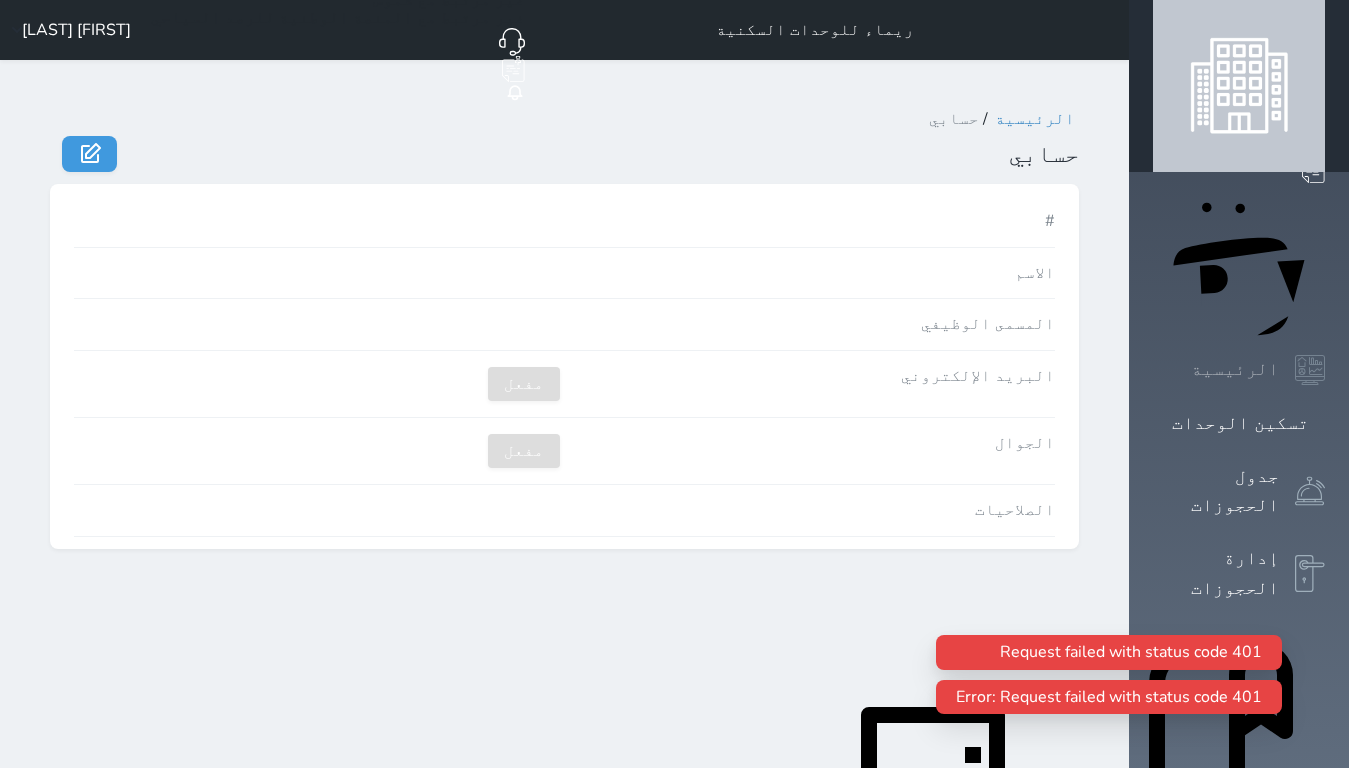 click on "الرئيسية" at bounding box center (1239, 370) 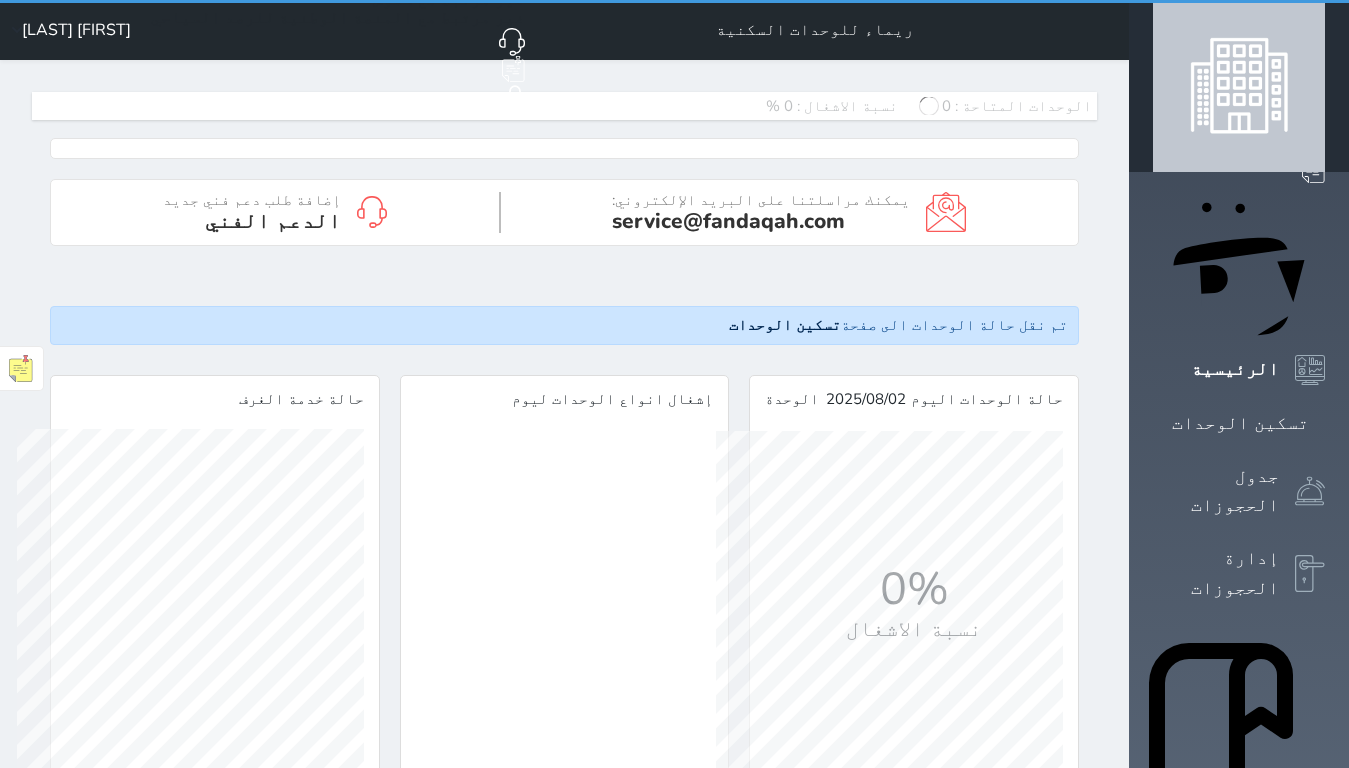 scroll, scrollTop: 0, scrollLeft: 0, axis: both 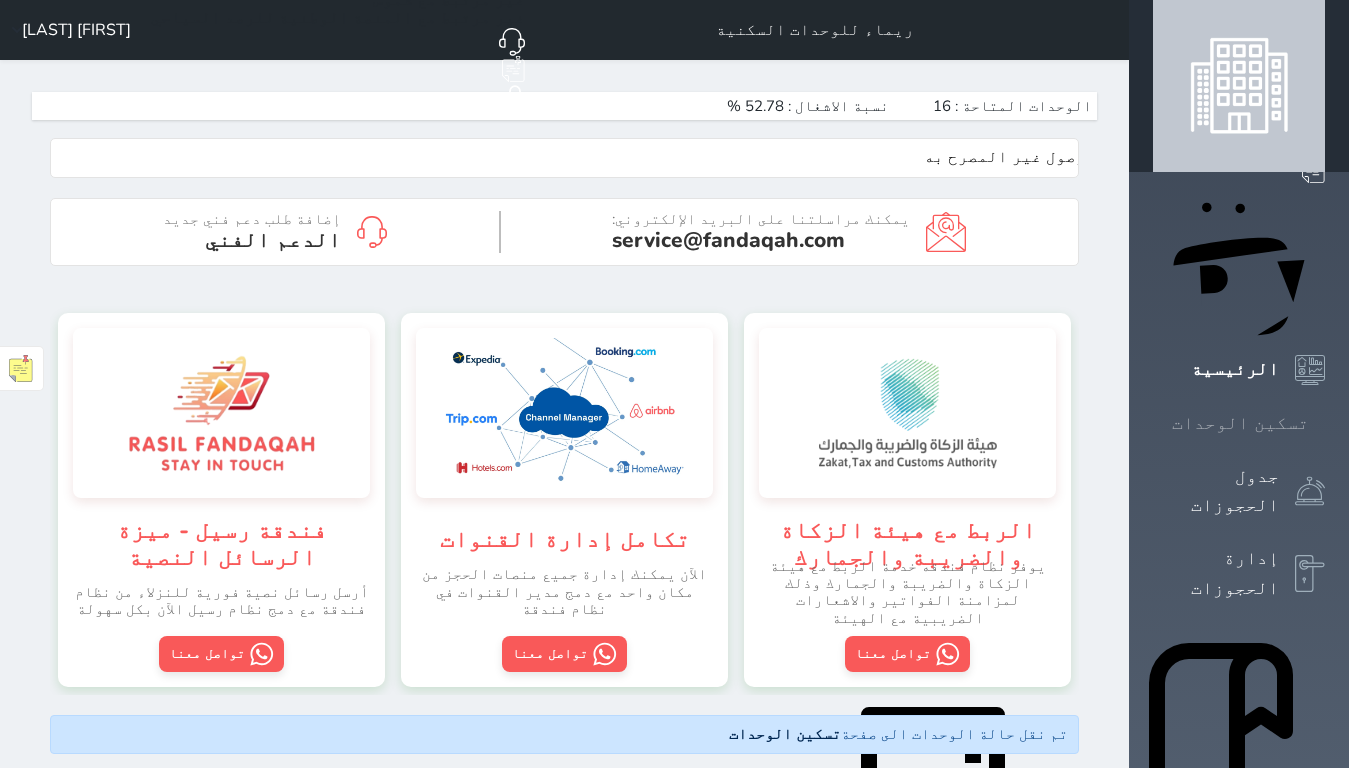 click 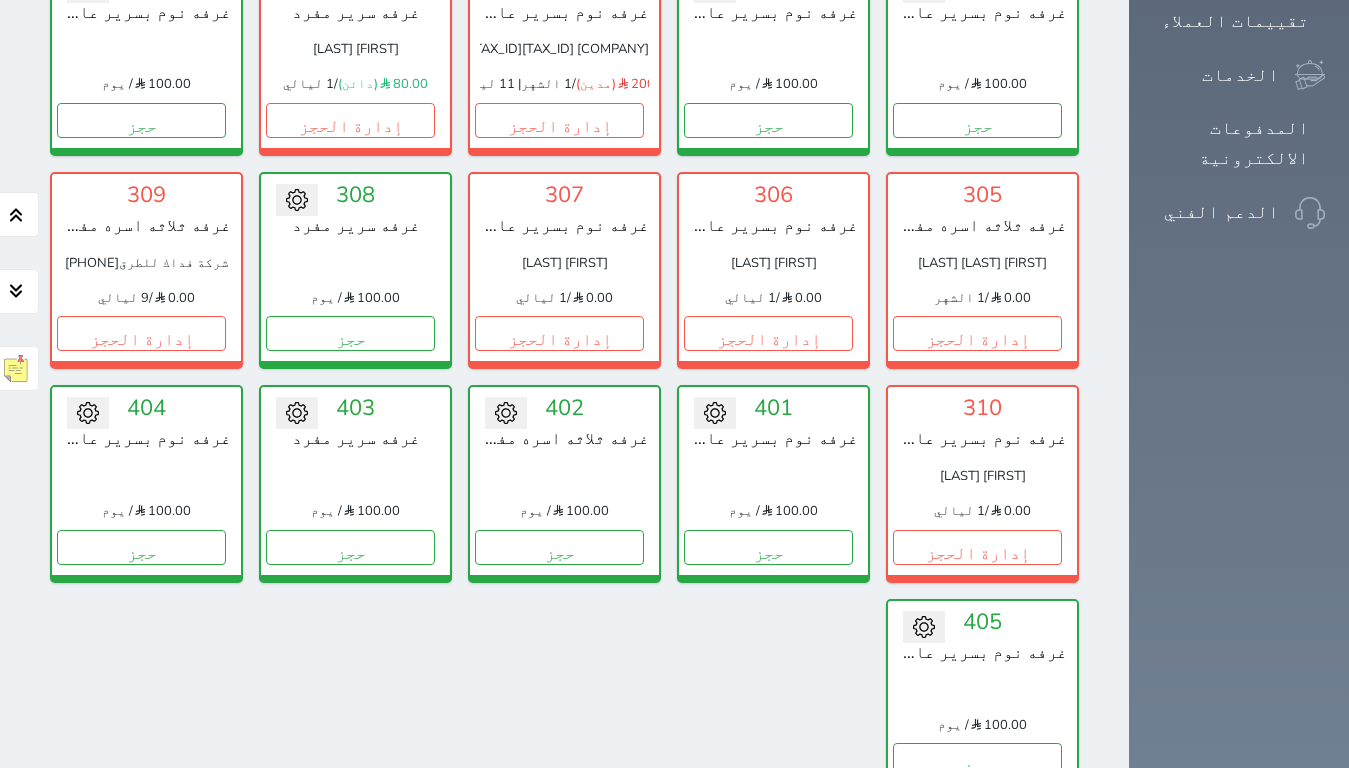 scroll, scrollTop: 1215, scrollLeft: 0, axis: vertical 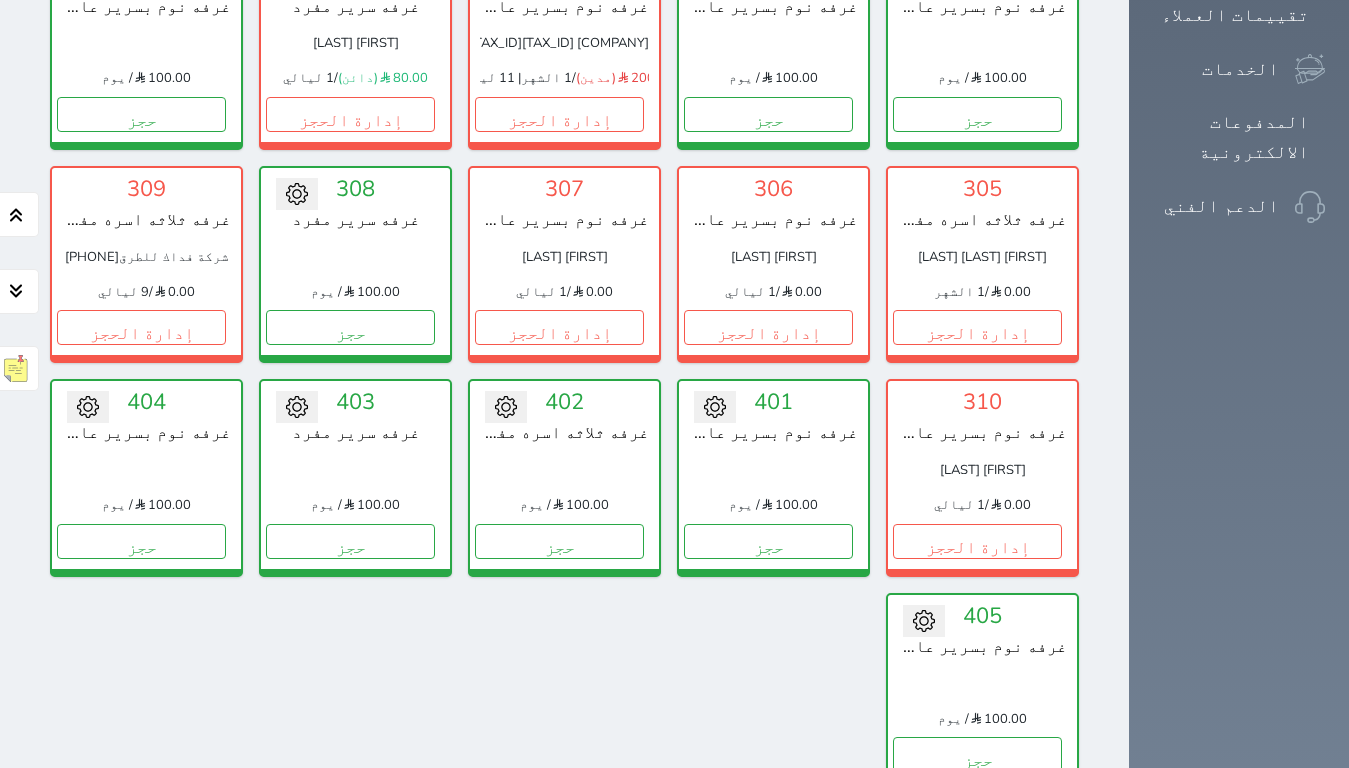 click on "عرض رصيد الصندوق" at bounding box center (304, 872) 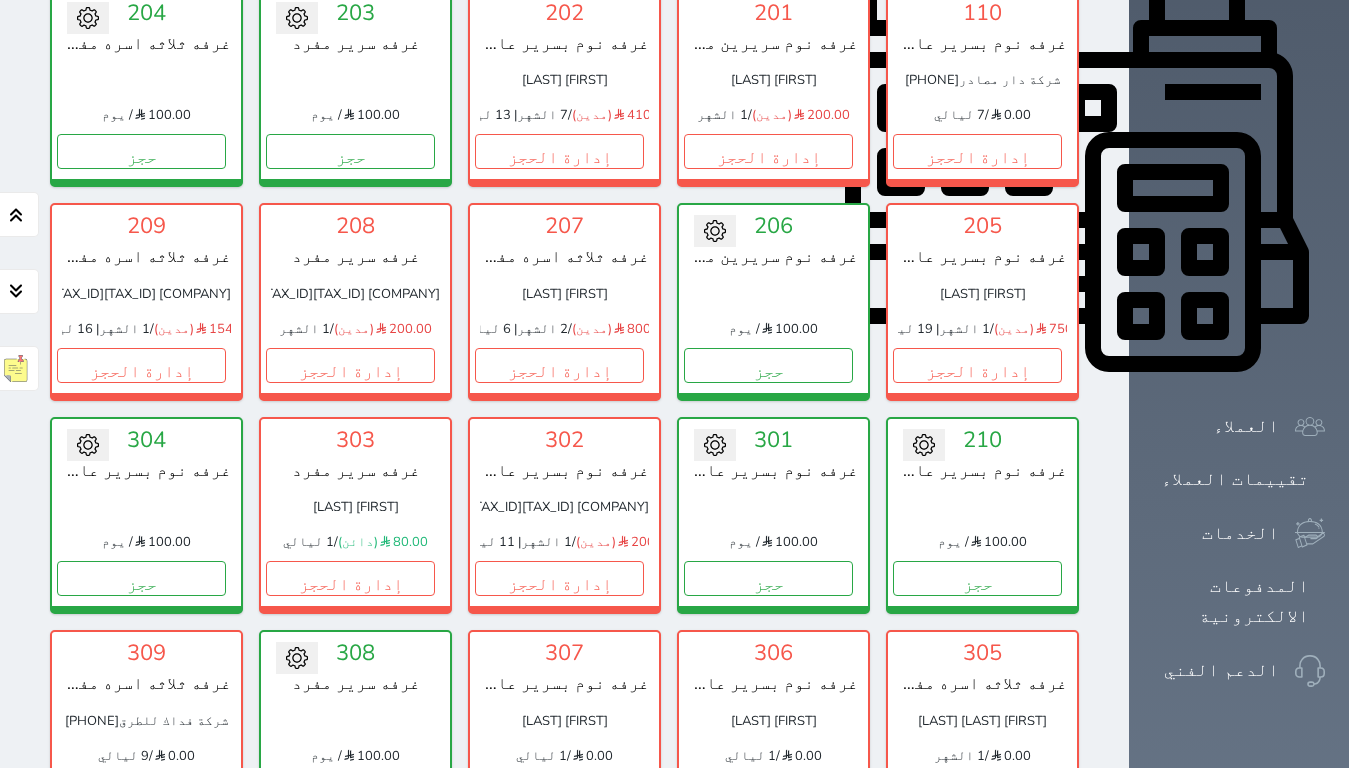 scroll, scrollTop: 715, scrollLeft: 0, axis: vertical 